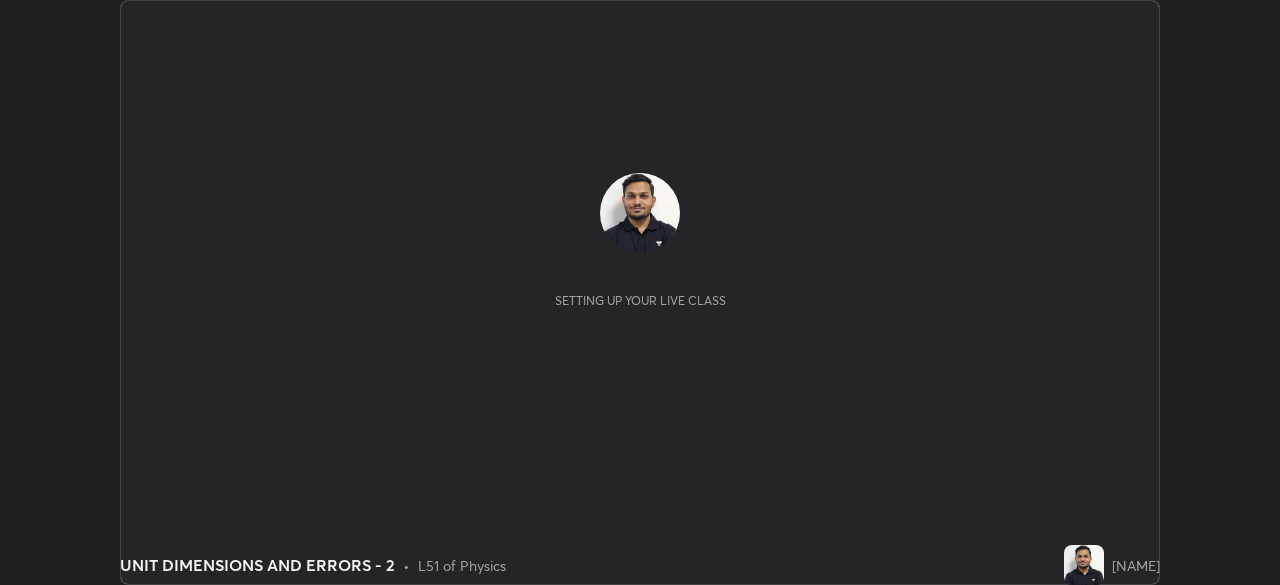scroll, scrollTop: 0, scrollLeft: 0, axis: both 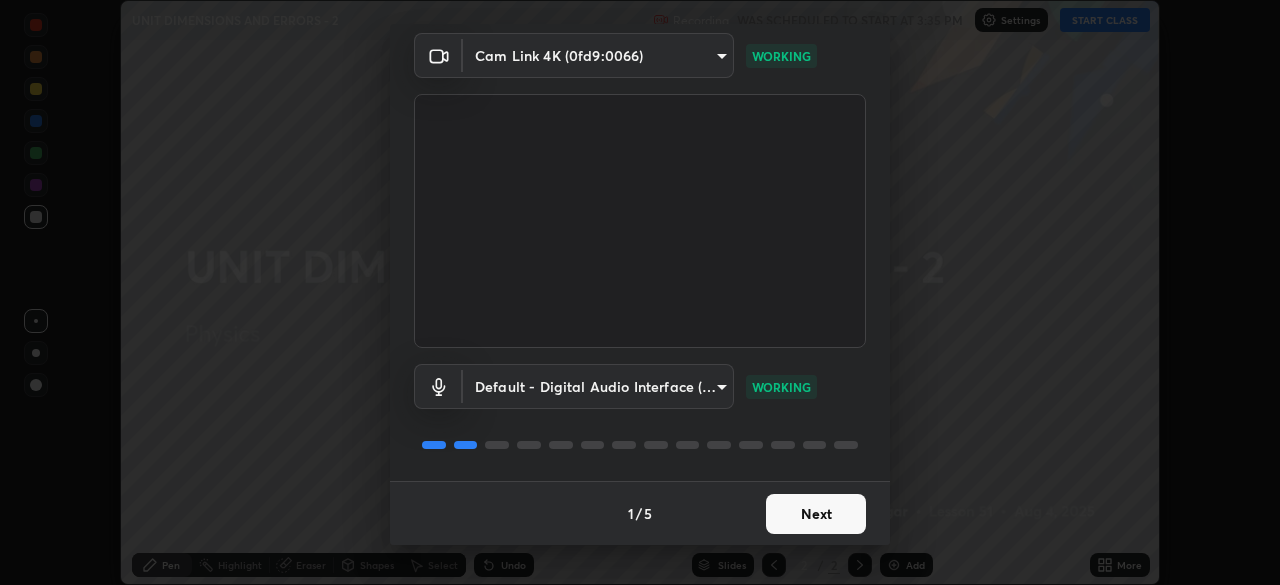 click on "Next" at bounding box center [816, 514] 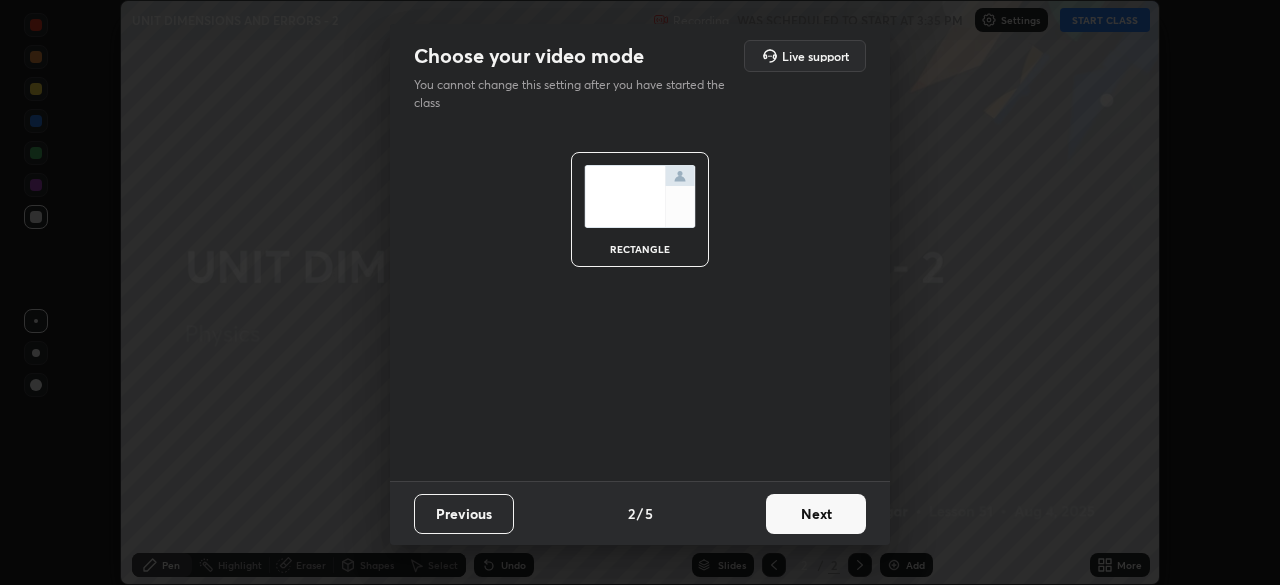 scroll, scrollTop: 0, scrollLeft: 0, axis: both 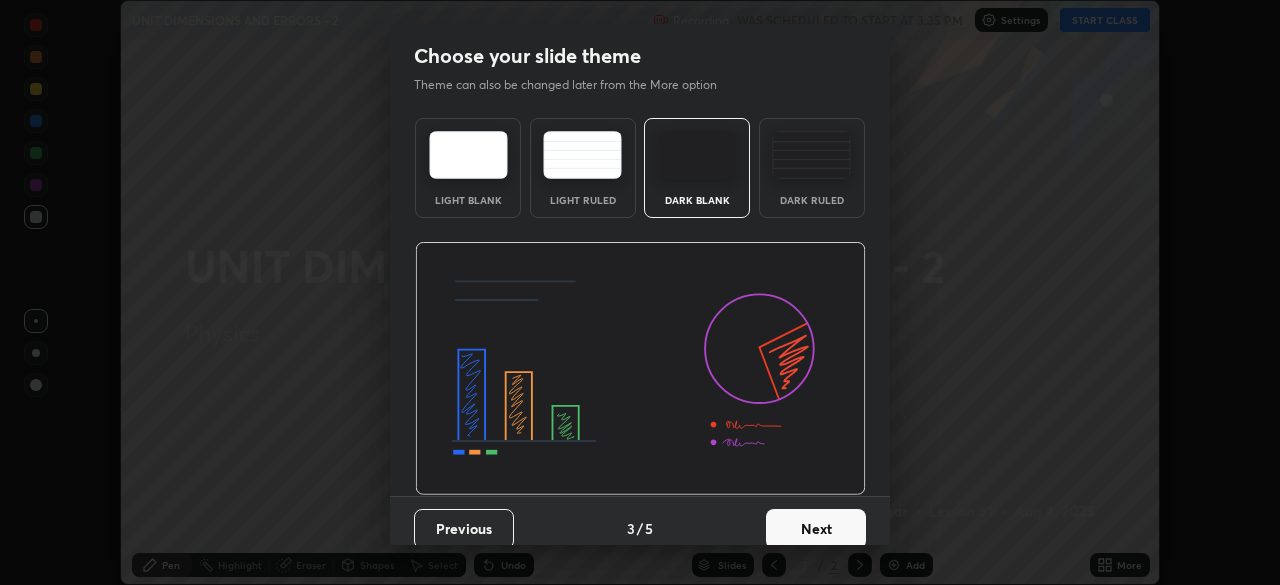 click on "Next" at bounding box center (816, 529) 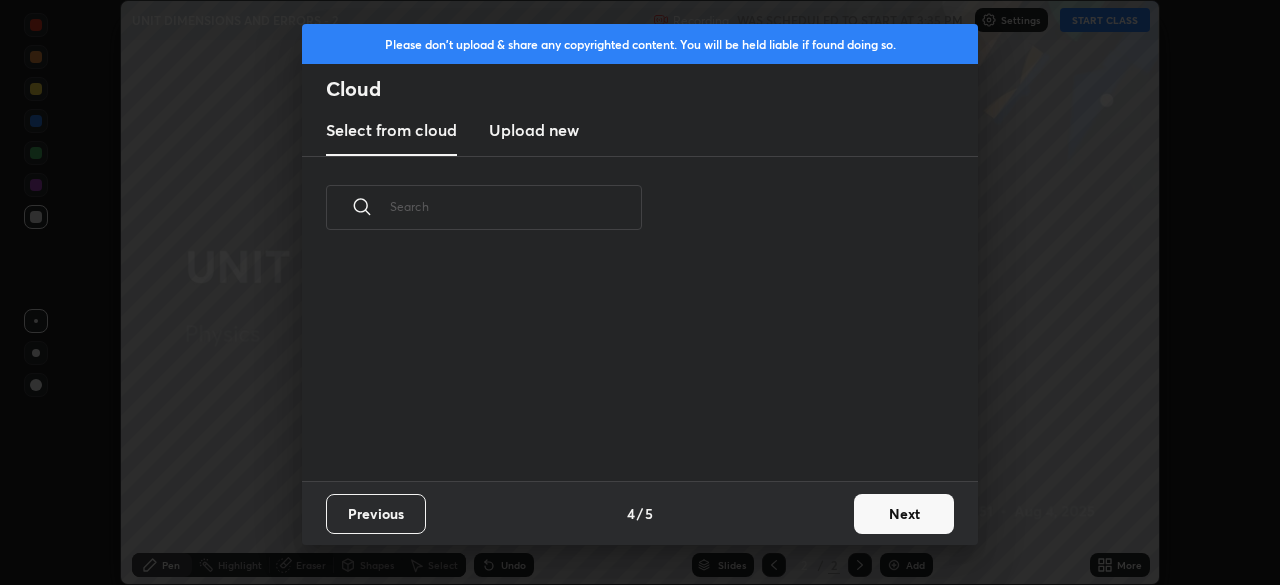 scroll, scrollTop: 222, scrollLeft: 642, axis: both 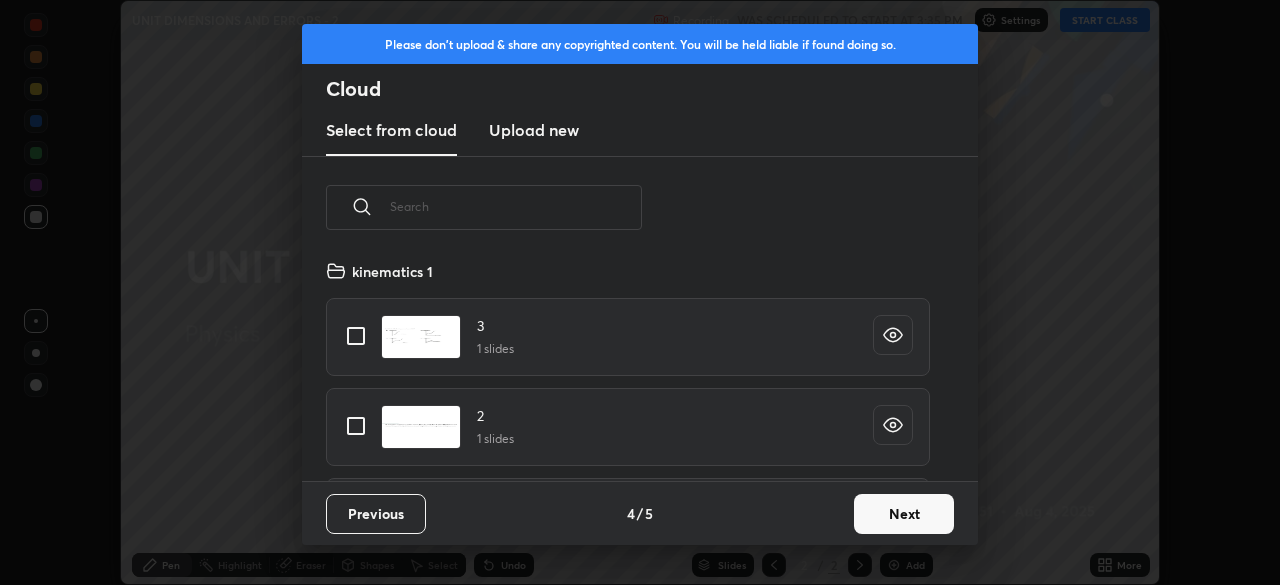 click on "Next" at bounding box center [904, 514] 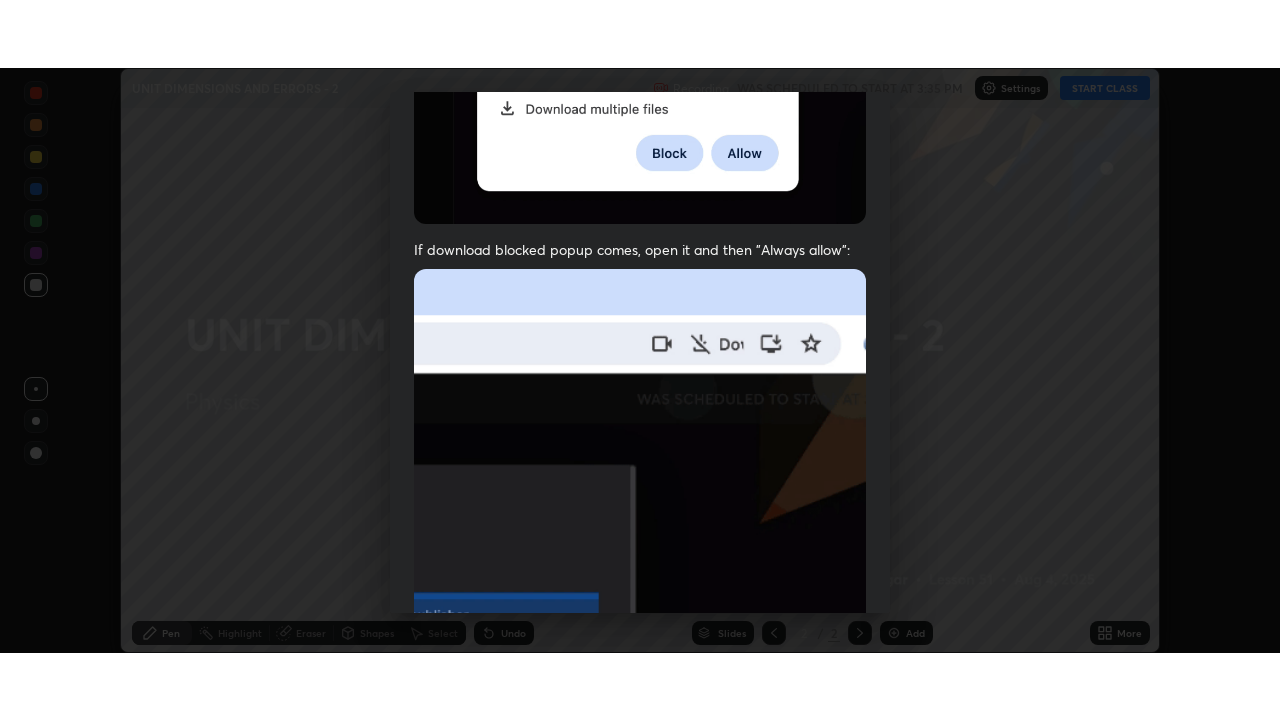 scroll, scrollTop: 479, scrollLeft: 0, axis: vertical 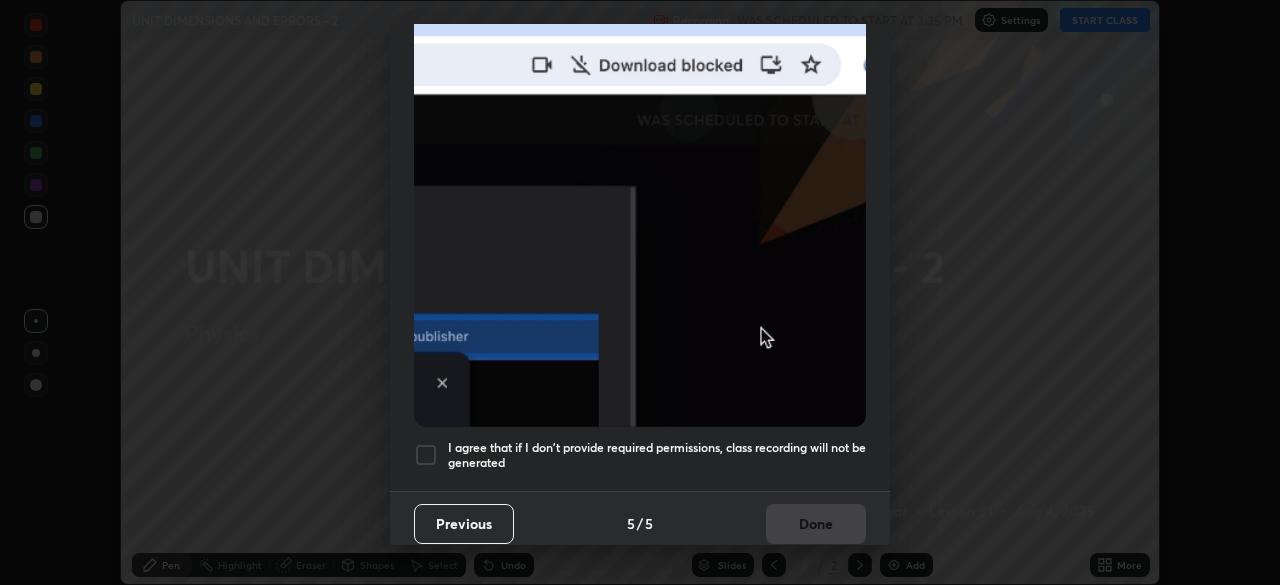 click at bounding box center (426, 455) 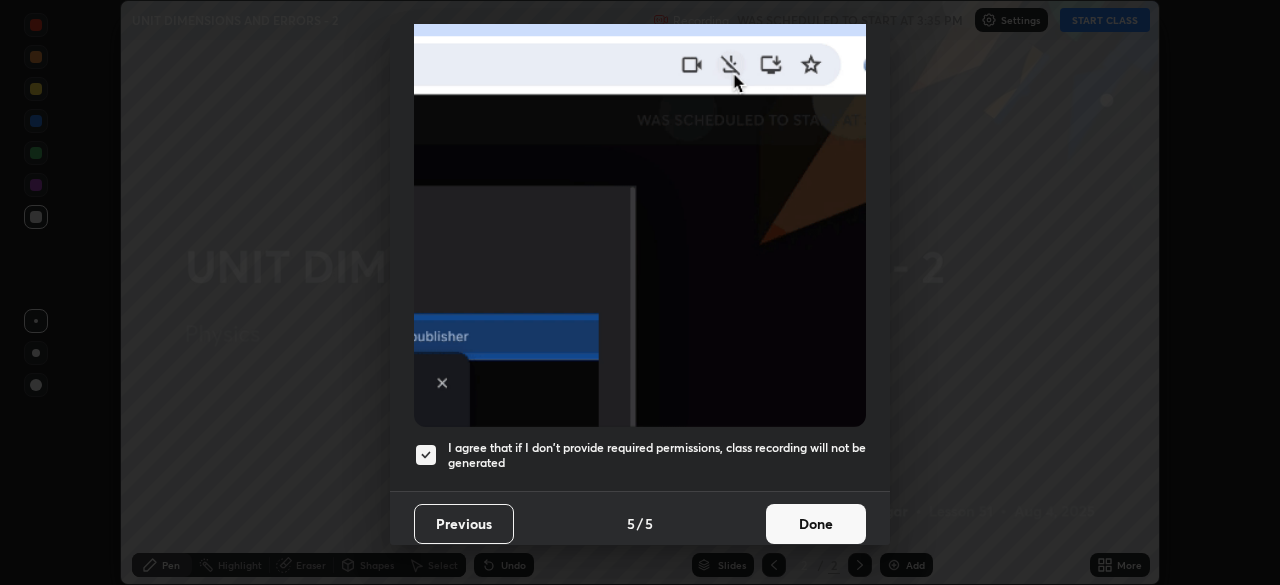 click on "Done" at bounding box center (816, 524) 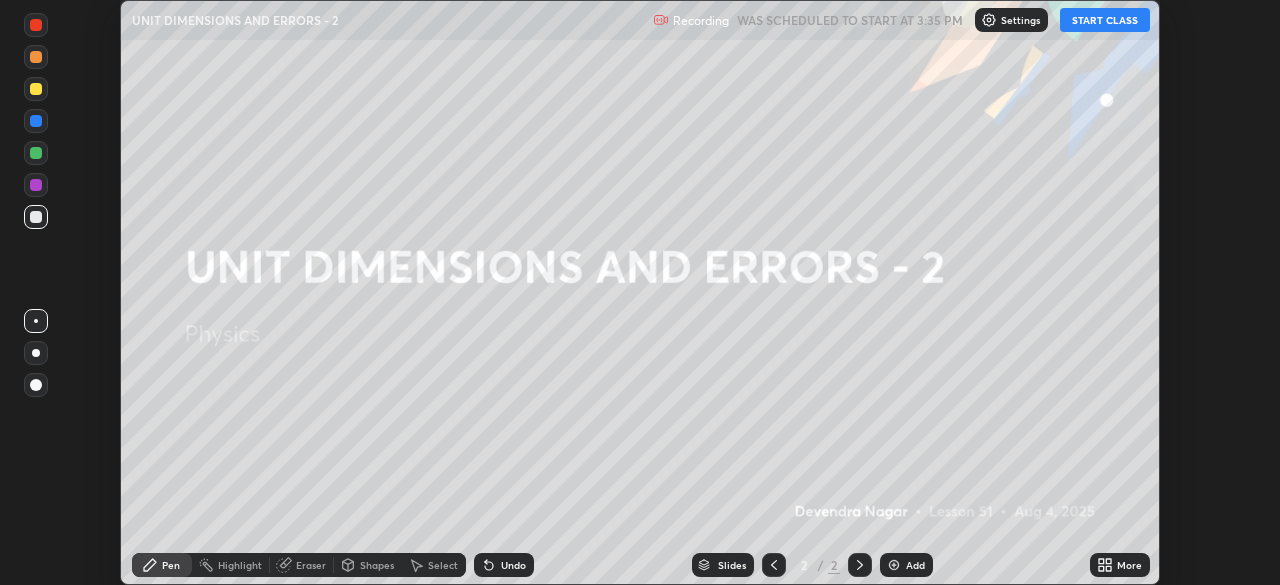 click on "START CLASS" at bounding box center (1105, 20) 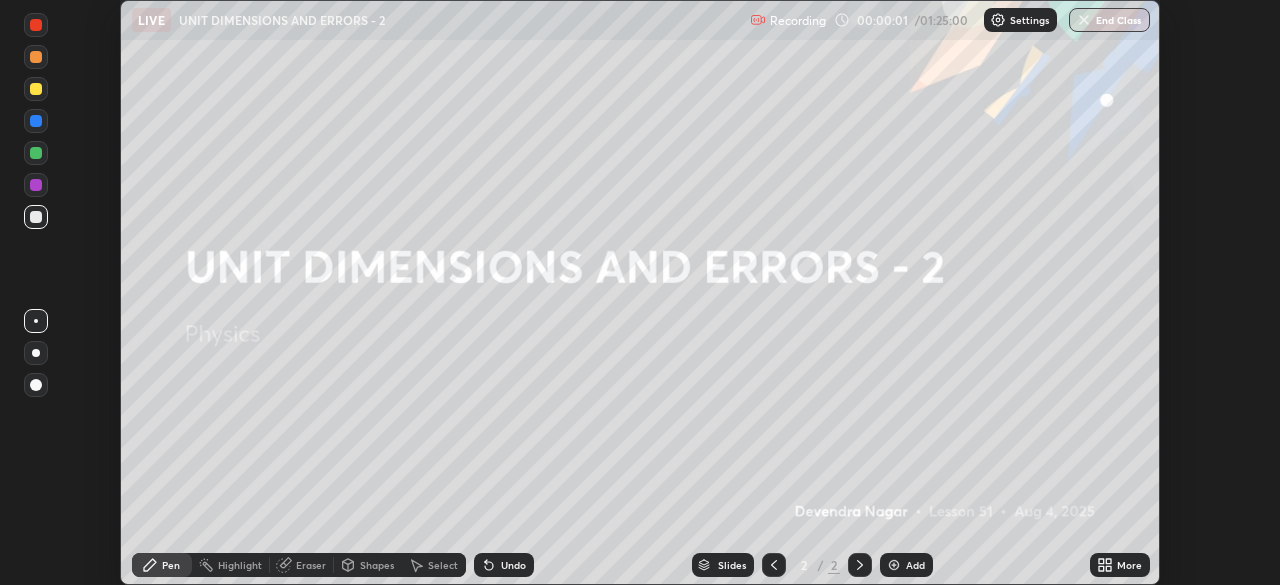 click on "More" at bounding box center [1129, 565] 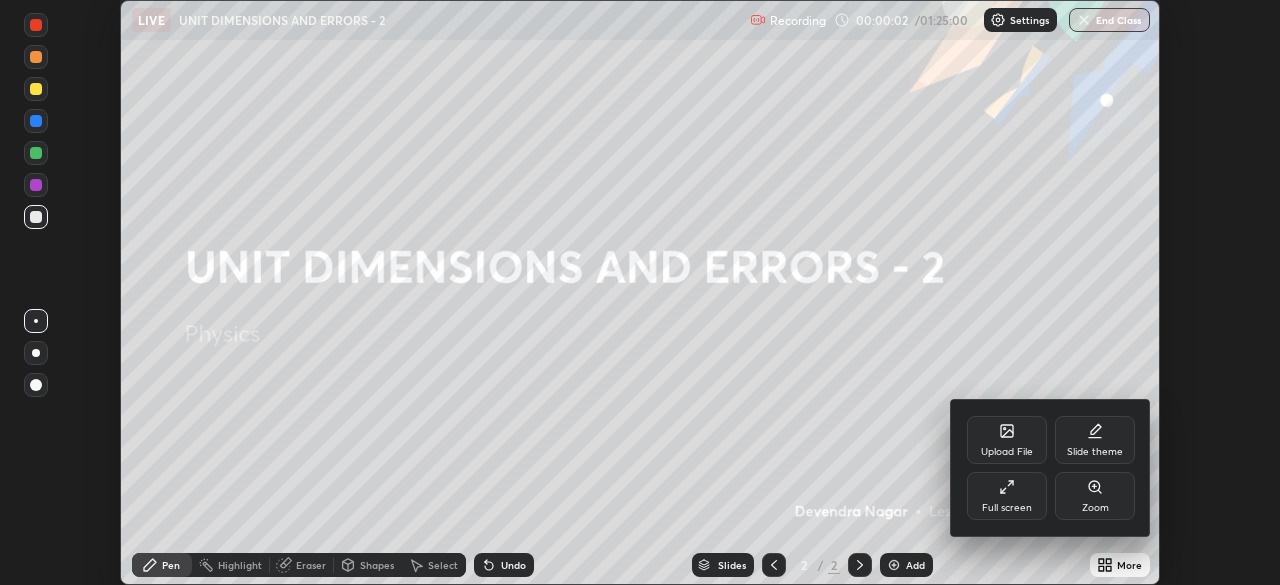 click on "Full screen" at bounding box center [1007, 496] 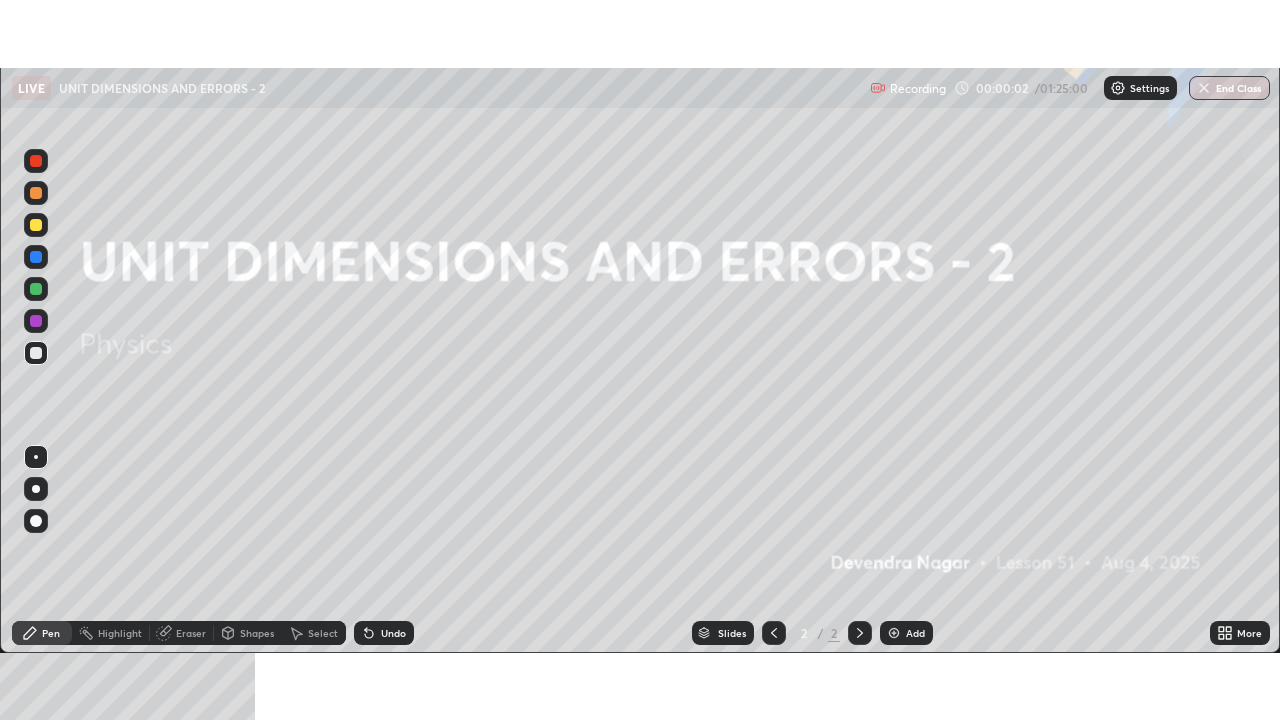 scroll, scrollTop: 99280, scrollLeft: 98720, axis: both 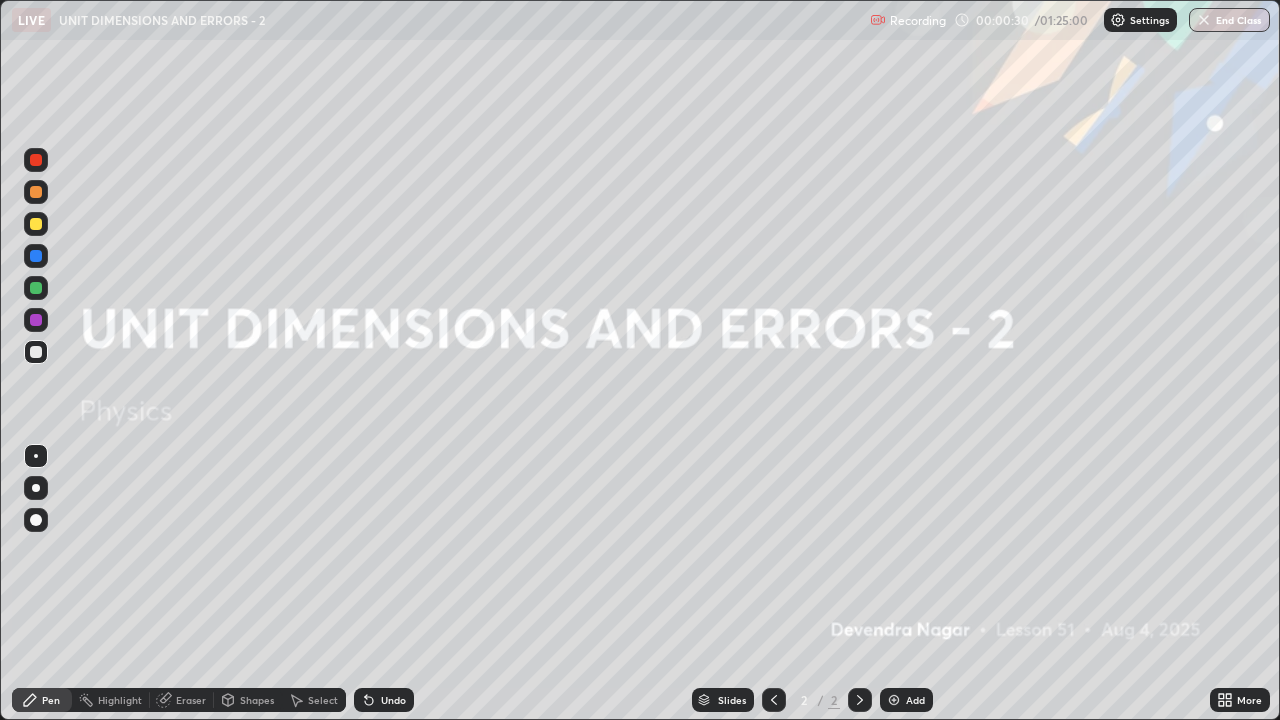 click on "Add" at bounding box center [915, 700] 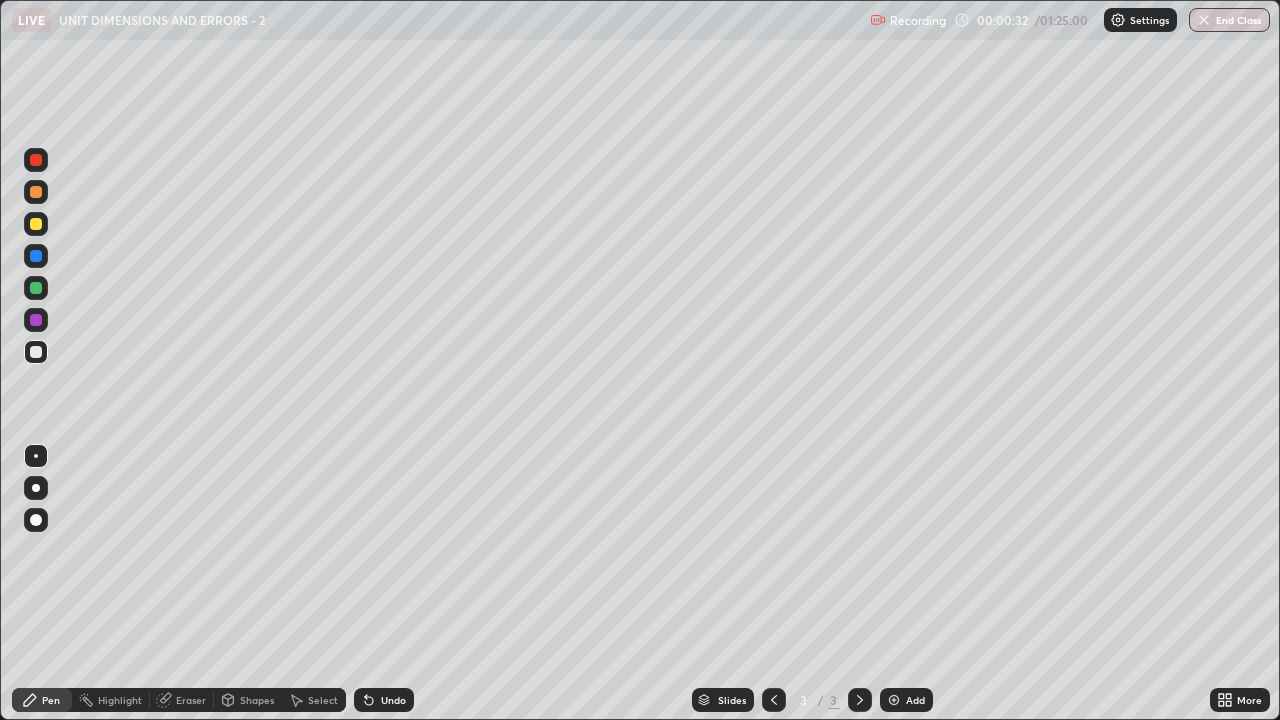 click on "Pen" at bounding box center [51, 700] 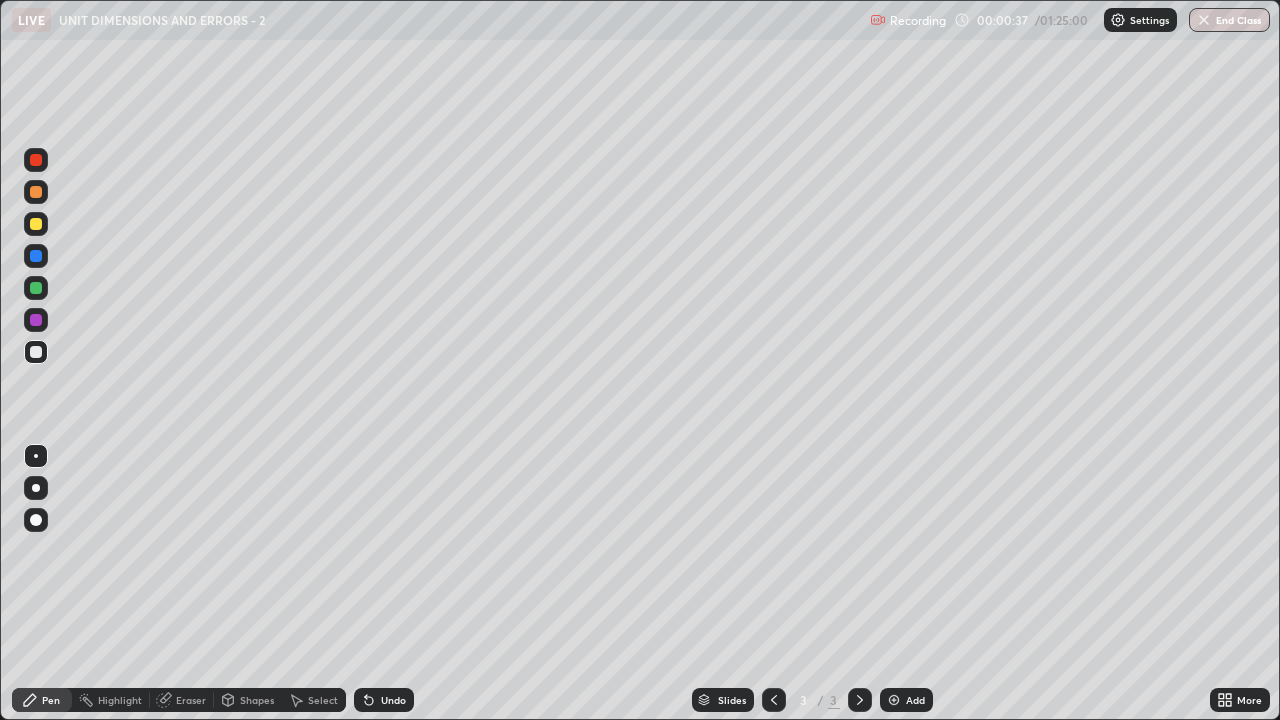 click at bounding box center (36, 352) 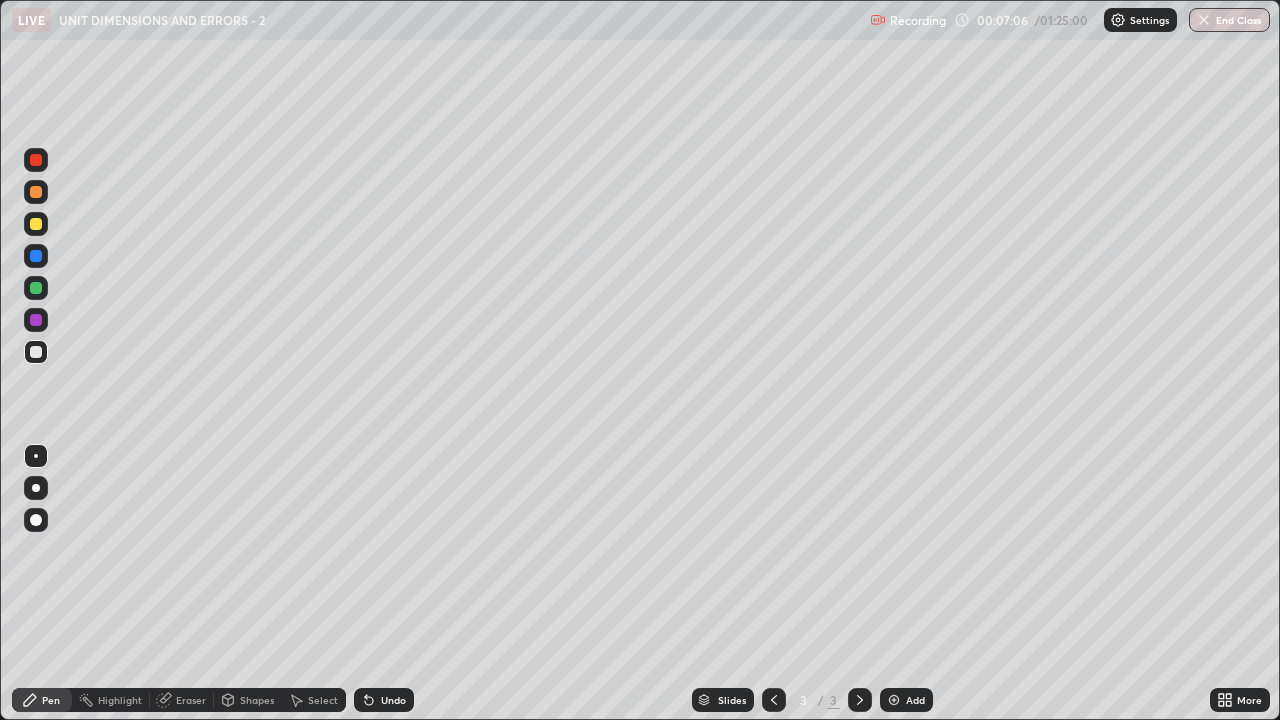 click at bounding box center [894, 700] 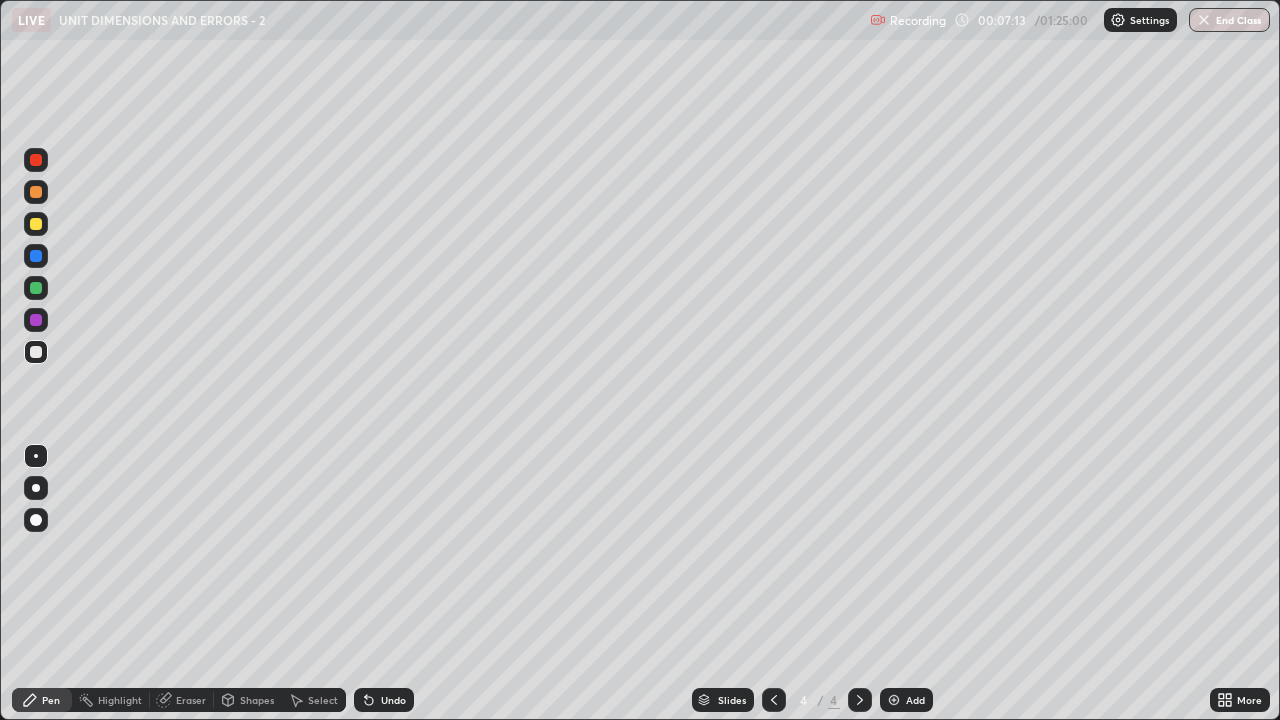 click on "Eraser" at bounding box center (191, 700) 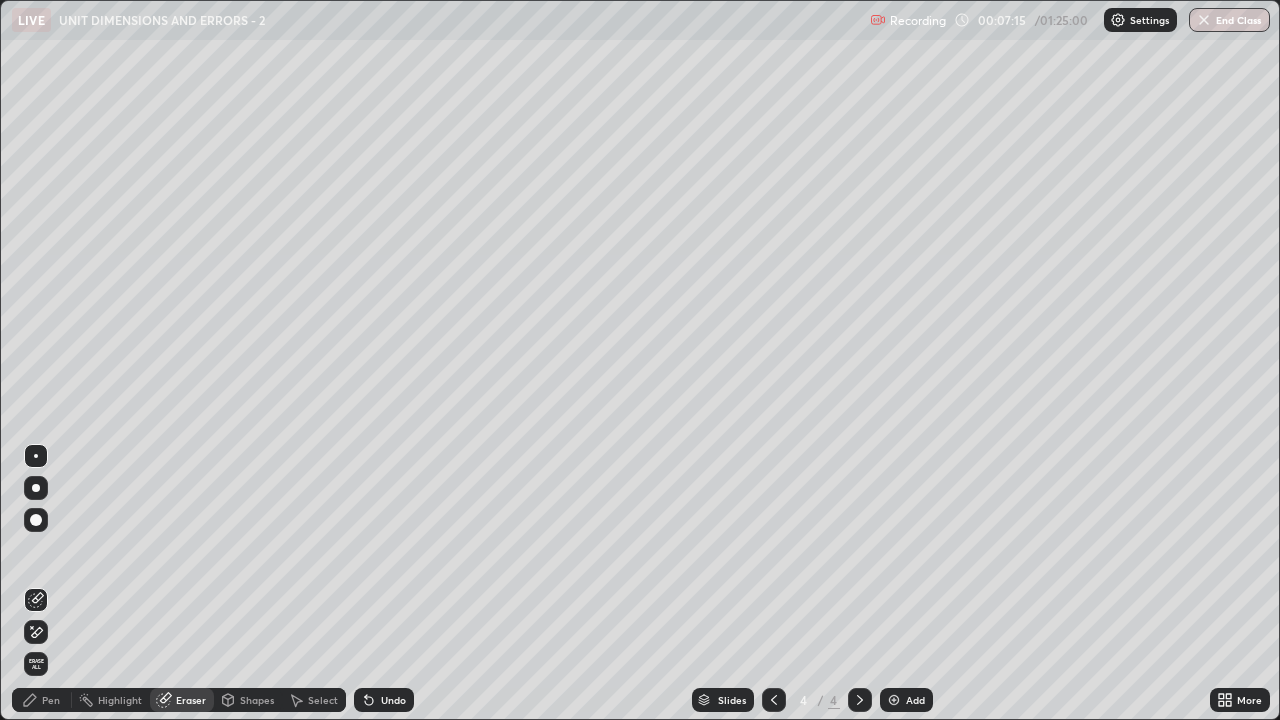 click on "Pen" at bounding box center [51, 700] 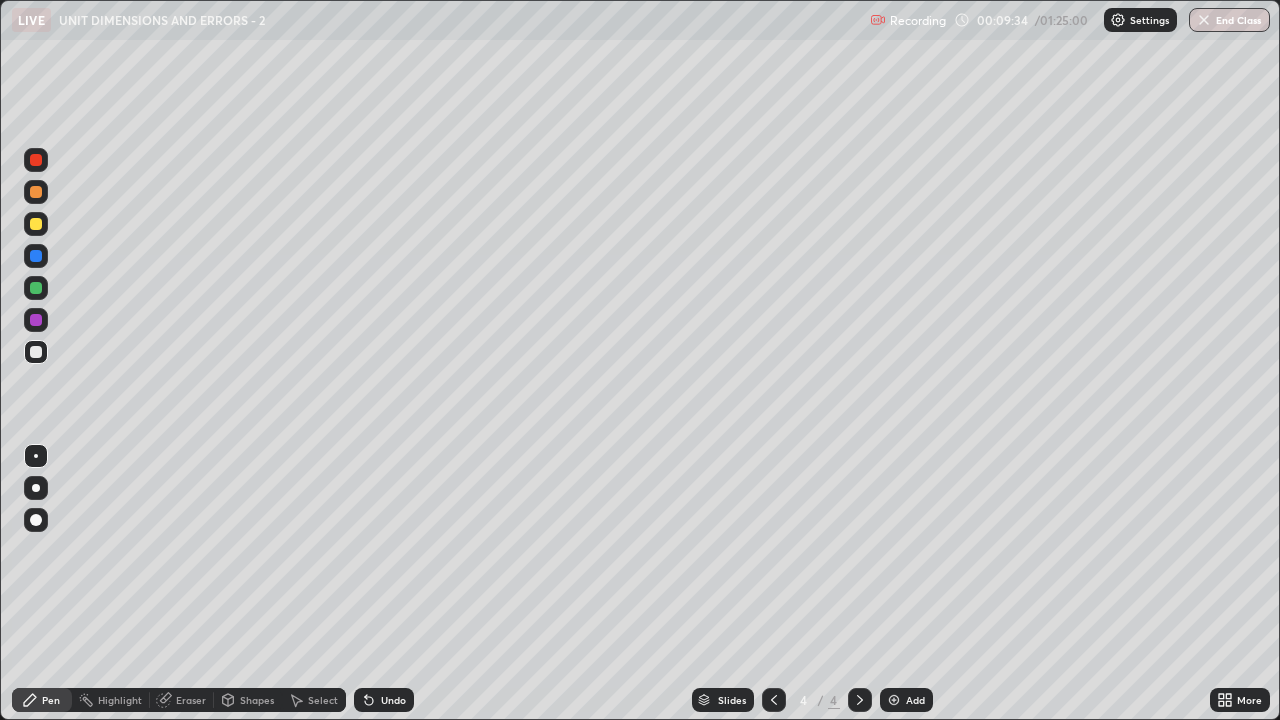 click at bounding box center [36, 160] 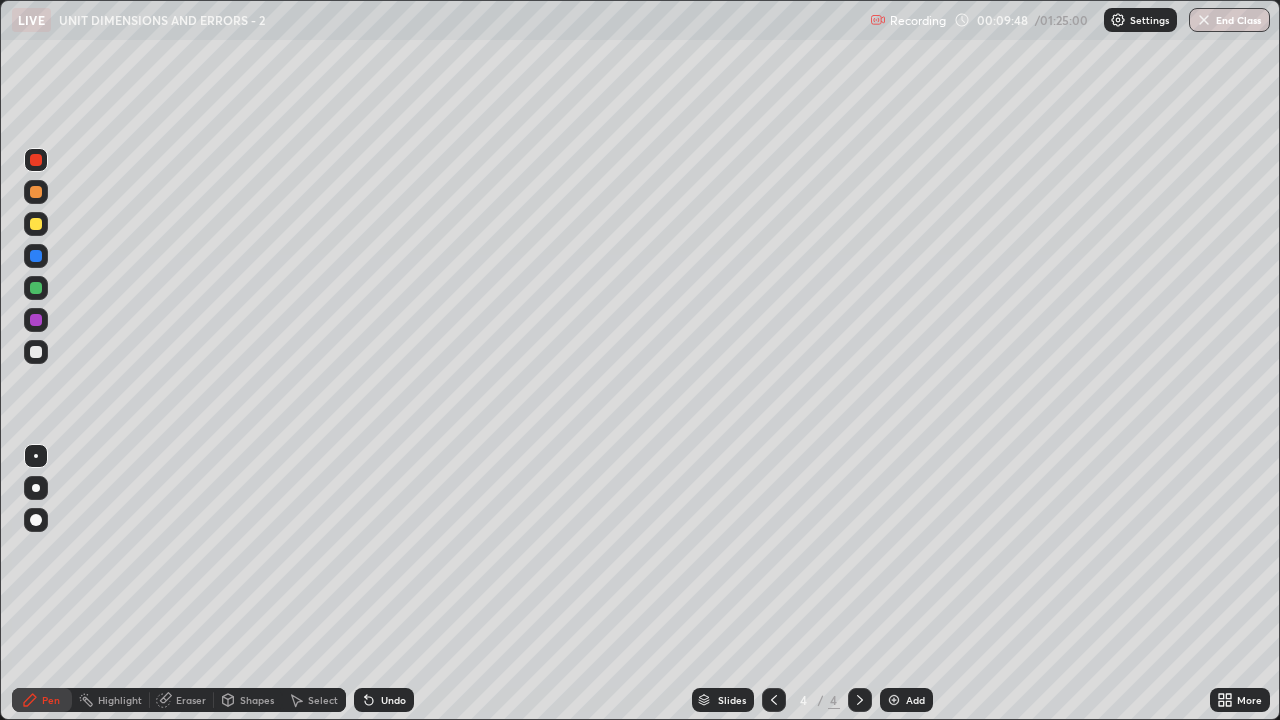 click on "Eraser" at bounding box center (191, 700) 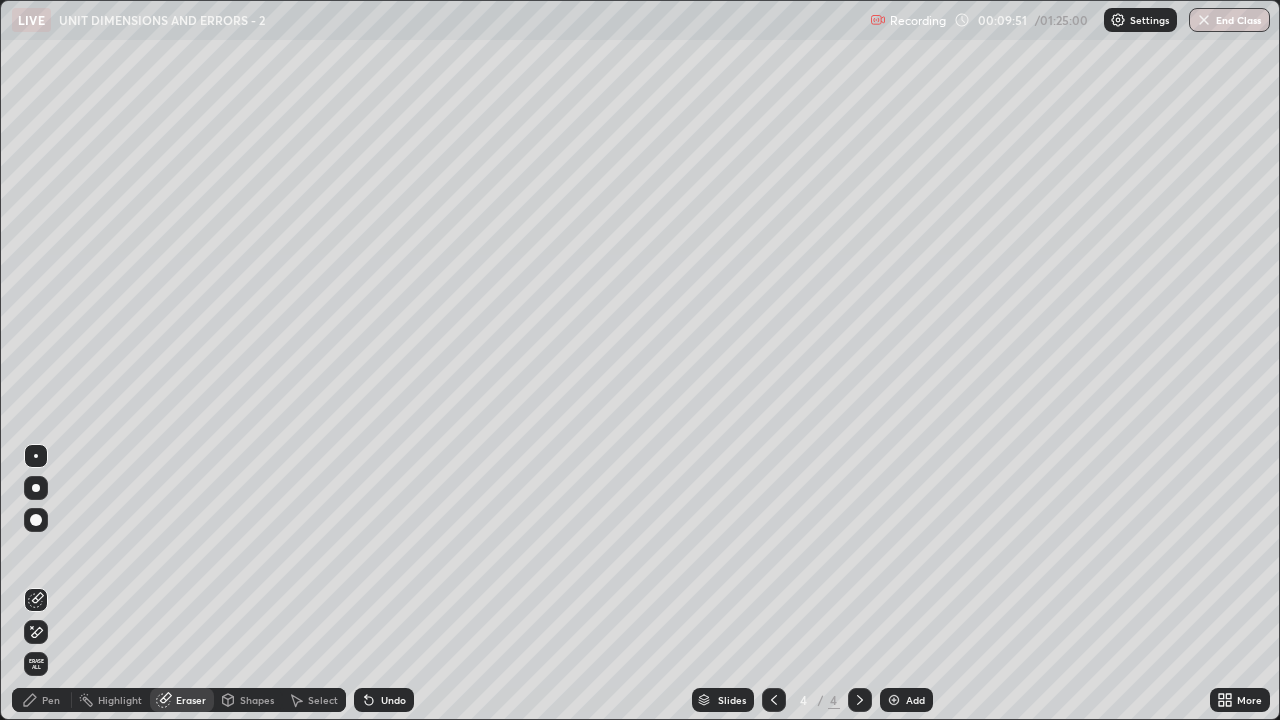 click on "Pen" at bounding box center [51, 700] 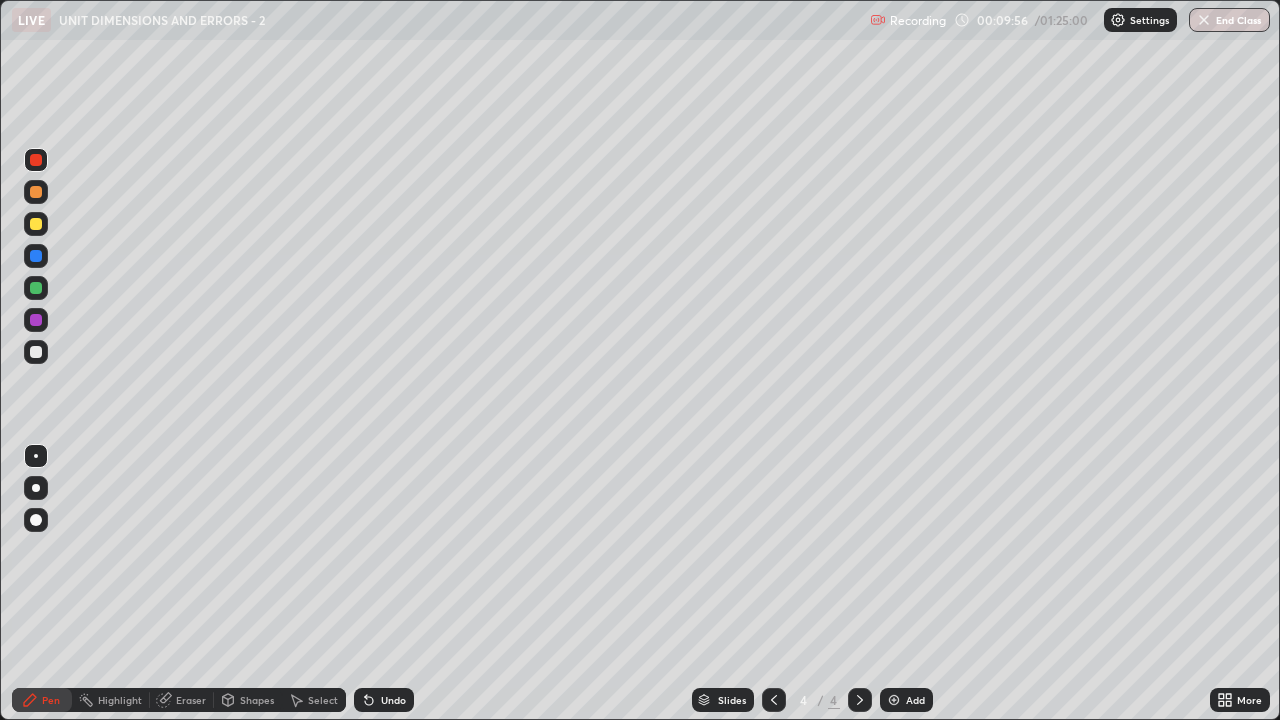 click on "Pen" at bounding box center (42, 700) 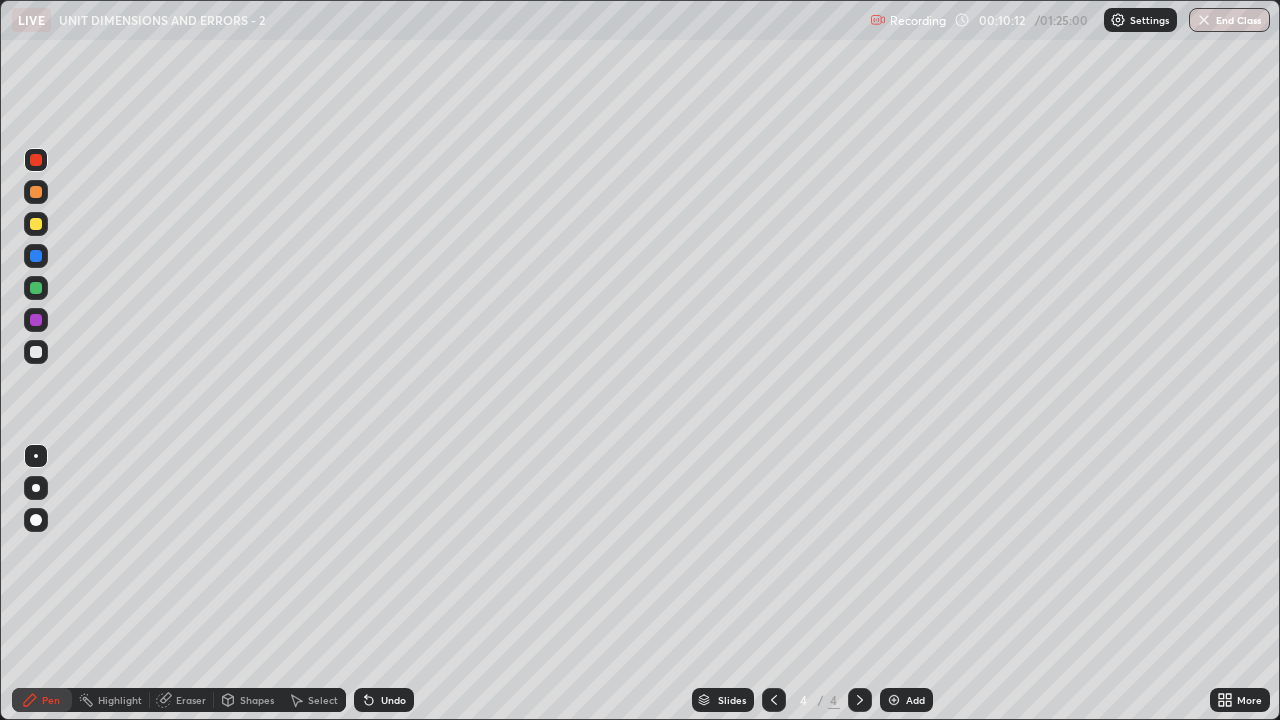 click at bounding box center [36, 352] 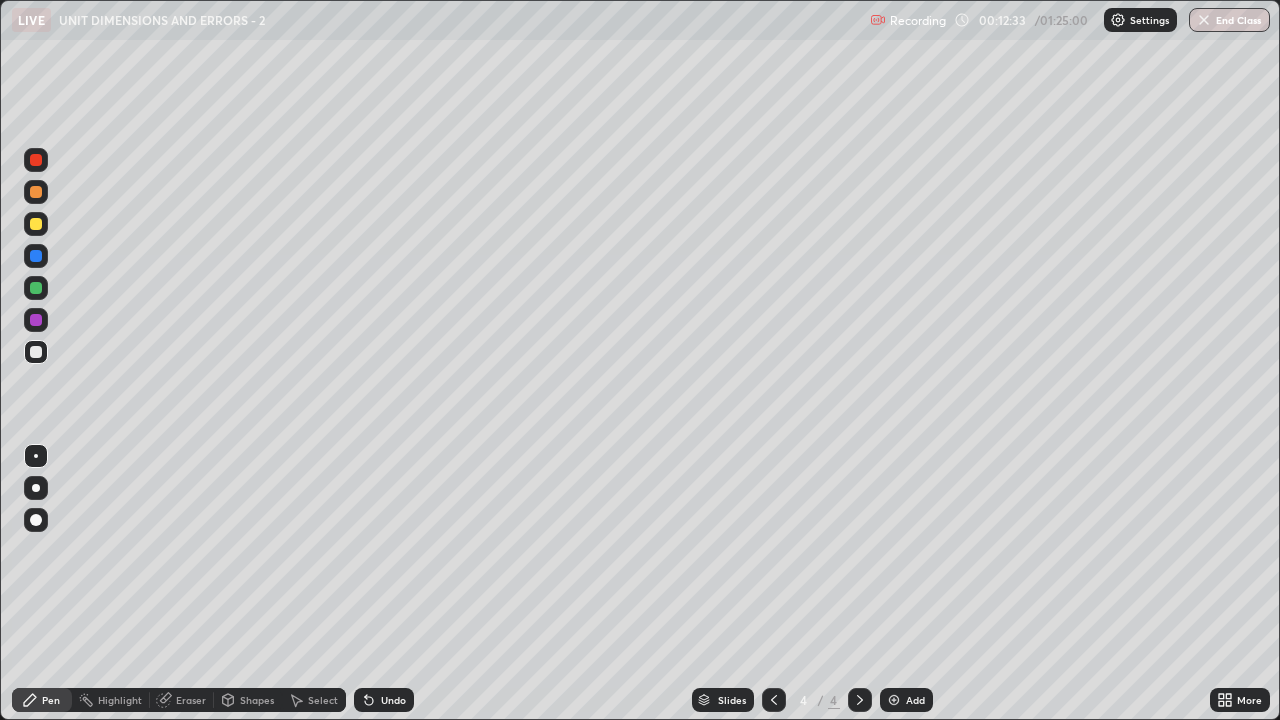 click at bounding box center [36, 160] 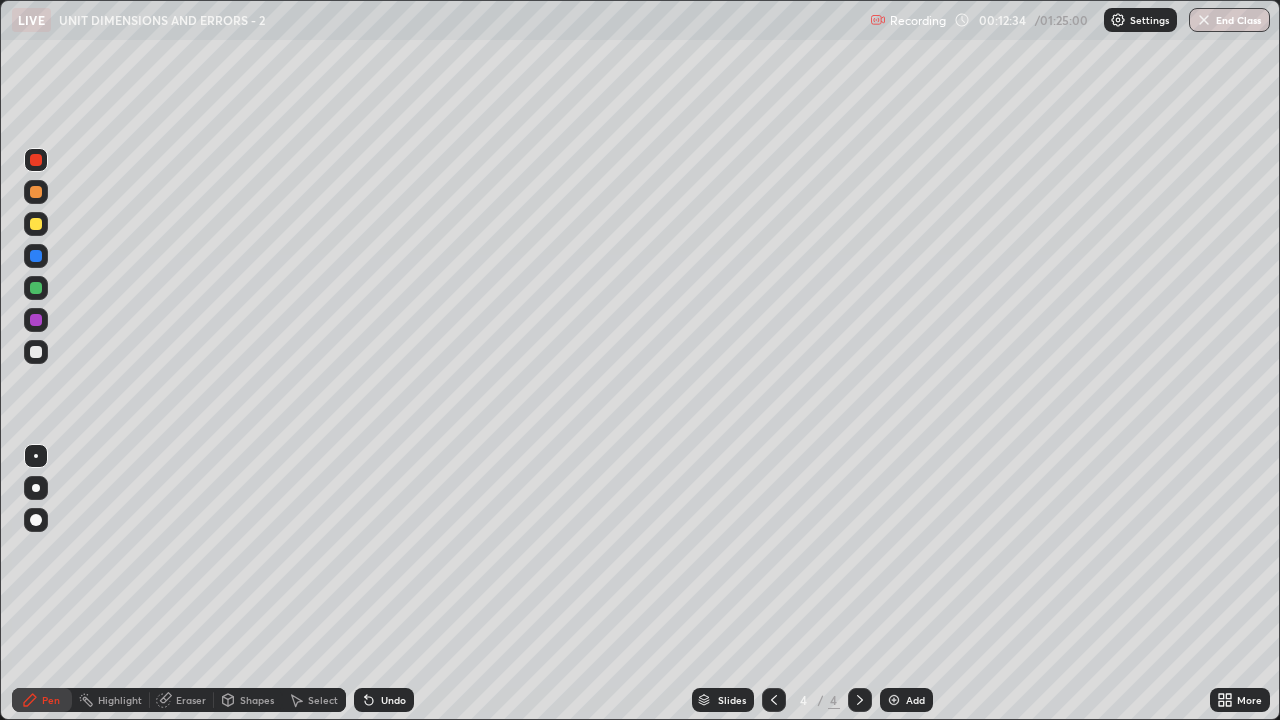 click at bounding box center [36, 224] 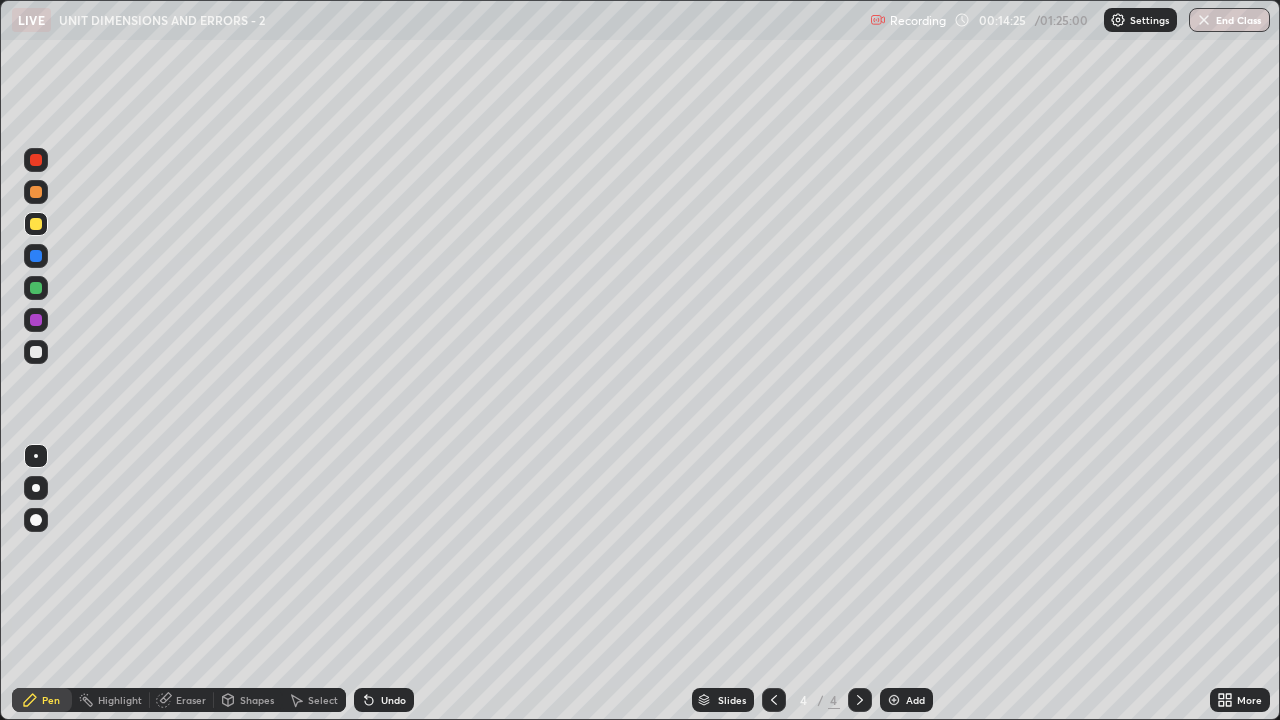 click at bounding box center [894, 700] 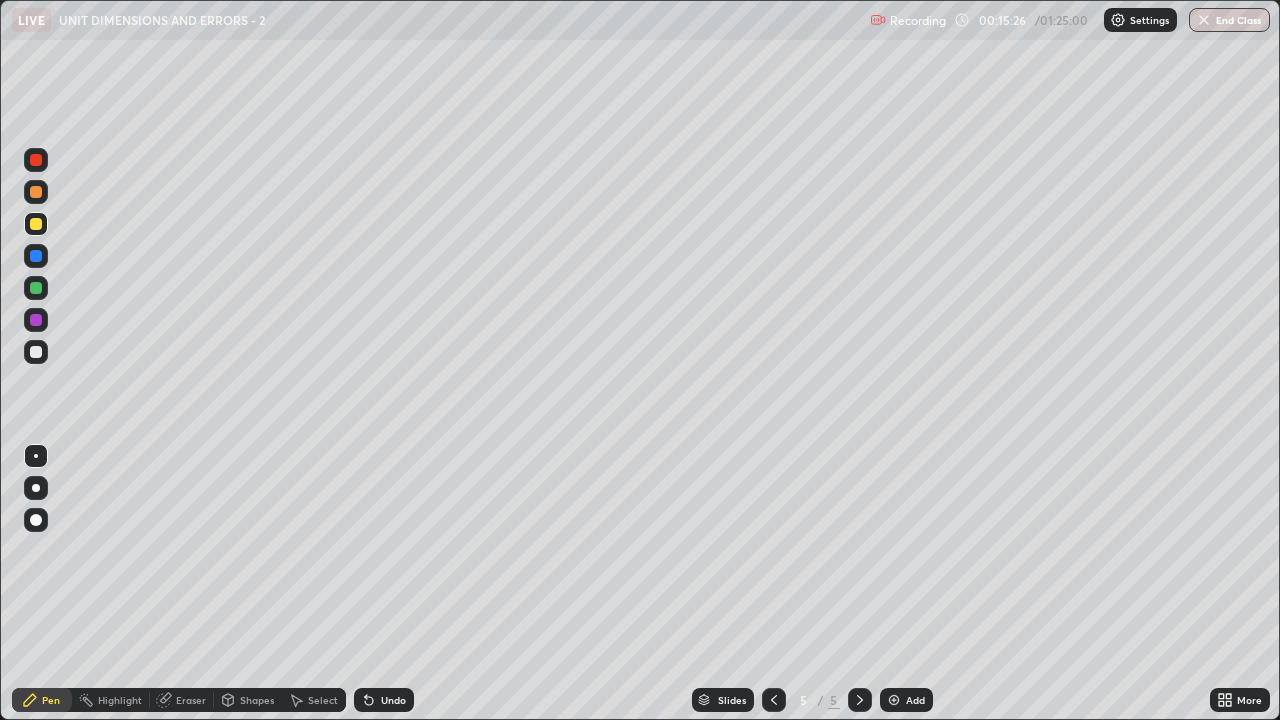 click on "Select" at bounding box center [323, 700] 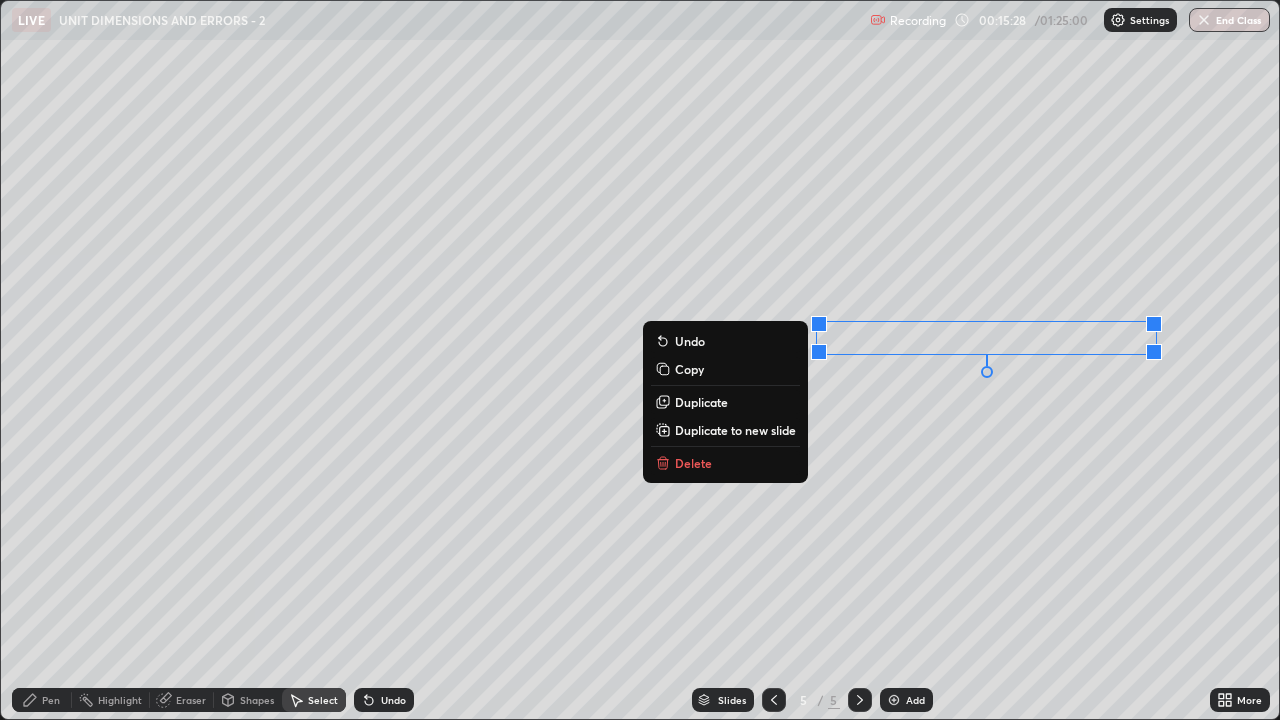 click on "Delete" at bounding box center [725, 463] 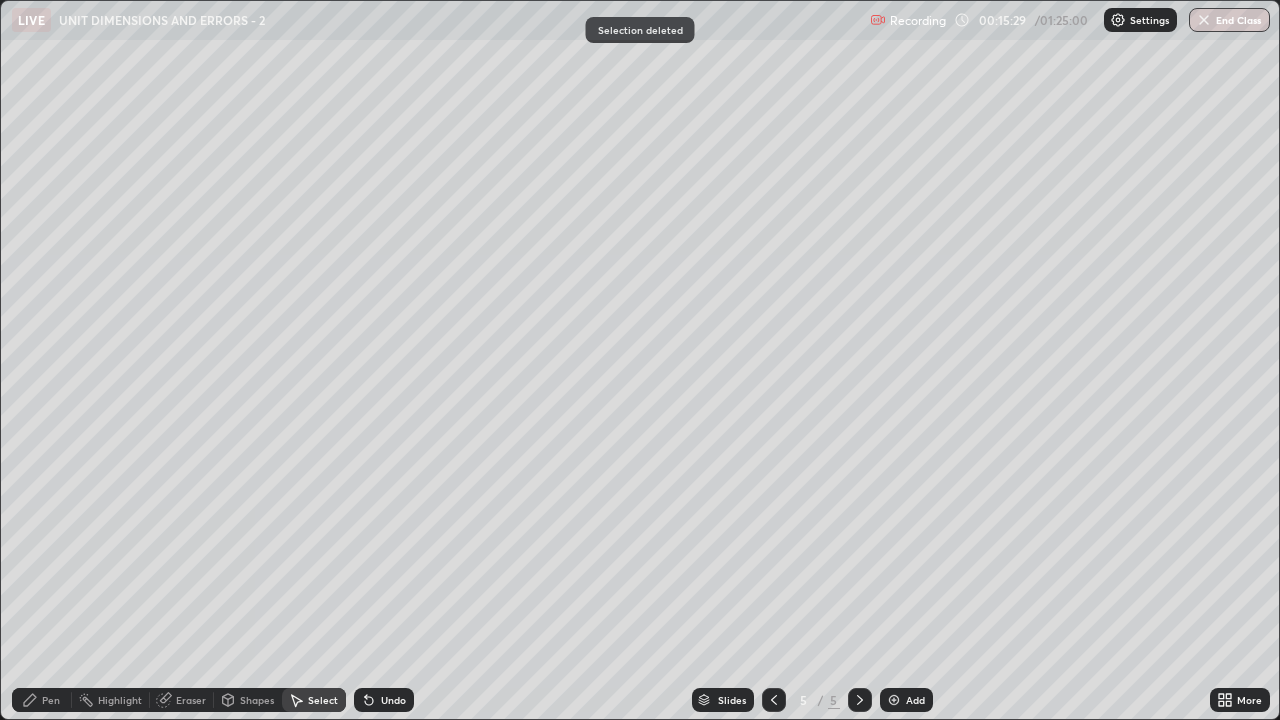 click on "Pen" at bounding box center [51, 700] 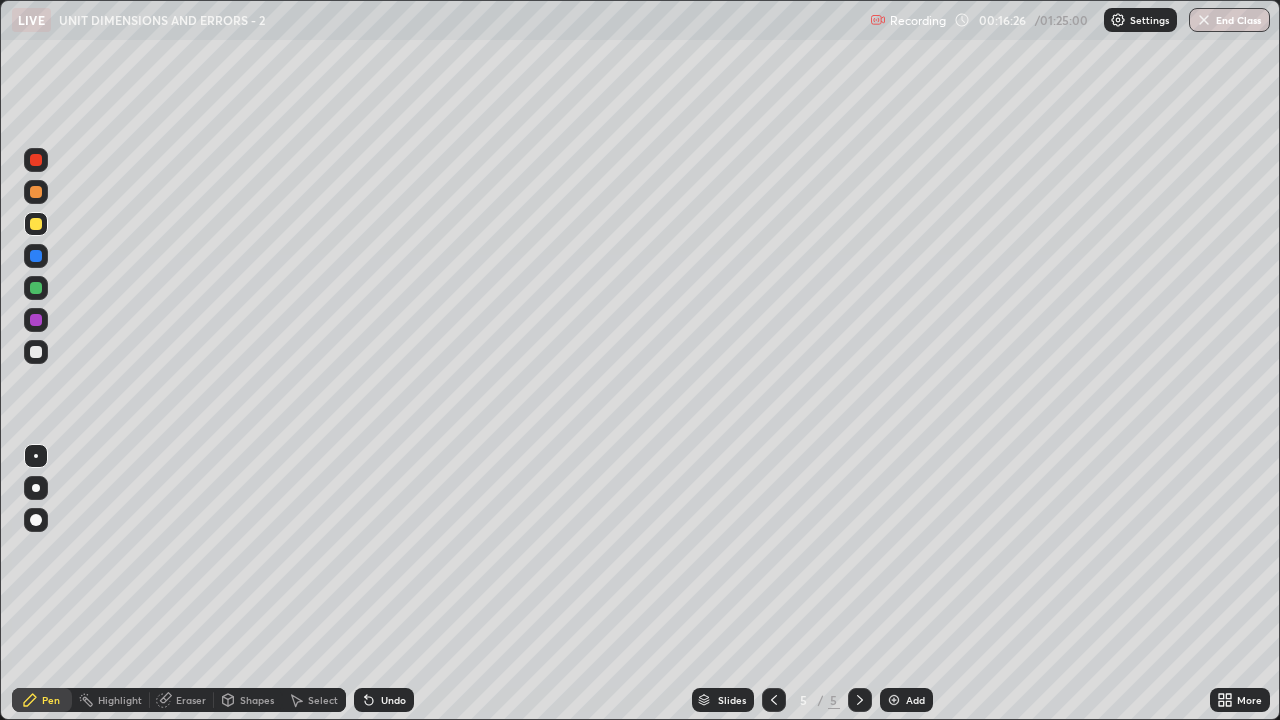 click on "Select" at bounding box center (314, 700) 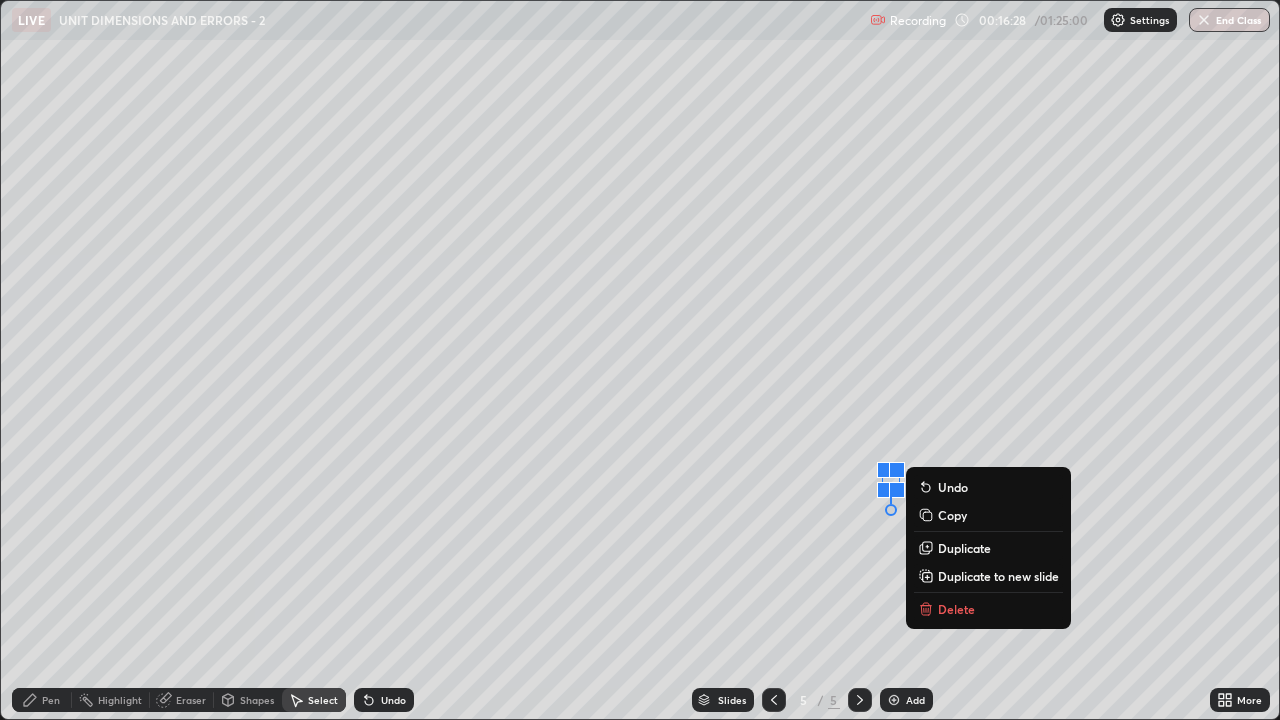 click on "Delete" at bounding box center [956, 609] 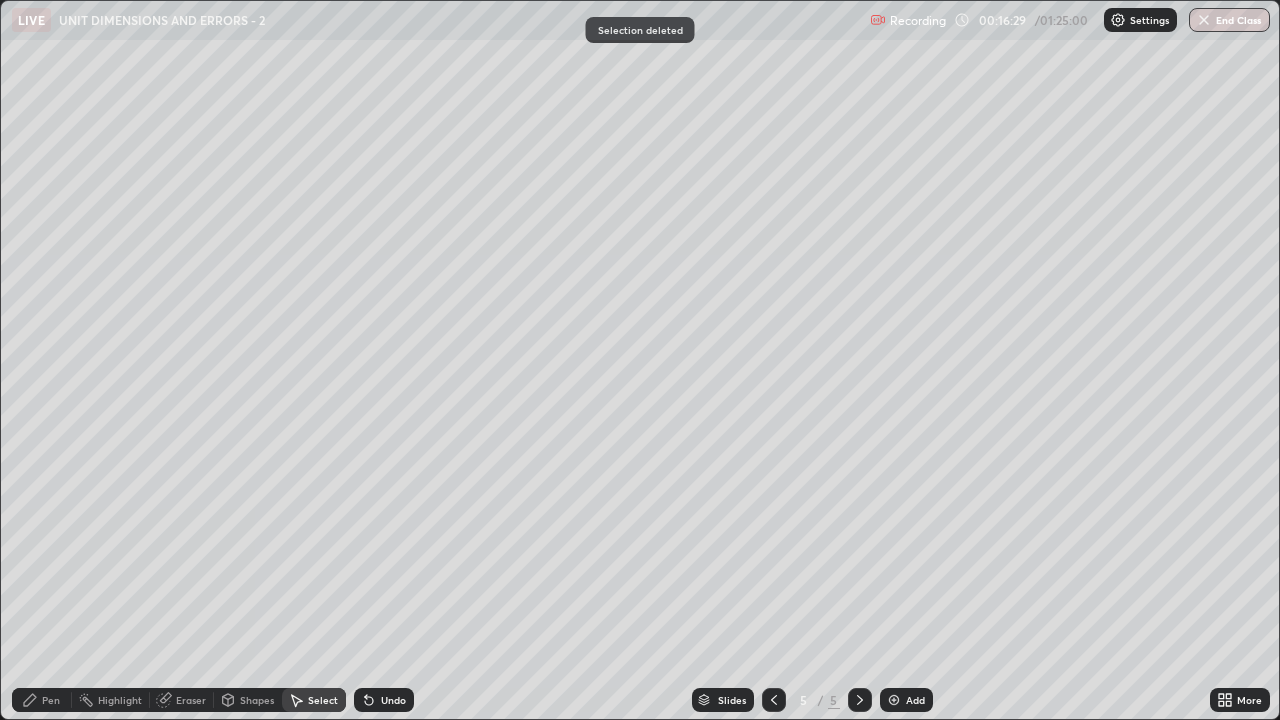 click on "Pen" at bounding box center (51, 700) 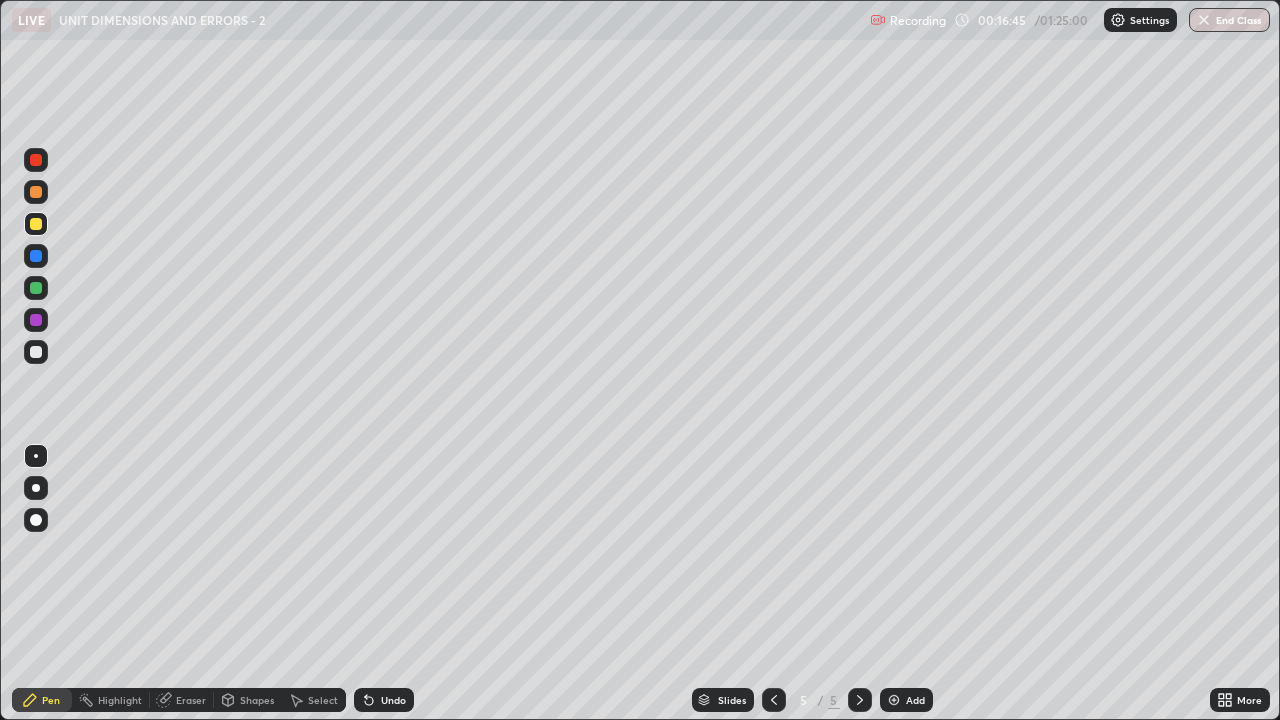 click 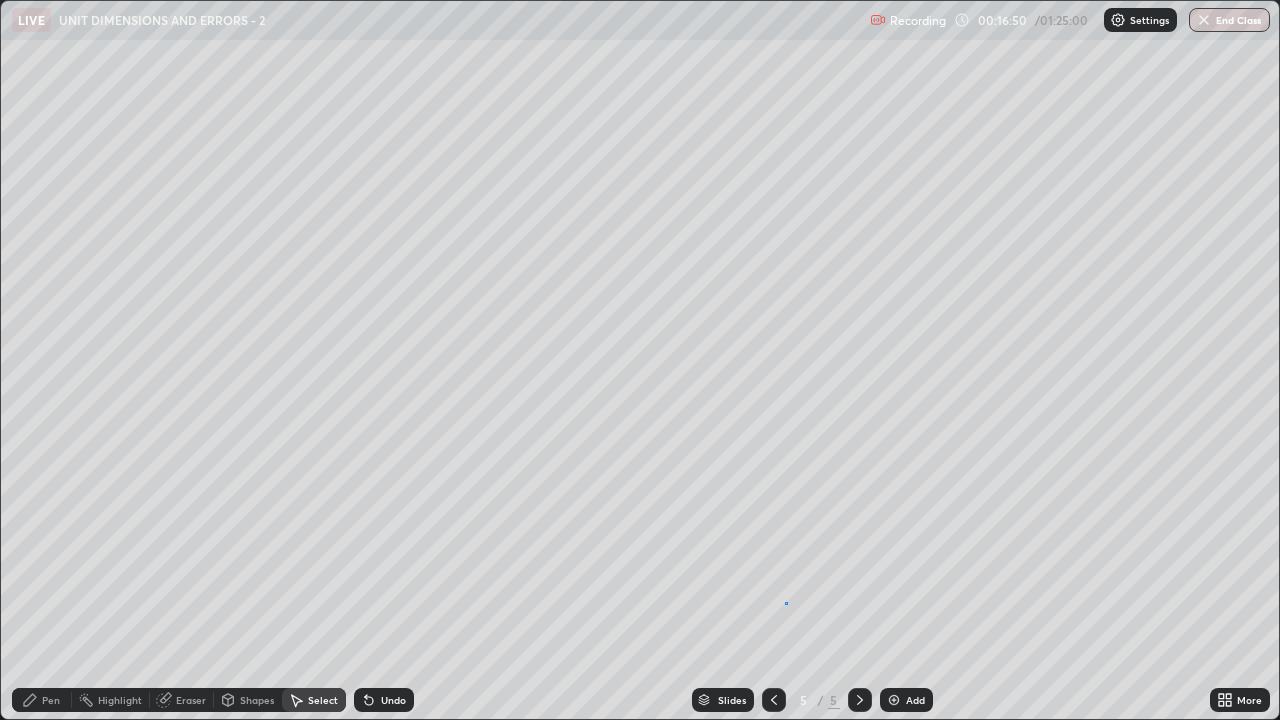 click on "0 ° Undo Copy Duplicate Duplicate to new slide Delete" at bounding box center [640, 360] 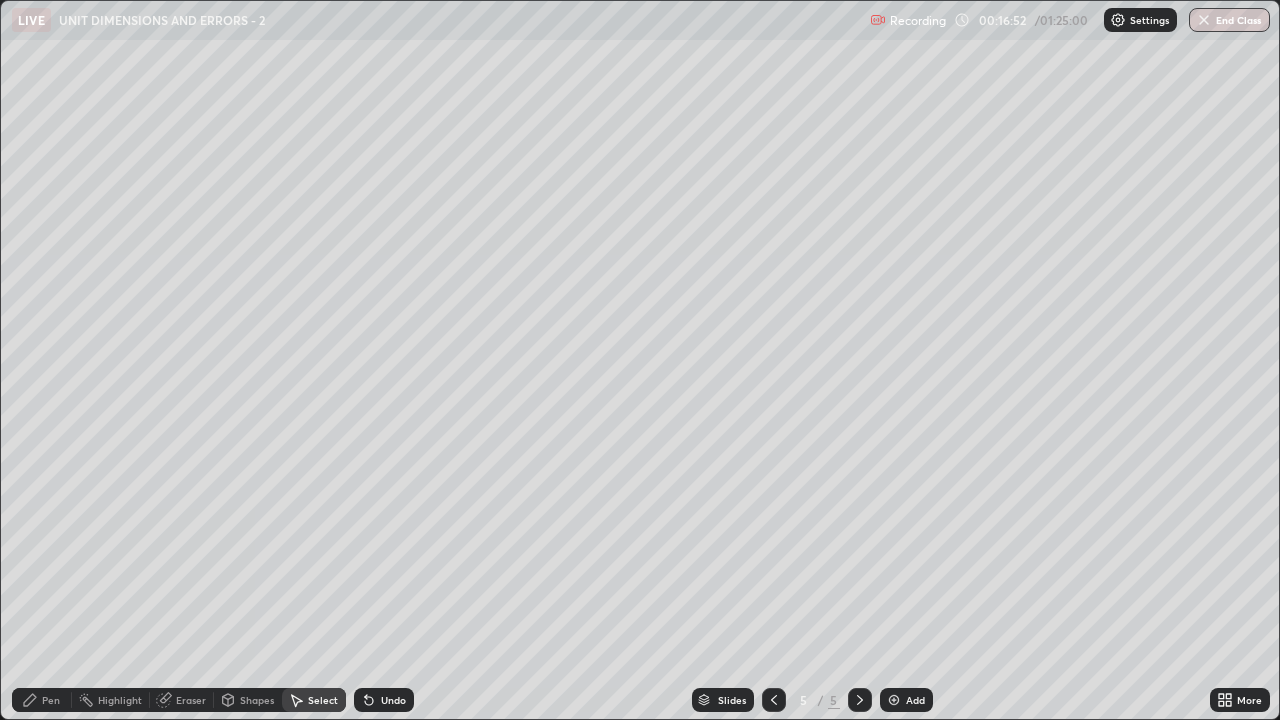 click on "Pen" at bounding box center (51, 700) 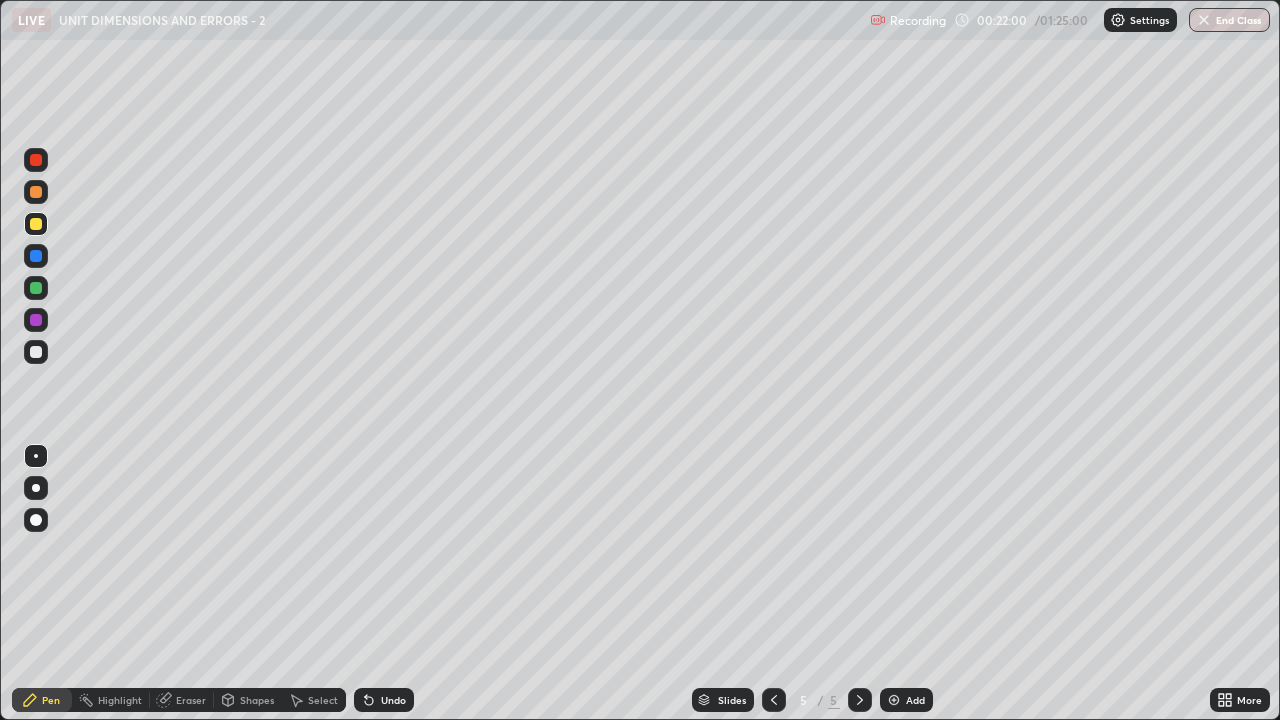 click on "Select" at bounding box center (323, 700) 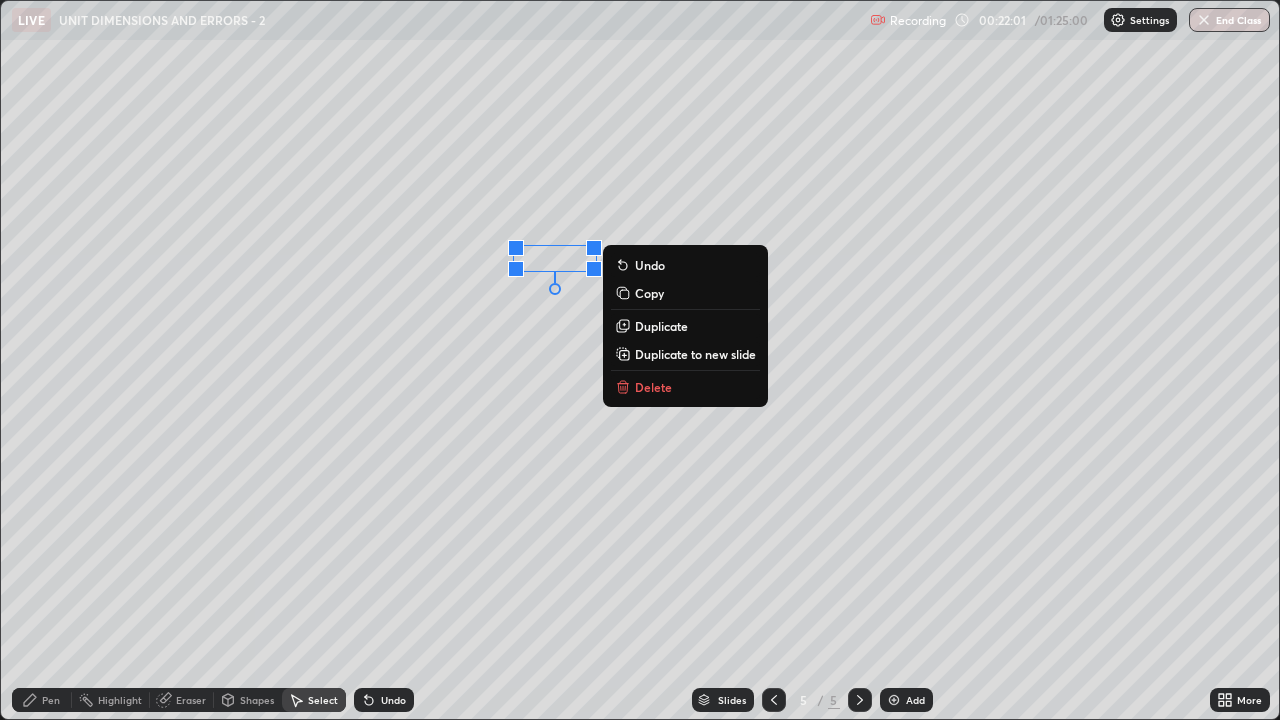click 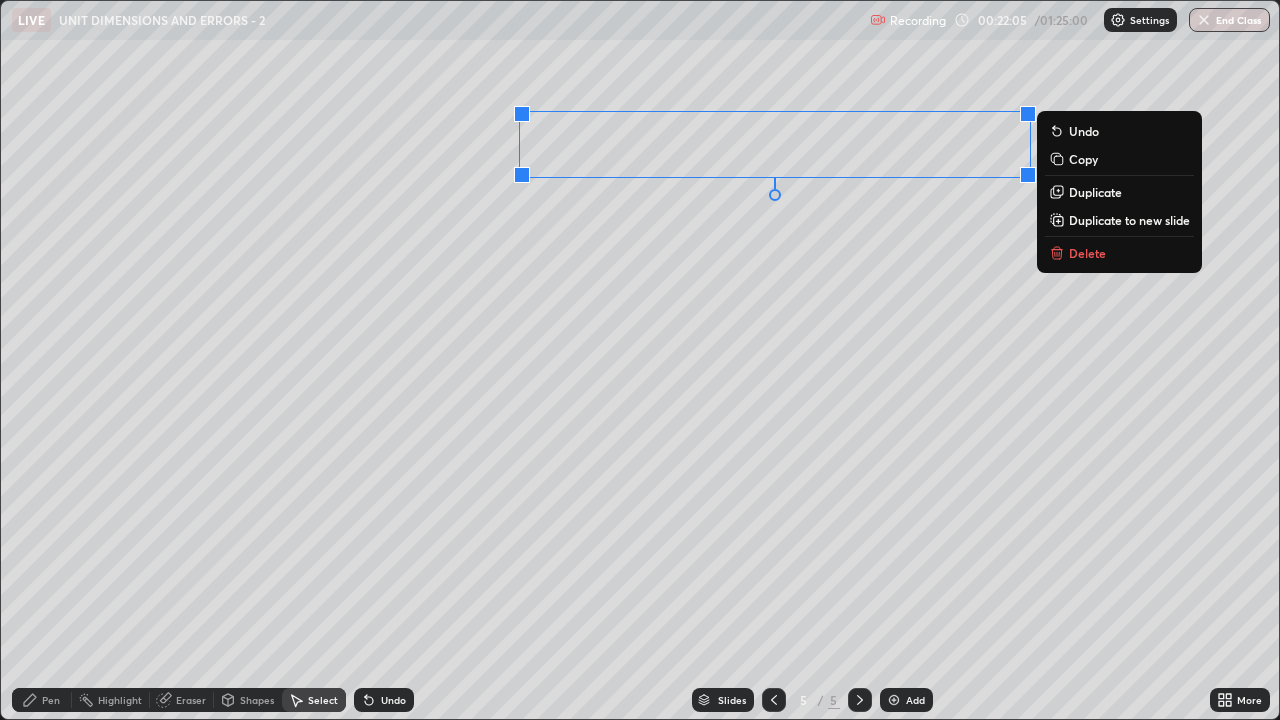click on "Delete" at bounding box center [1087, 253] 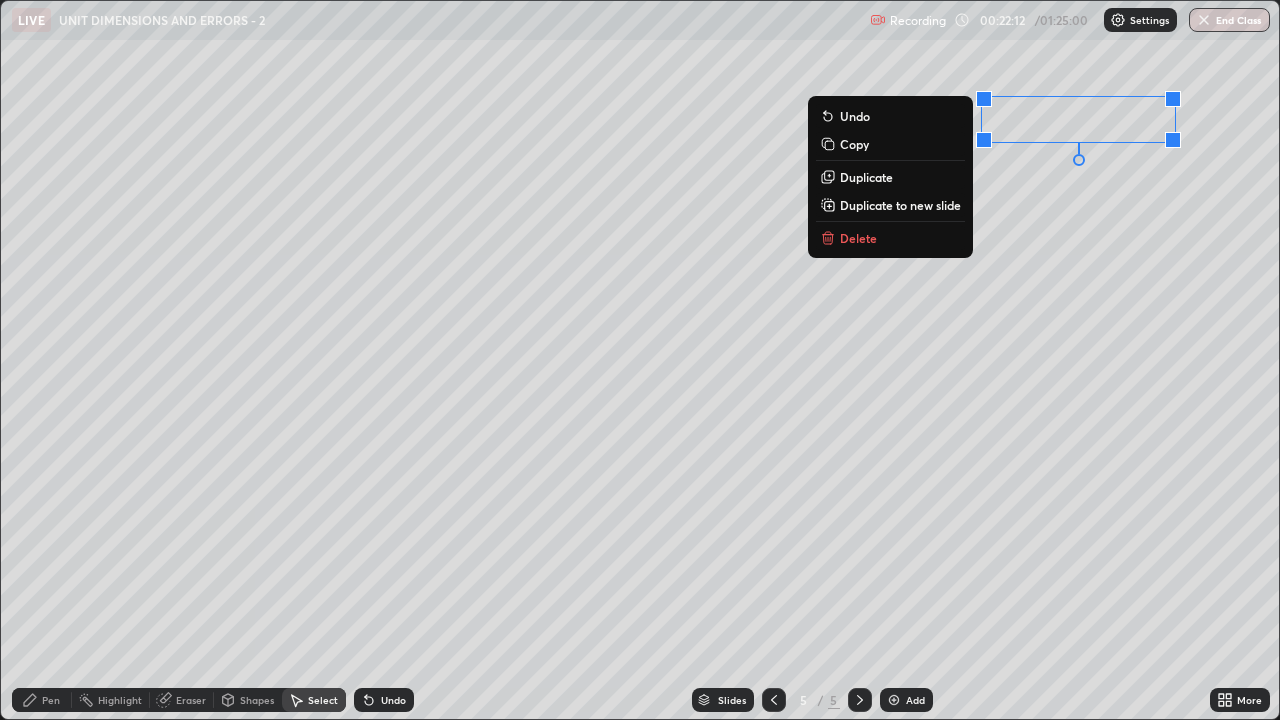 click on "Delete" at bounding box center (890, 238) 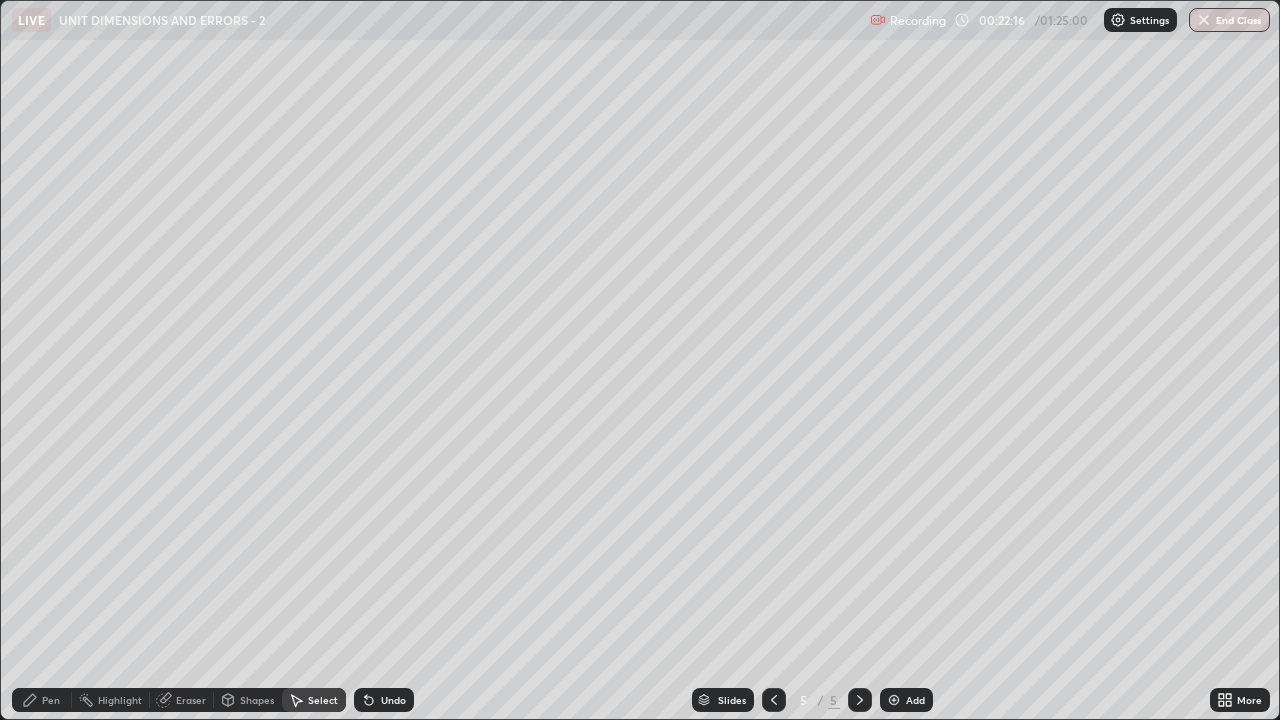 click on "Pen" at bounding box center [51, 700] 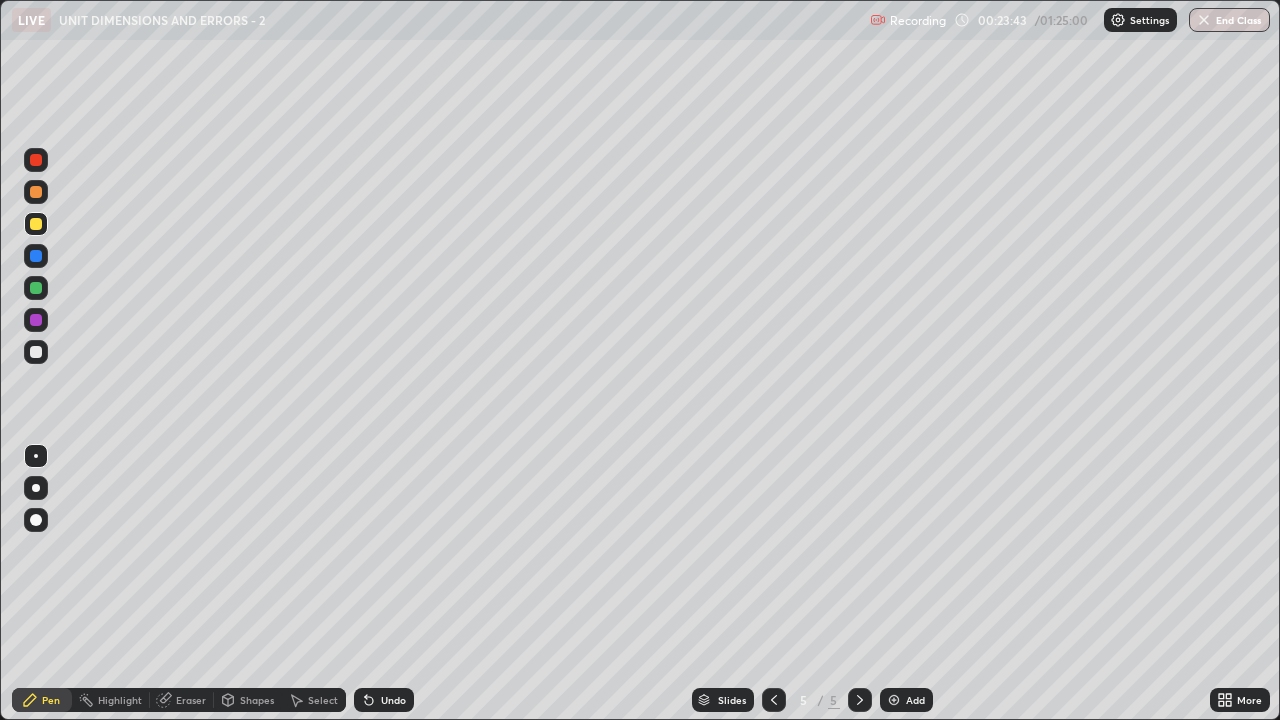 click on "Select" at bounding box center (323, 700) 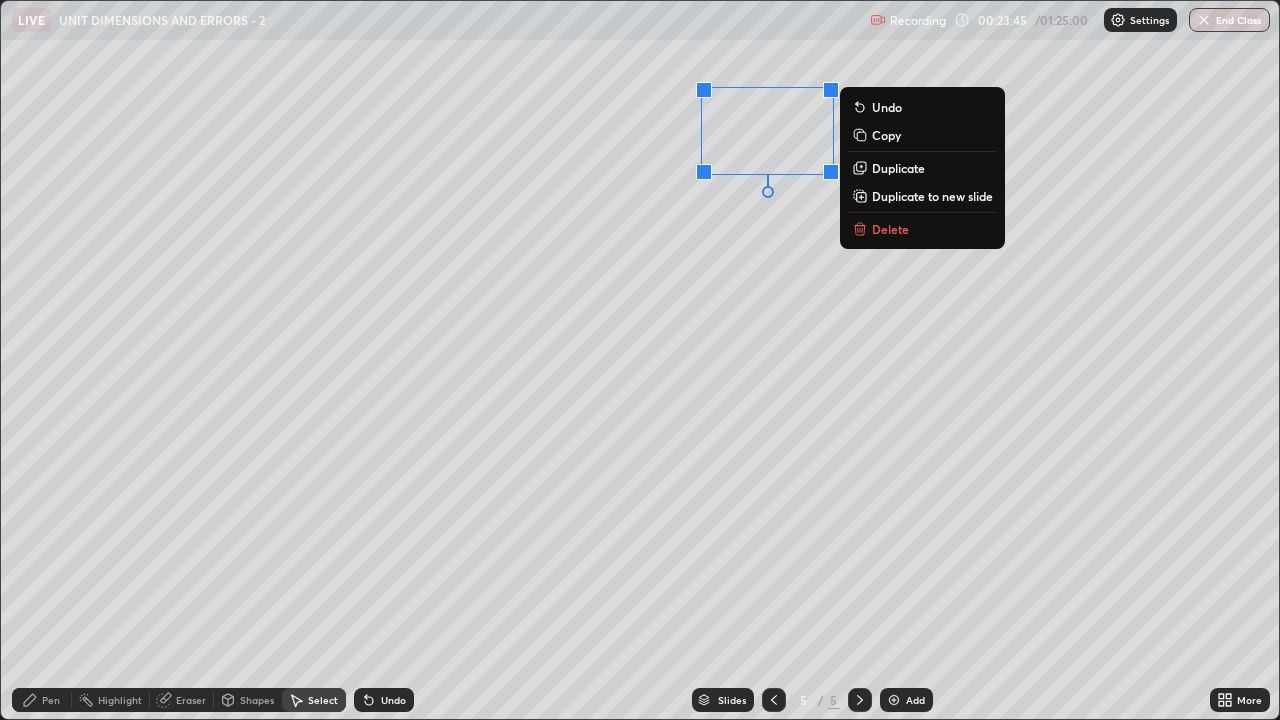 click on "Delete" at bounding box center [922, 229] 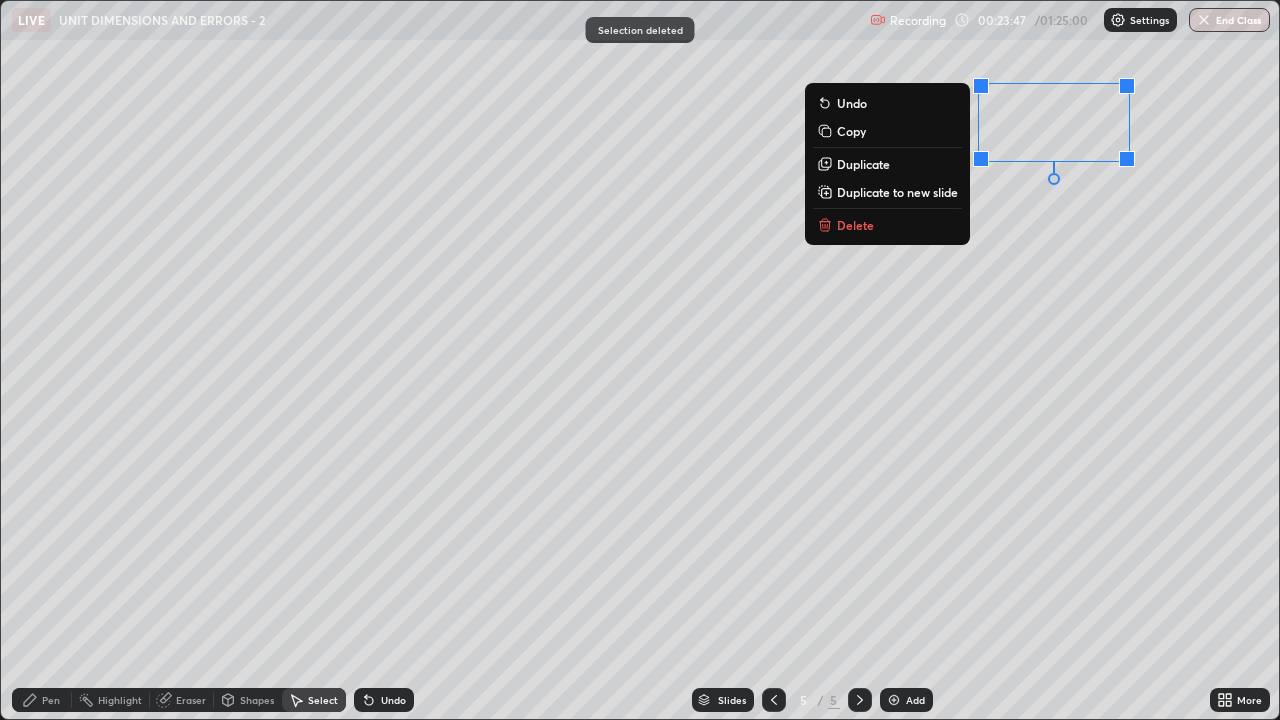click on "Delete" at bounding box center (887, 225) 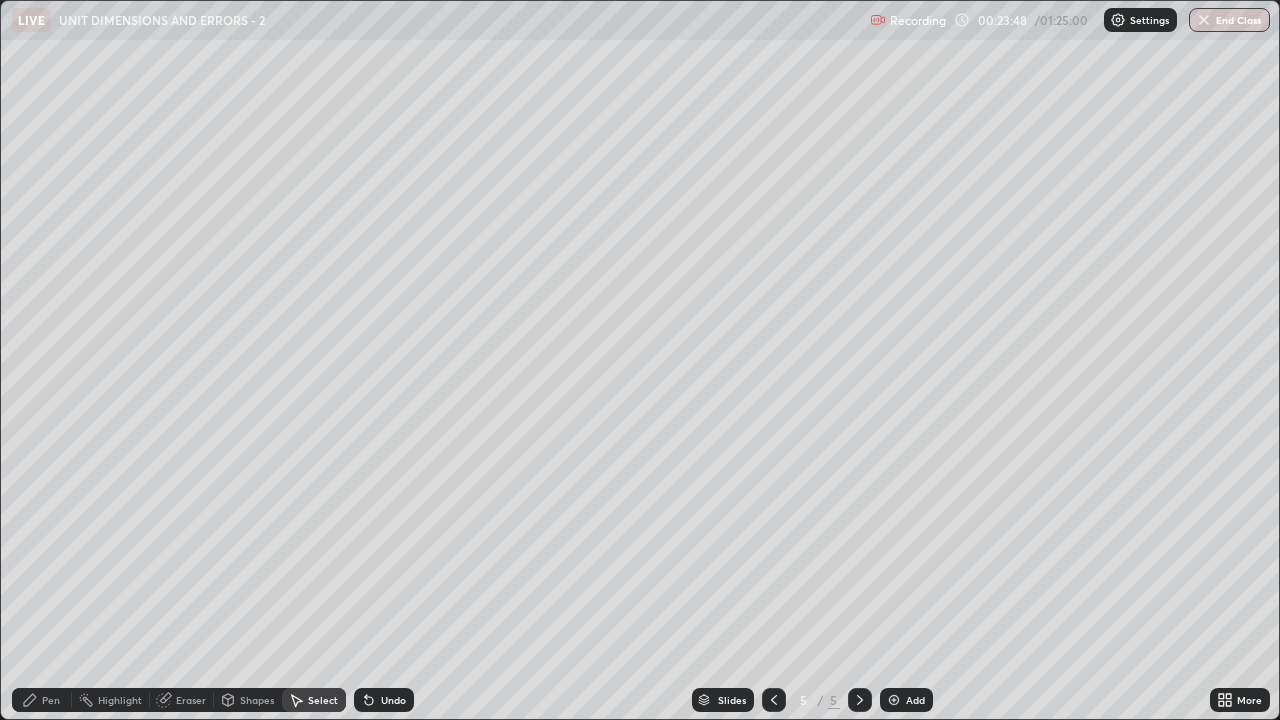 click on "Pen" at bounding box center [51, 700] 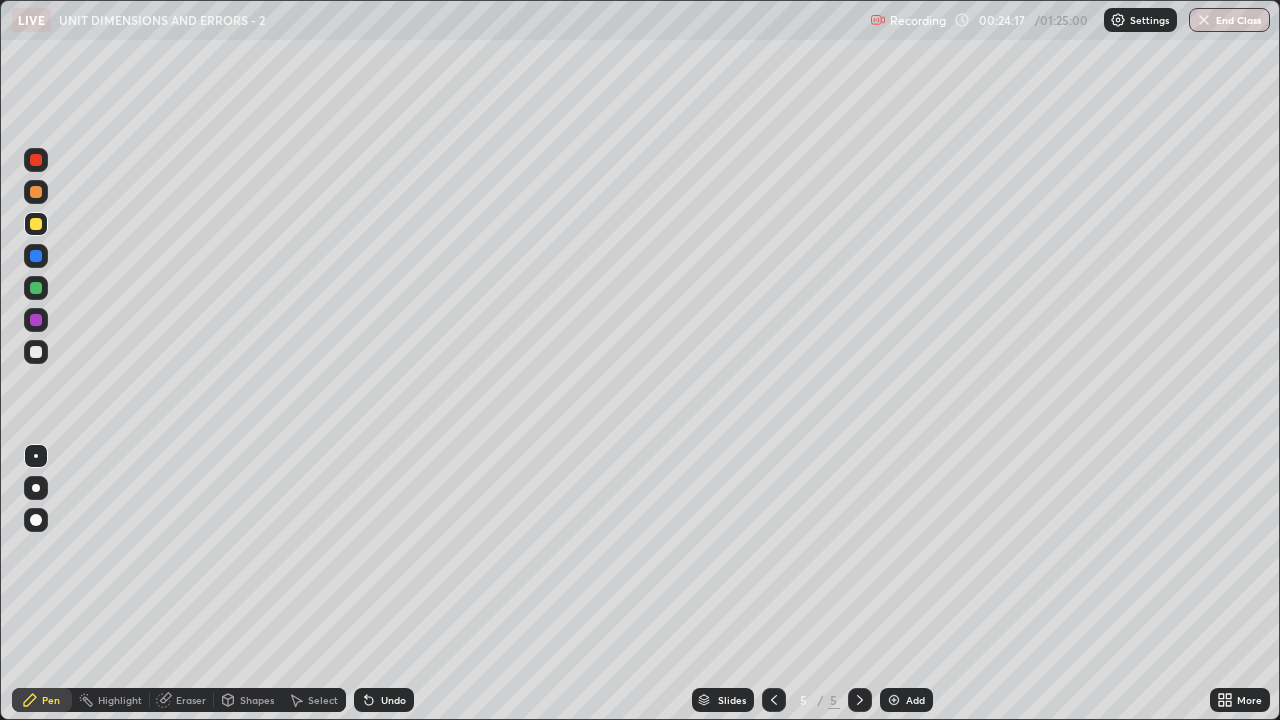 click on "Select" at bounding box center [323, 700] 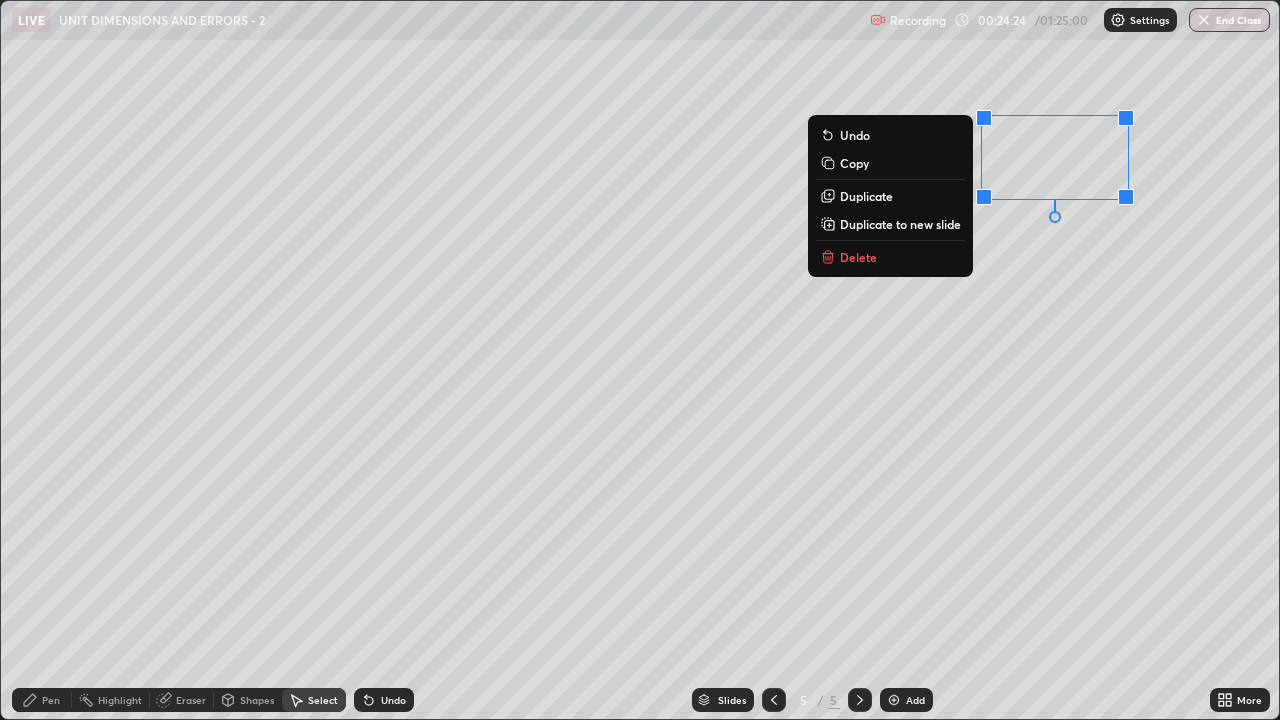 click on "Duplicate to new slide" at bounding box center [900, 224] 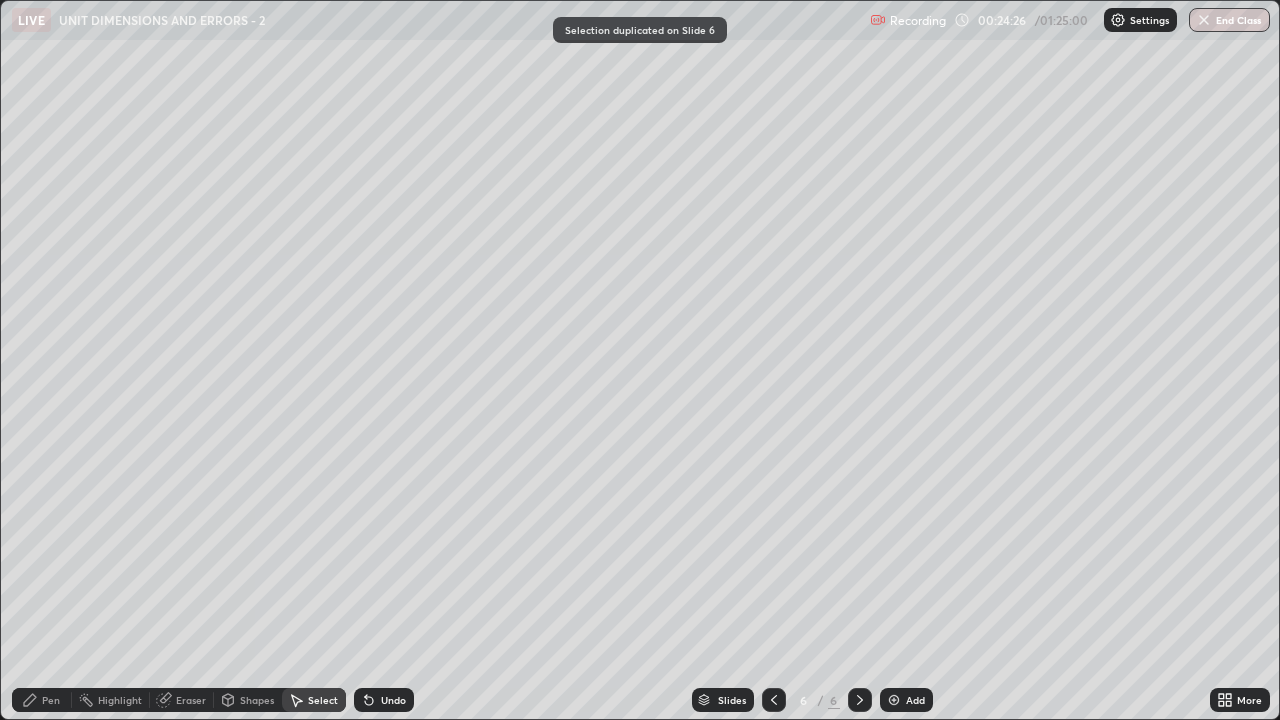 click at bounding box center [774, 700] 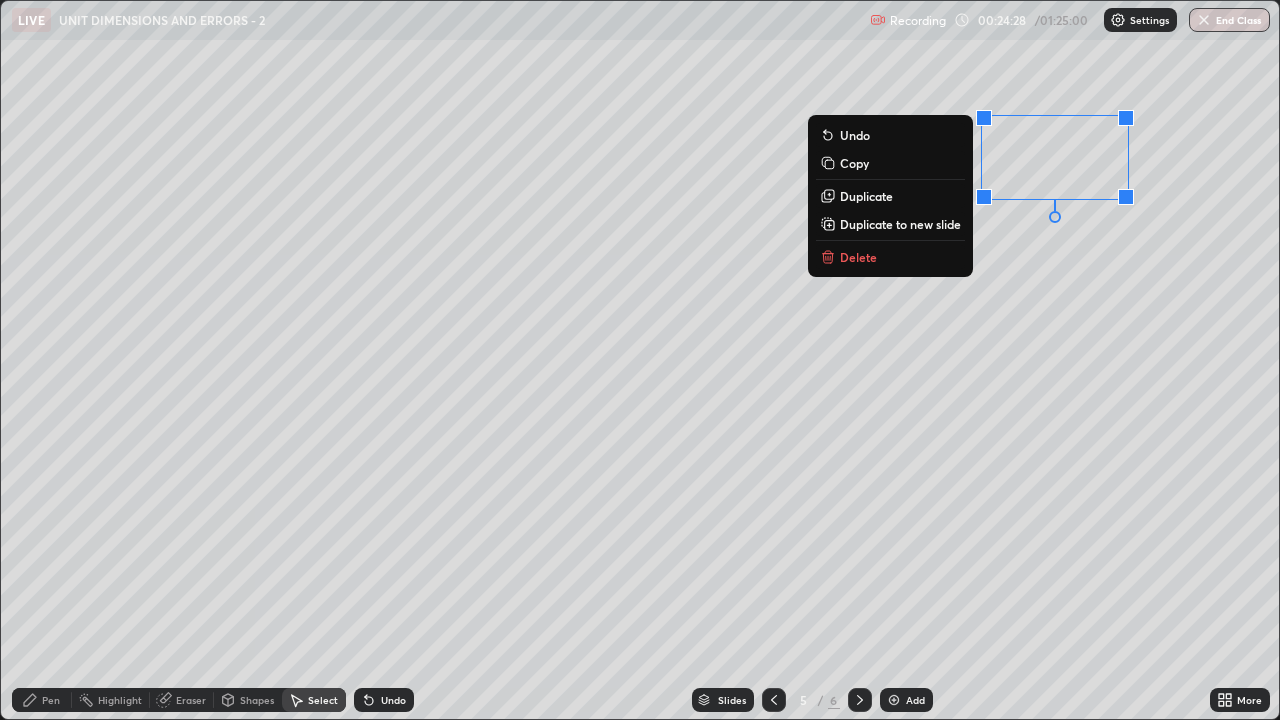 click on "Delete" at bounding box center [890, 257] 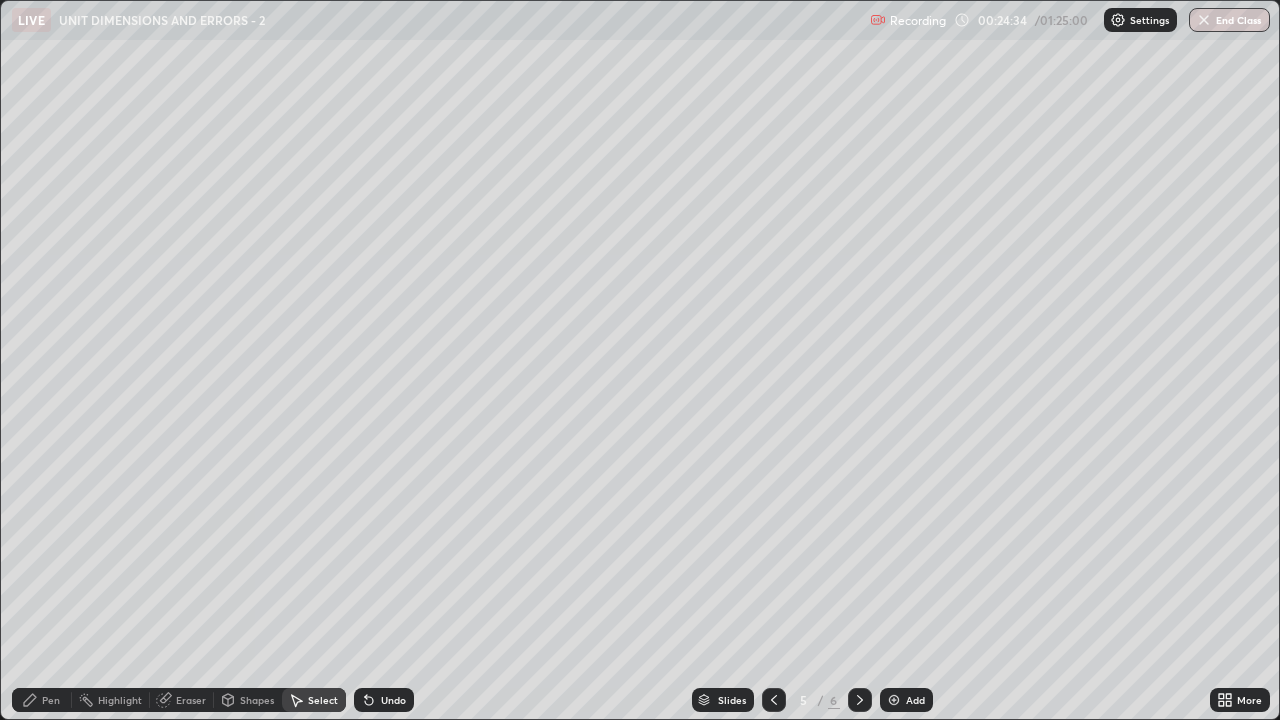 click on "Pen" at bounding box center (51, 700) 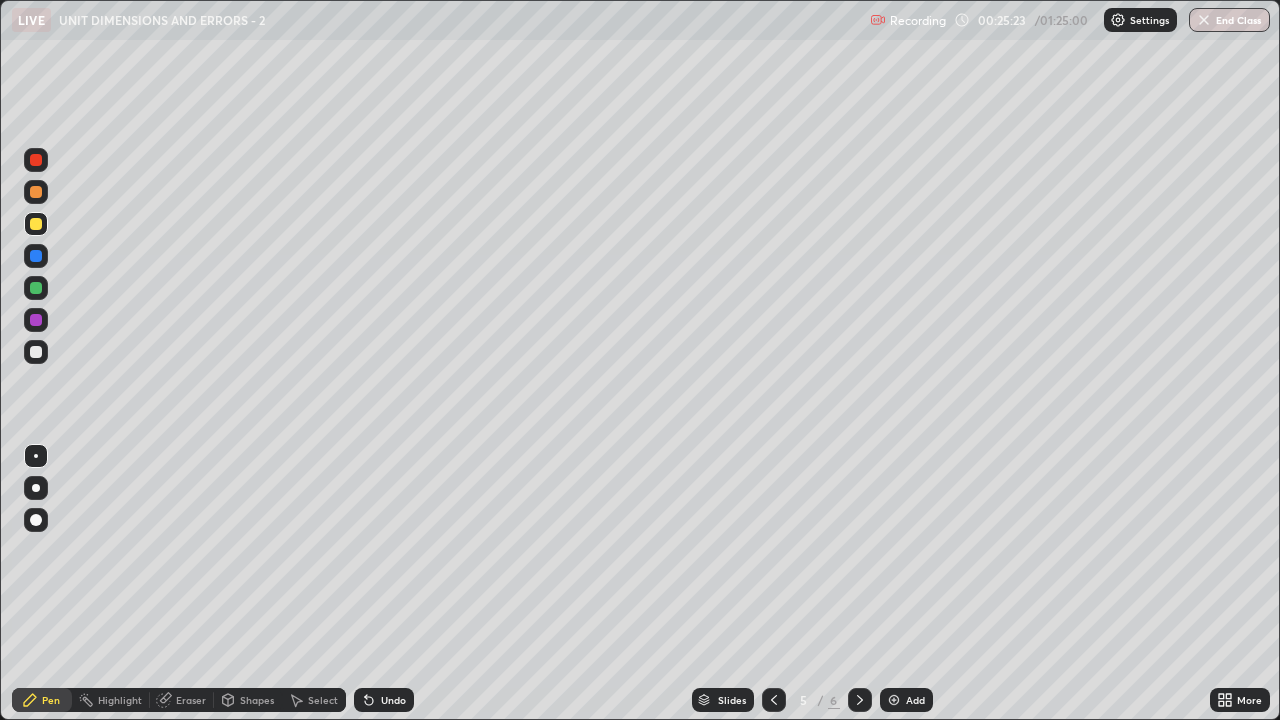 click on "Select" at bounding box center [323, 700] 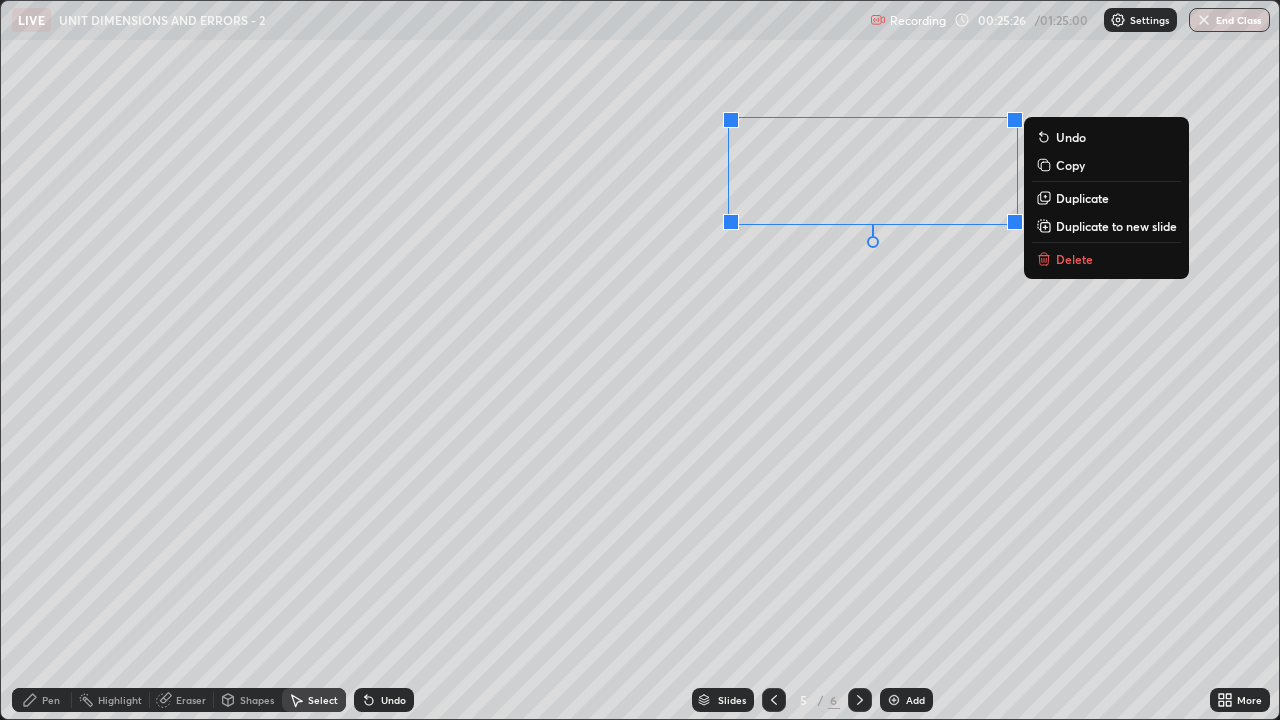 click on "Delete" at bounding box center [1074, 259] 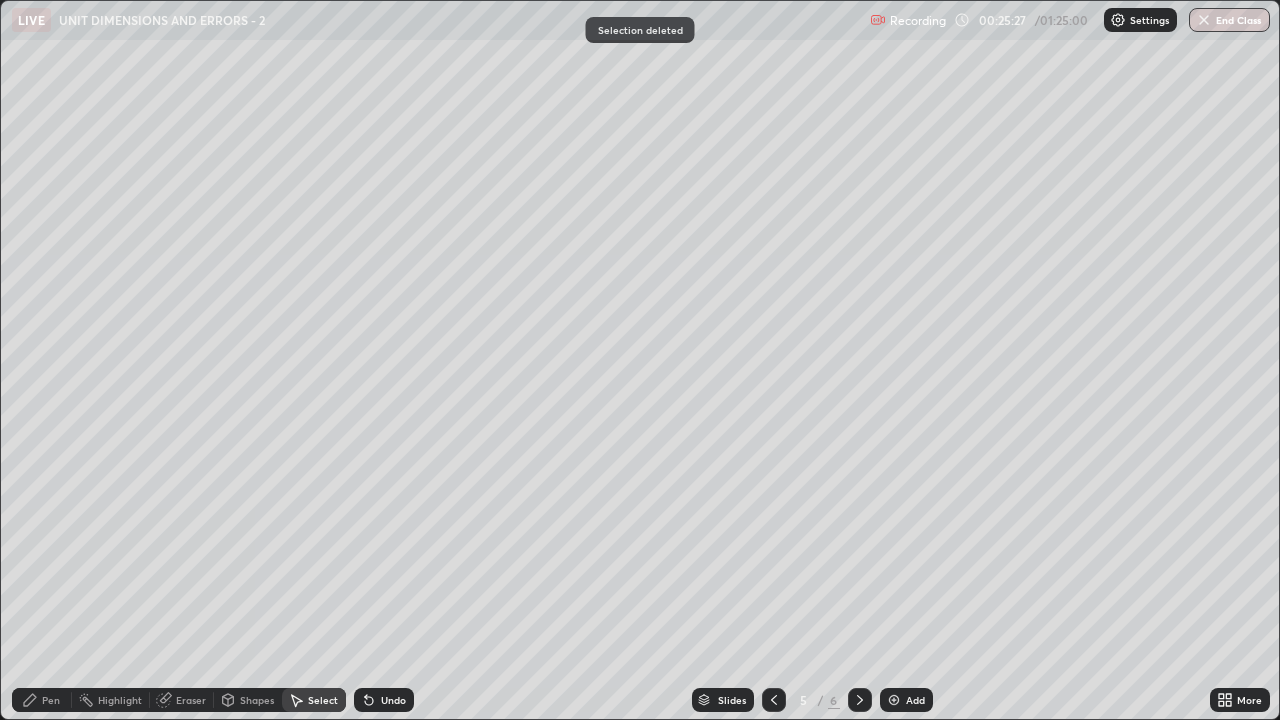 click at bounding box center (894, 700) 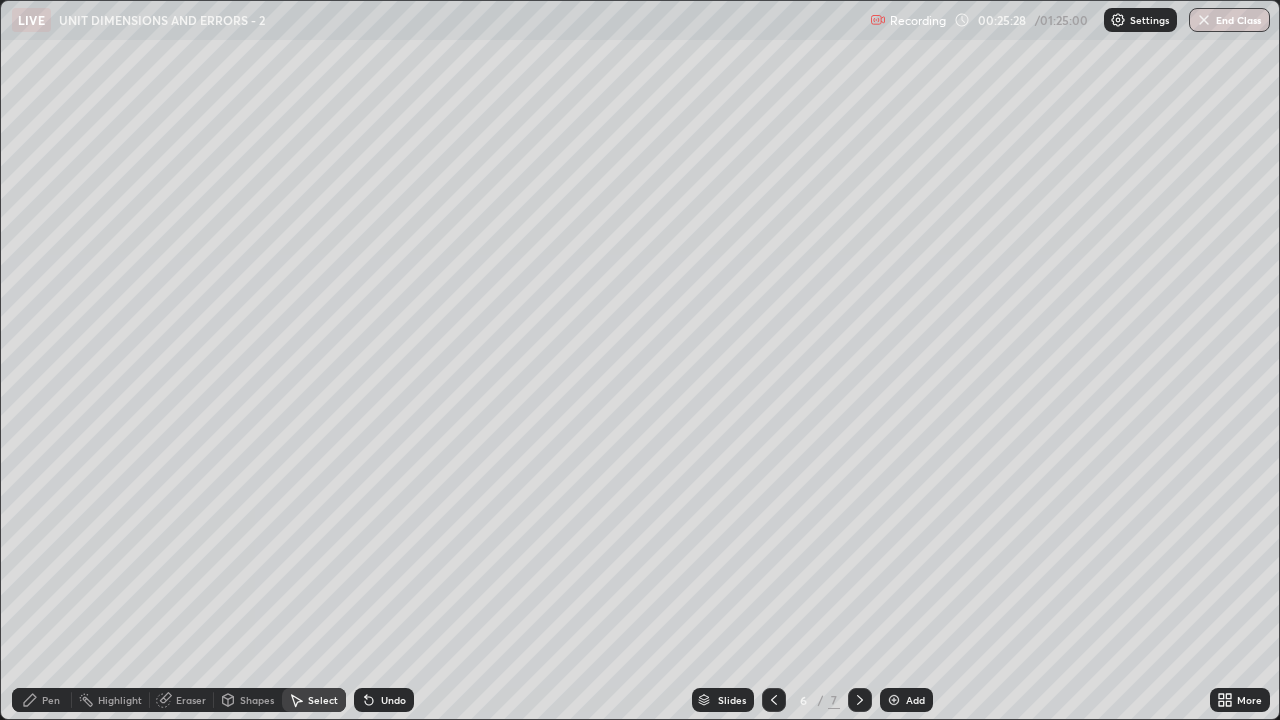 click on "Pen" at bounding box center (51, 700) 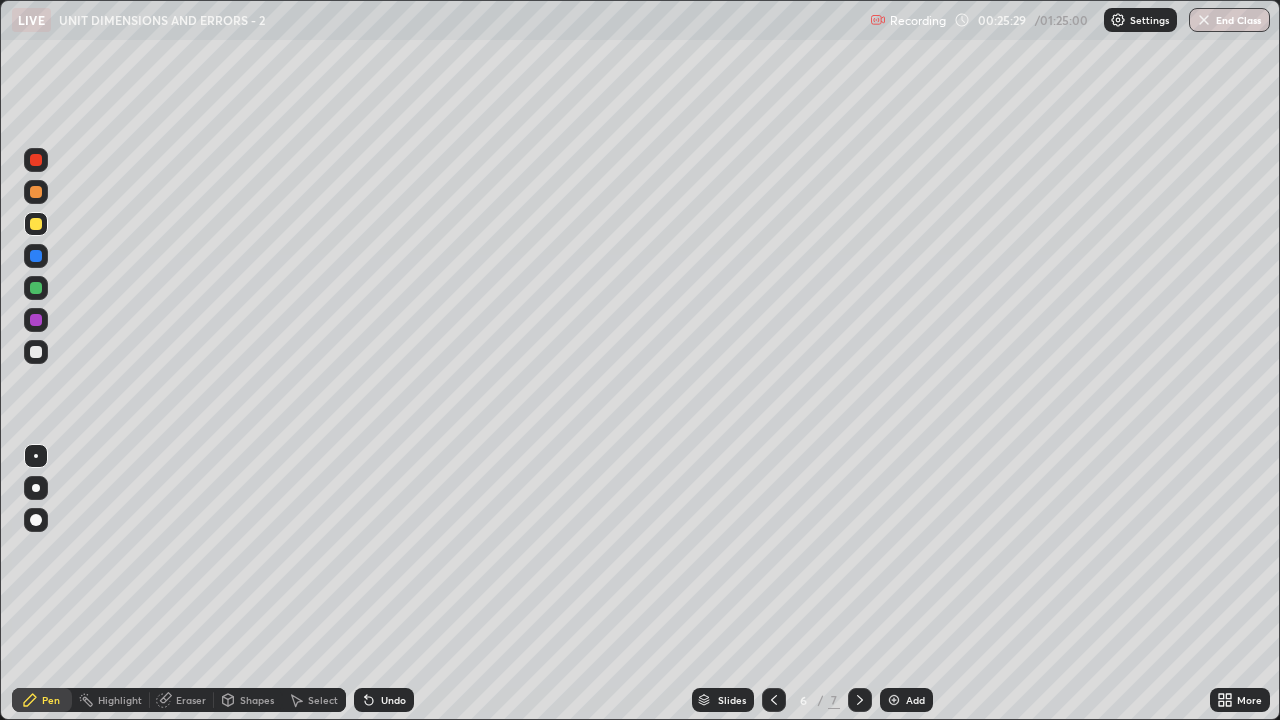 click at bounding box center (36, 352) 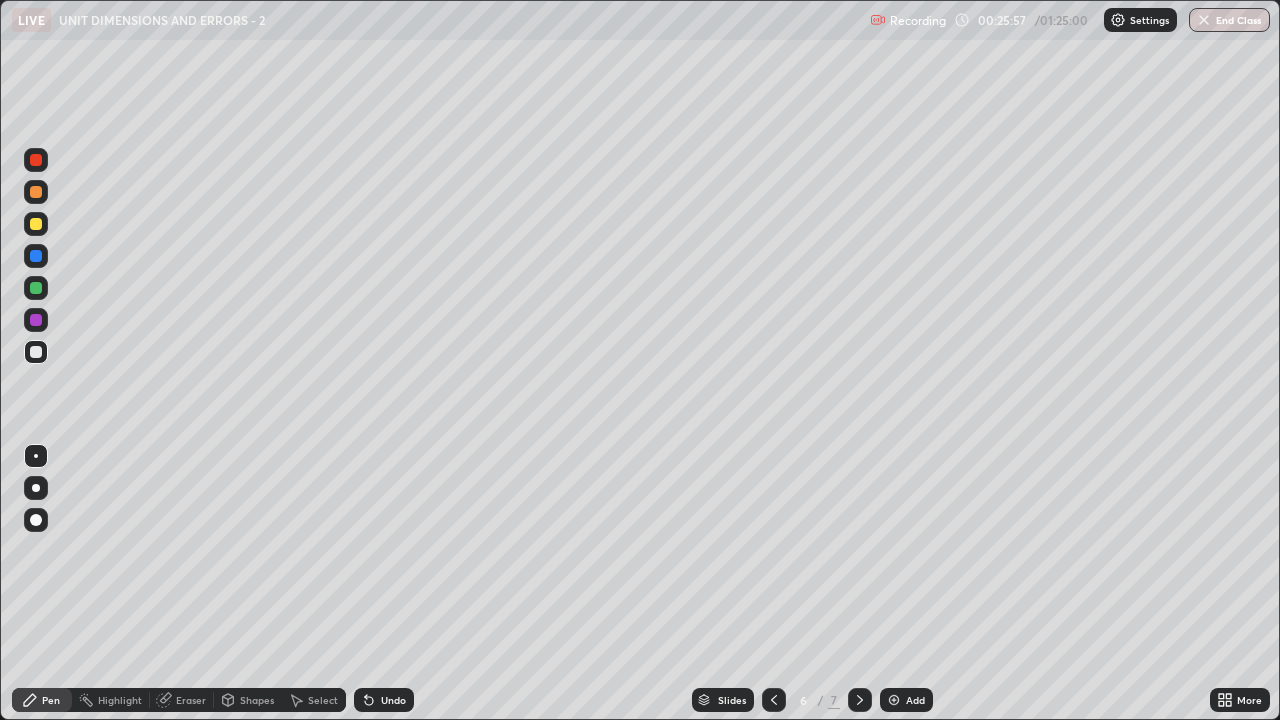 click on "Select" at bounding box center [323, 700] 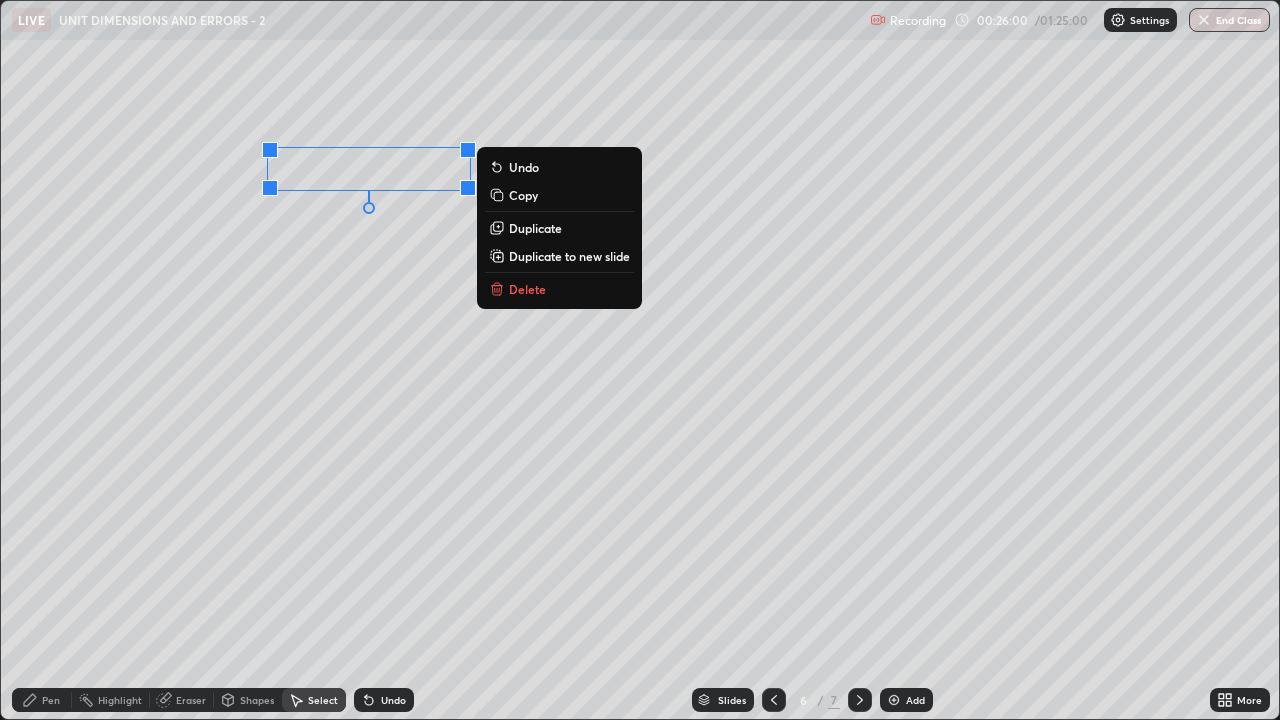 click on "Delete" at bounding box center [527, 289] 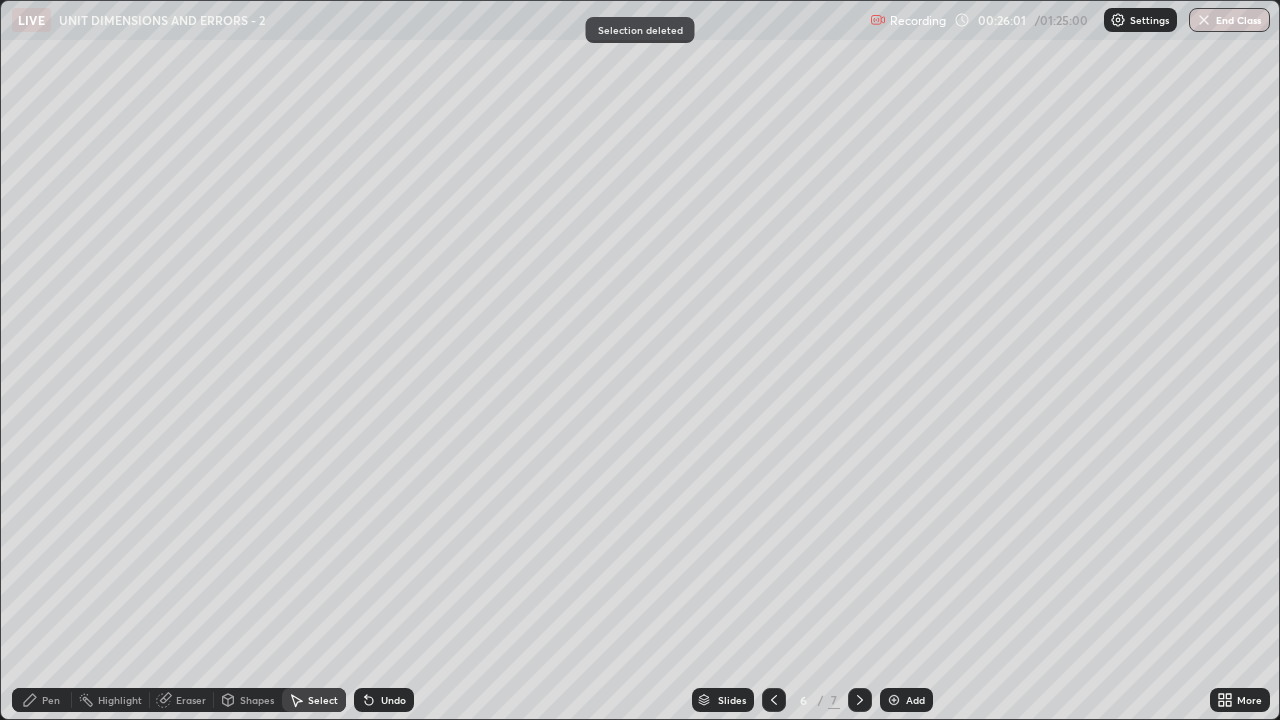 click on "Pen" at bounding box center [42, 700] 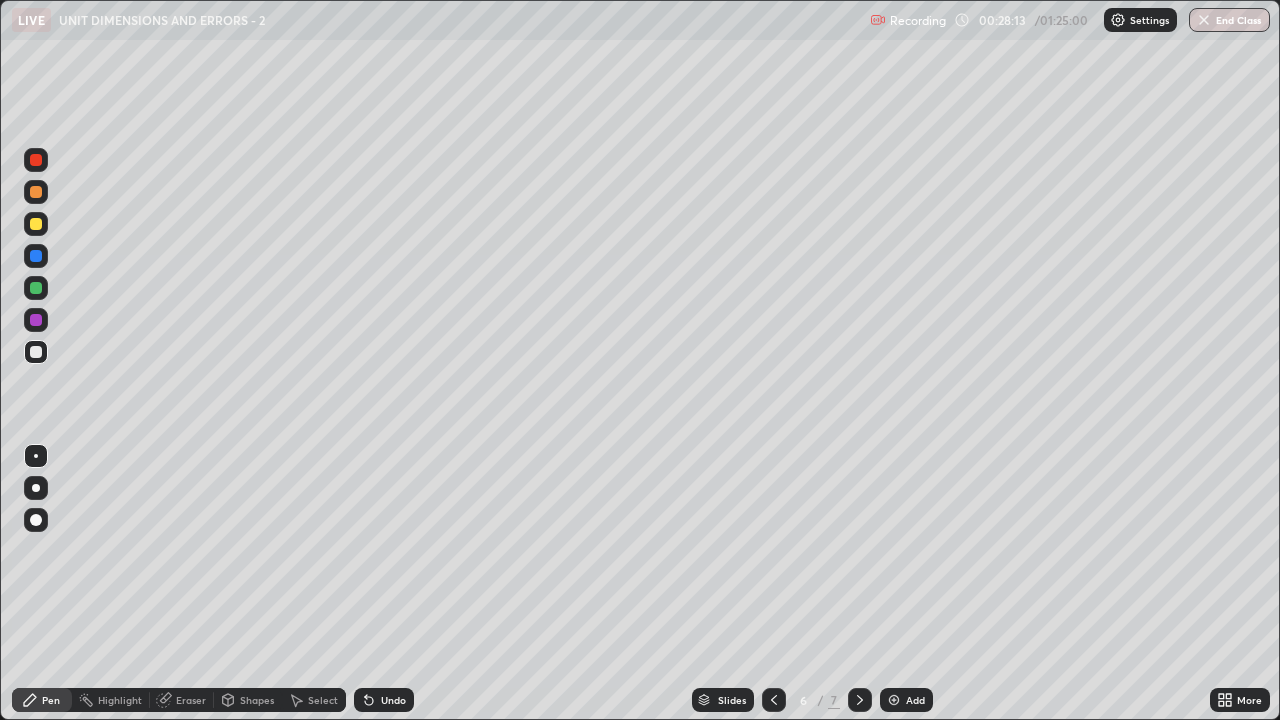 click 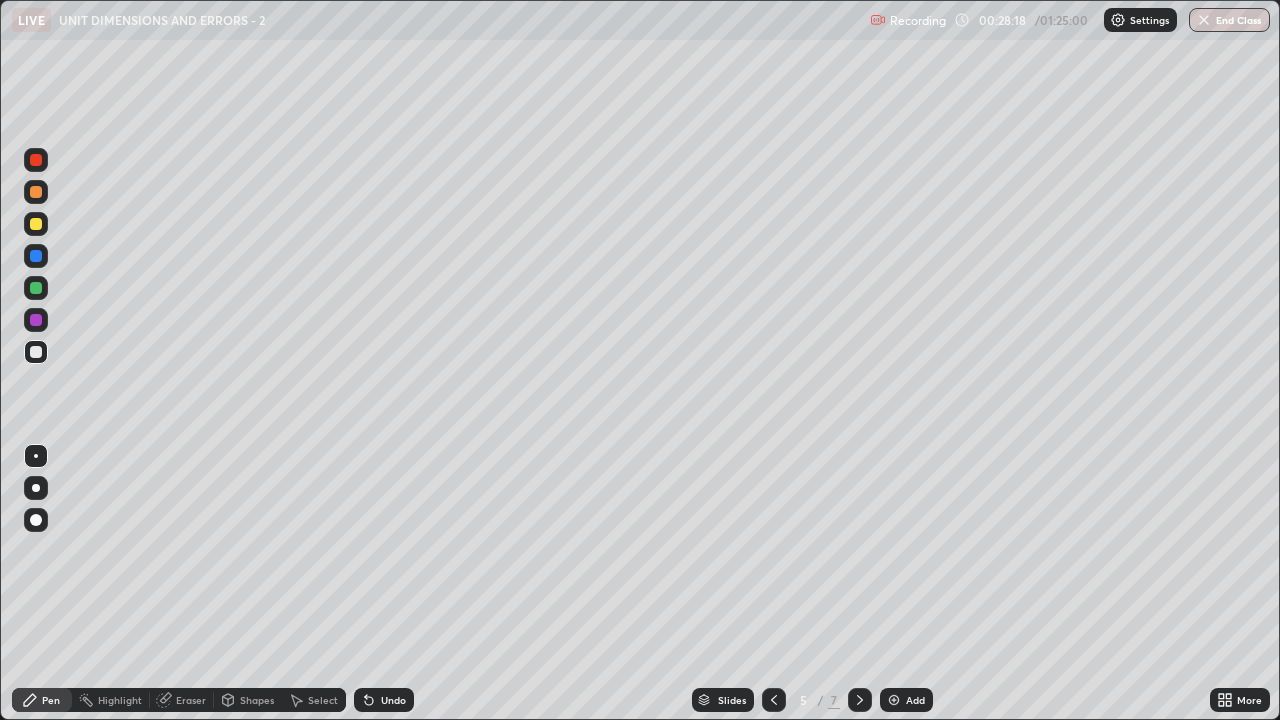 click 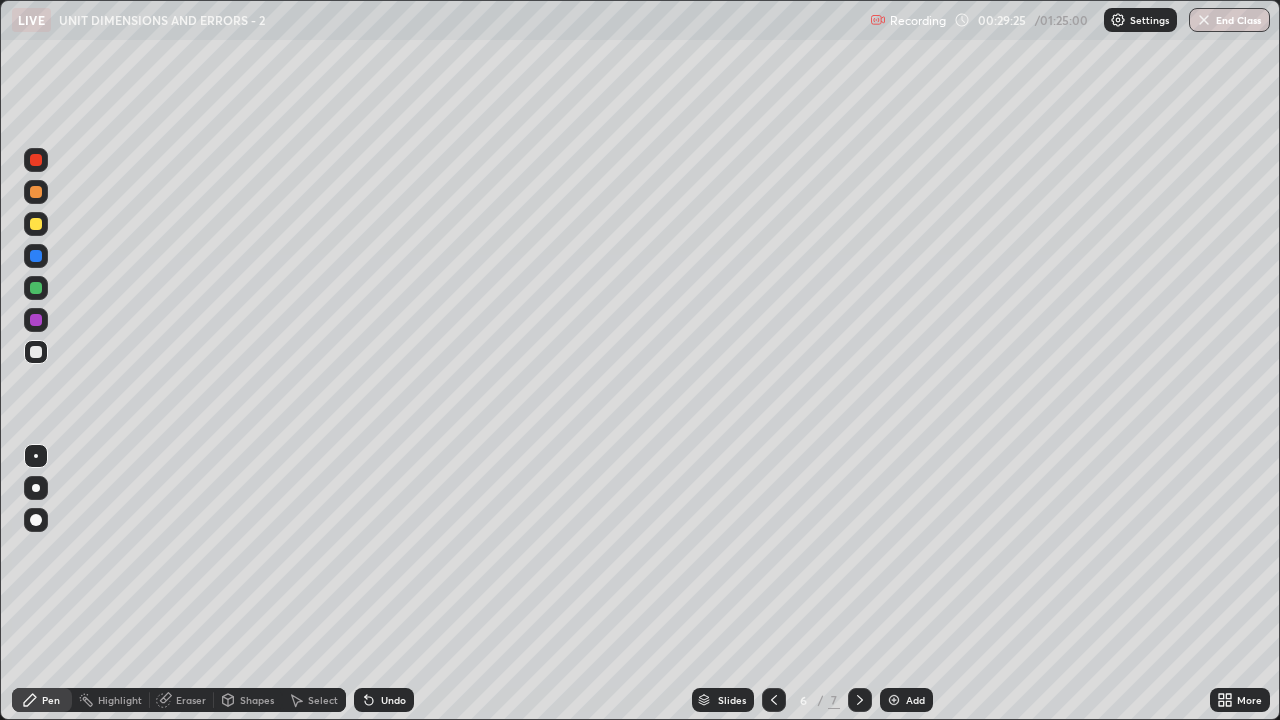 click at bounding box center [36, 160] 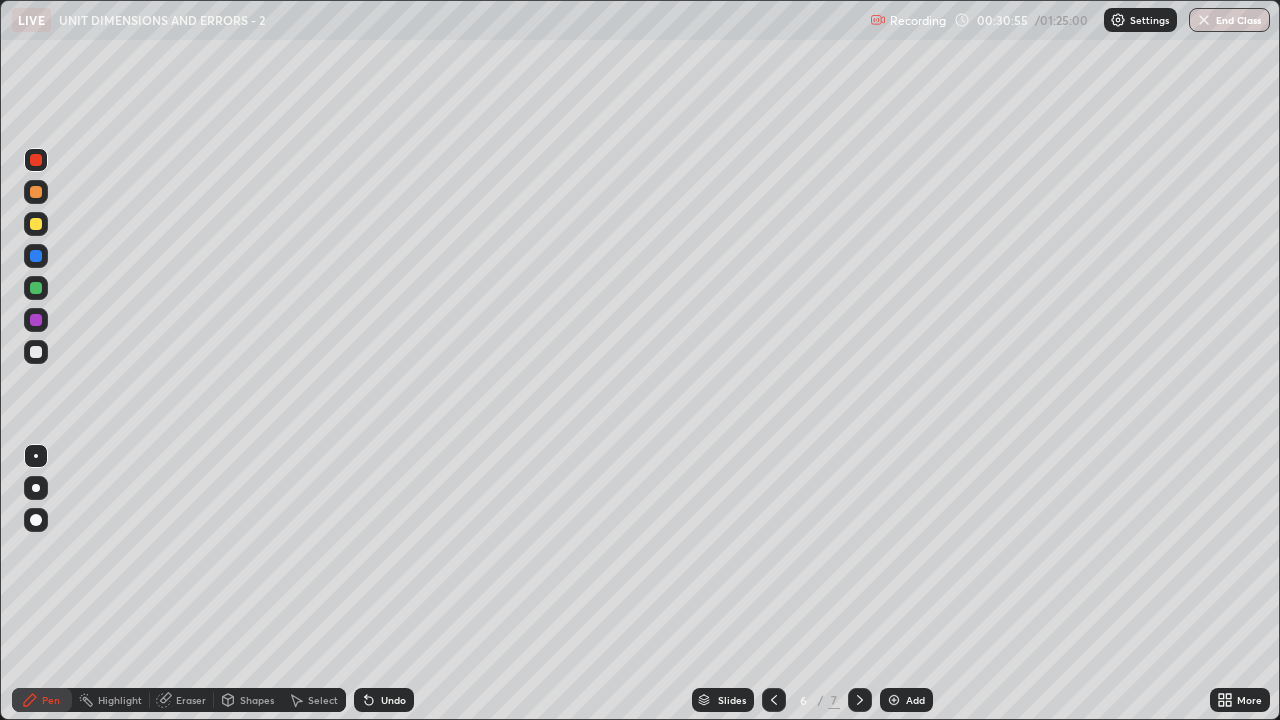 click on "Select" at bounding box center (323, 700) 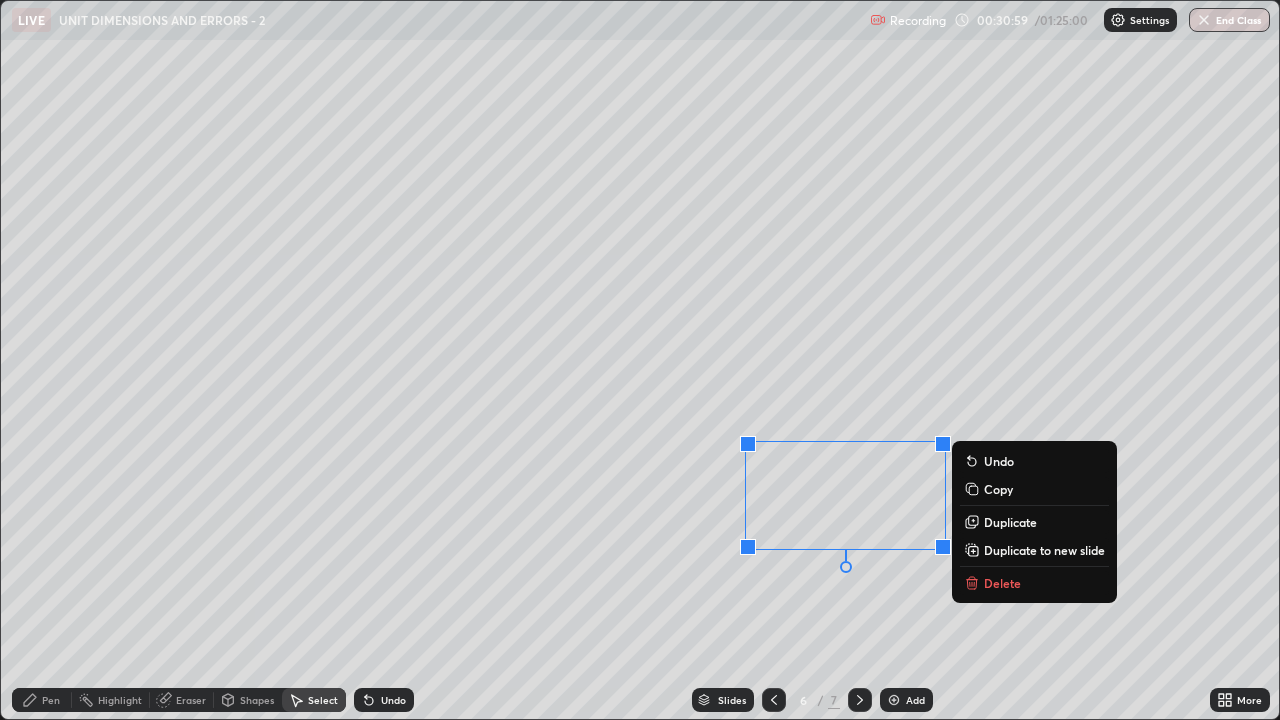 click on "Duplicate to new slide" at bounding box center (1044, 550) 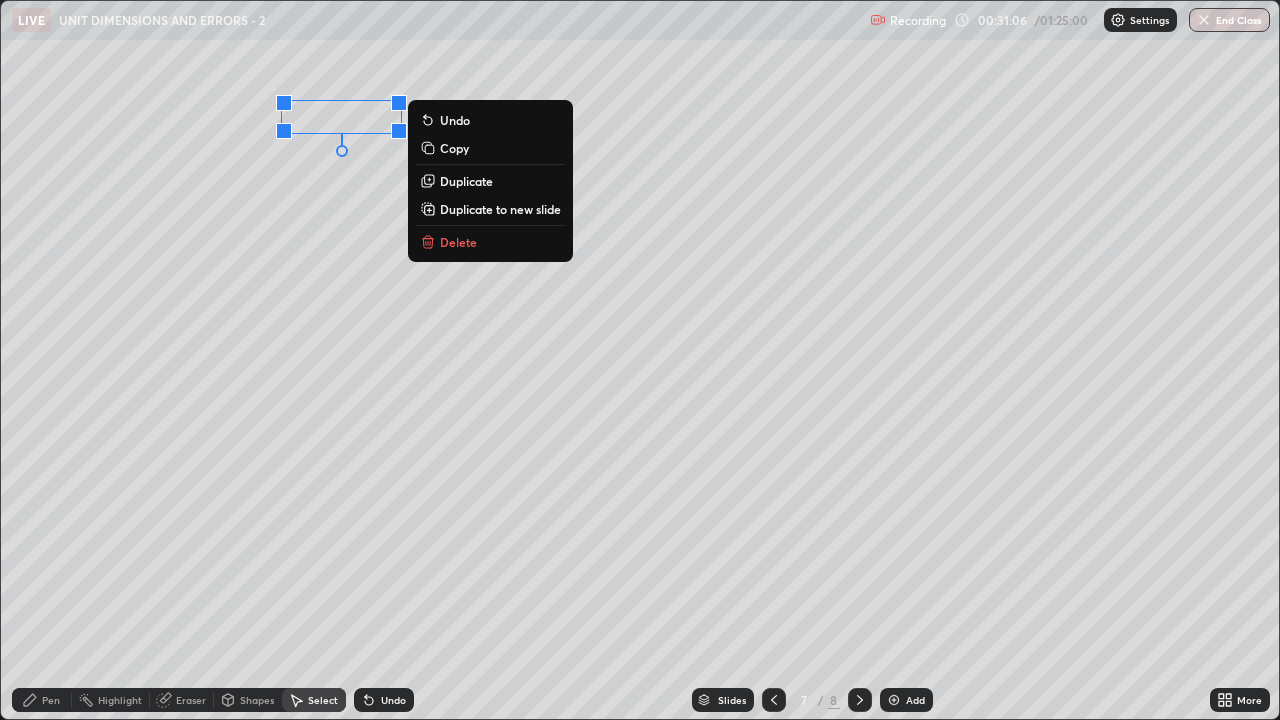 click on "Pen" at bounding box center (51, 700) 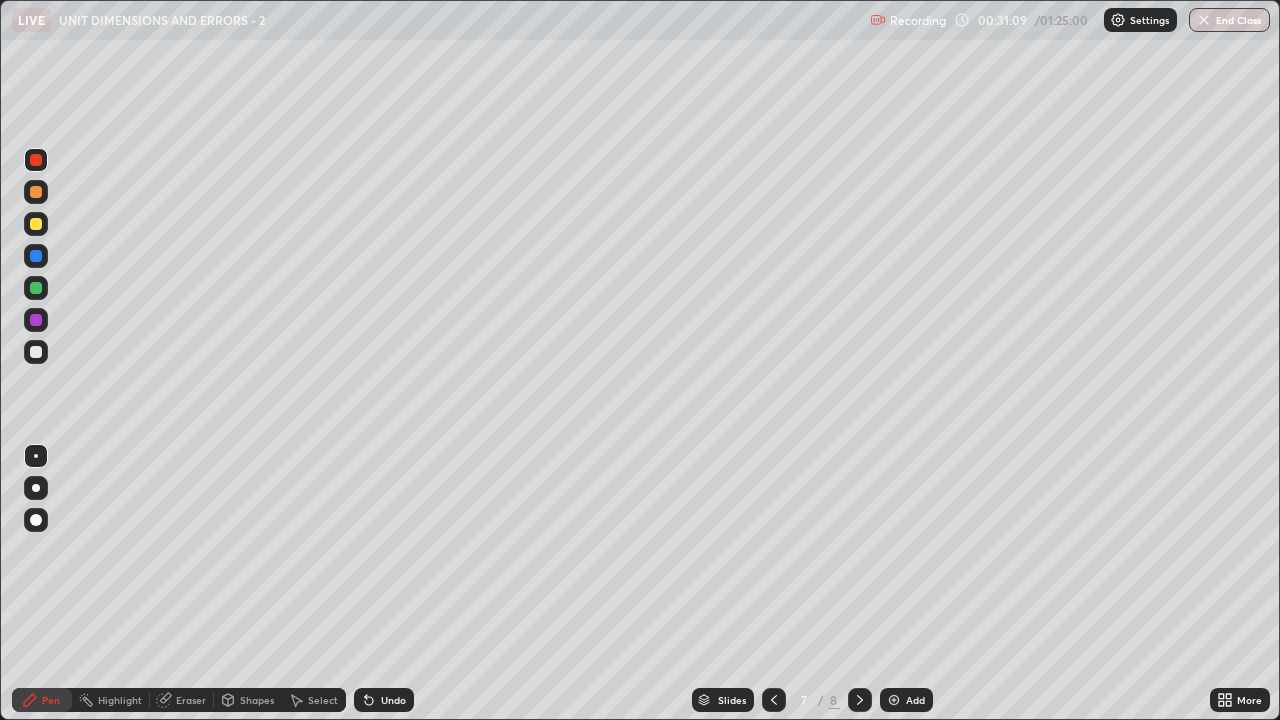 click at bounding box center [36, 352] 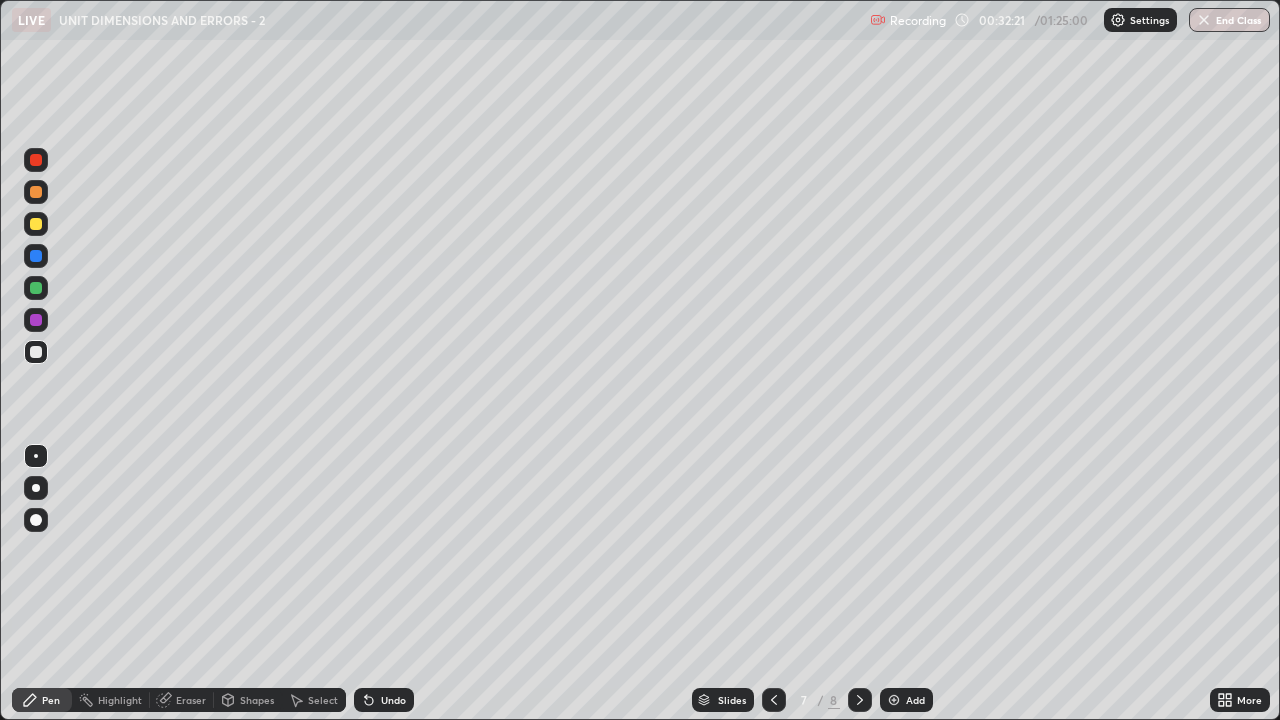 click at bounding box center [36, 224] 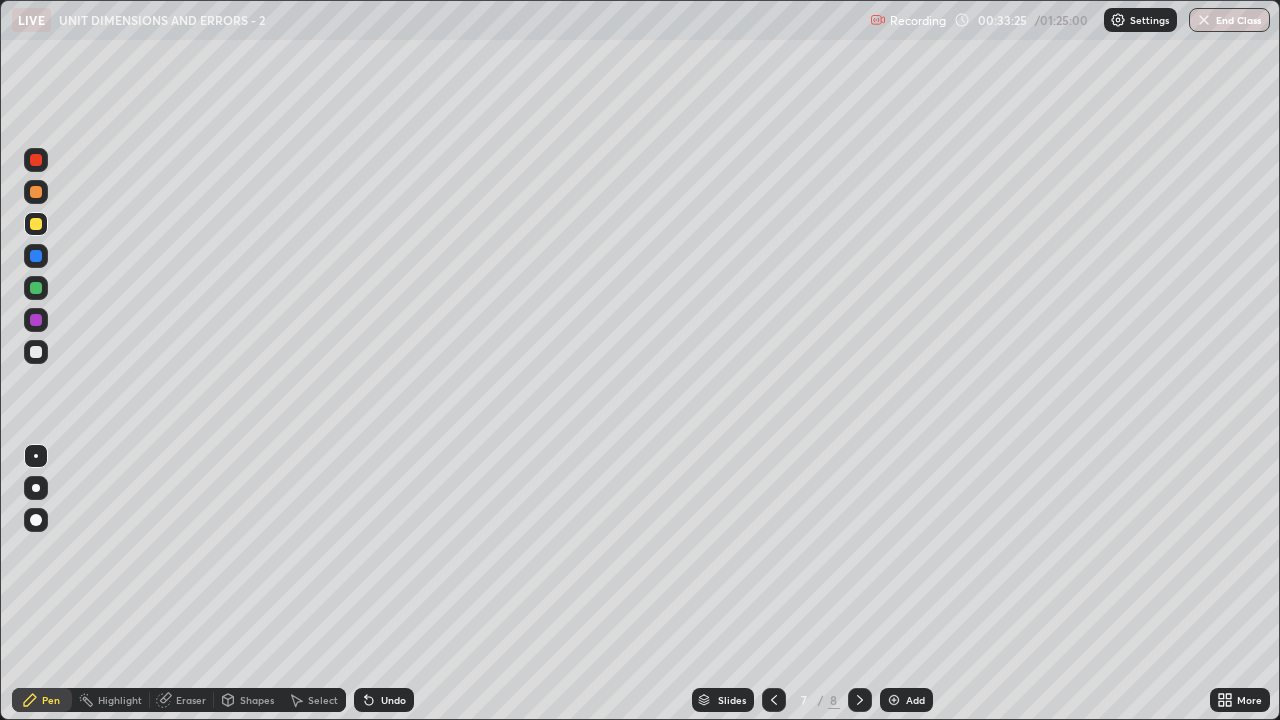 click at bounding box center [894, 700] 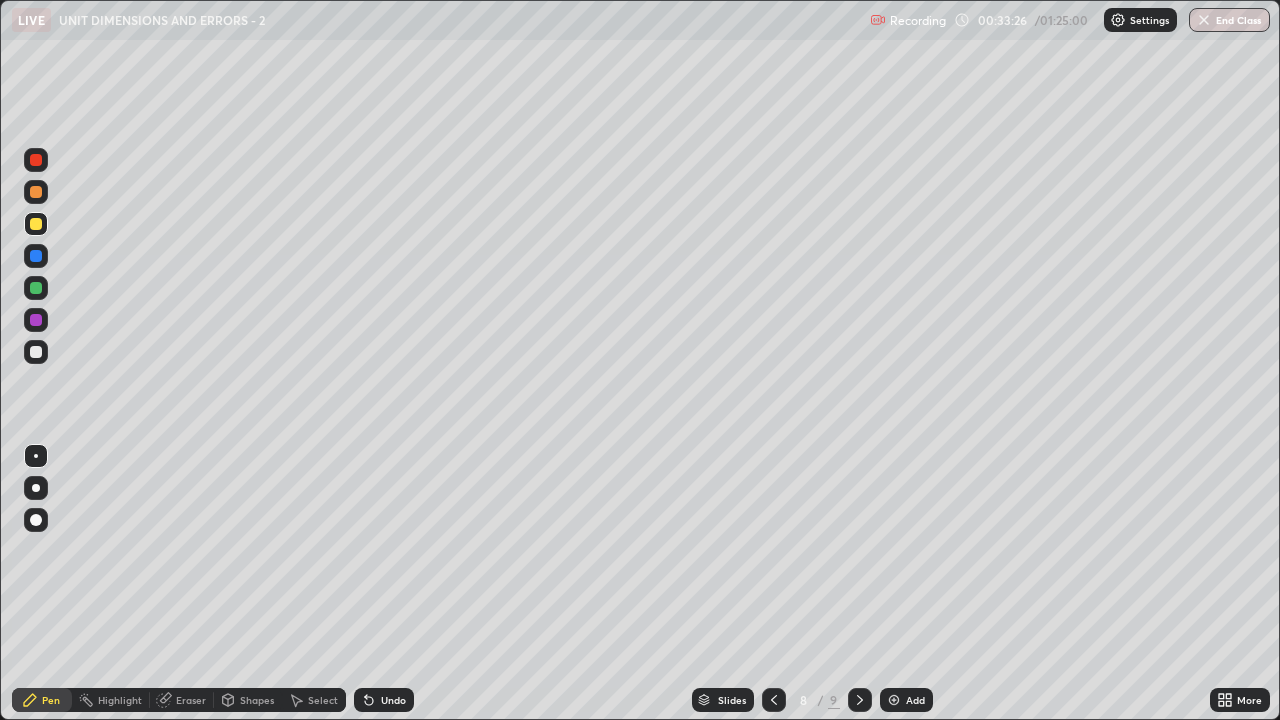 click on "Pen" at bounding box center (51, 700) 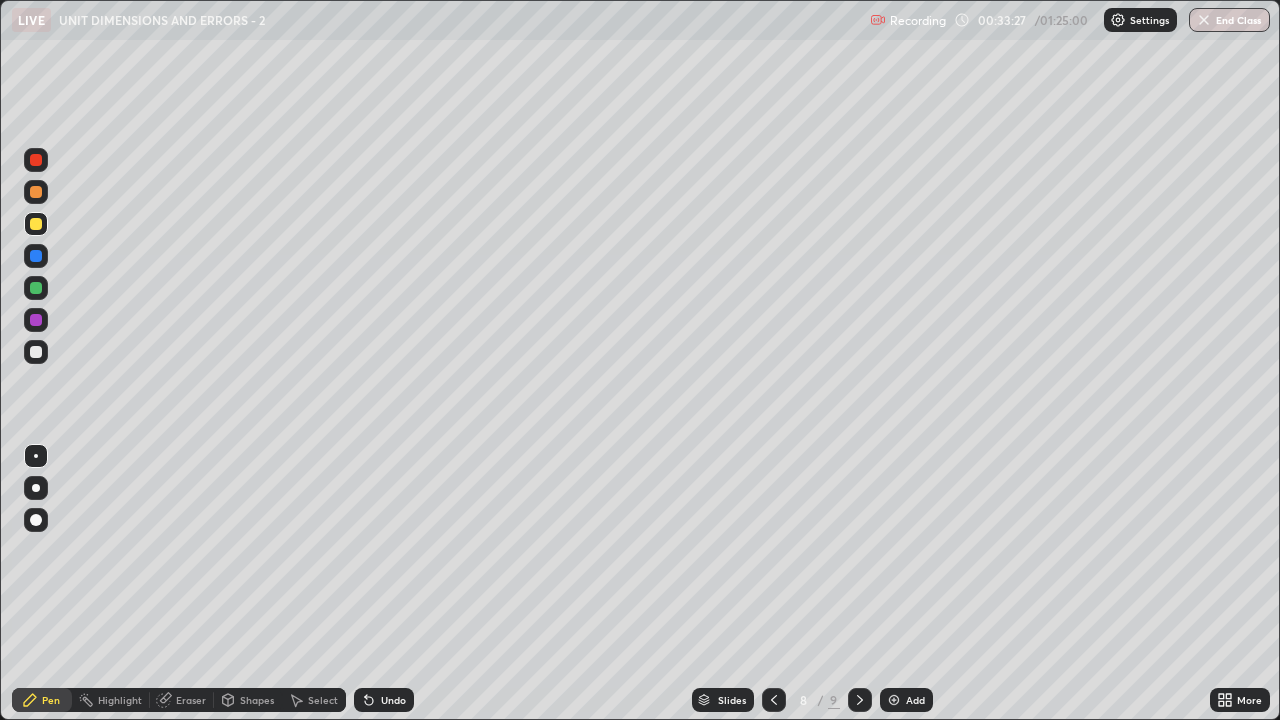 click at bounding box center [36, 352] 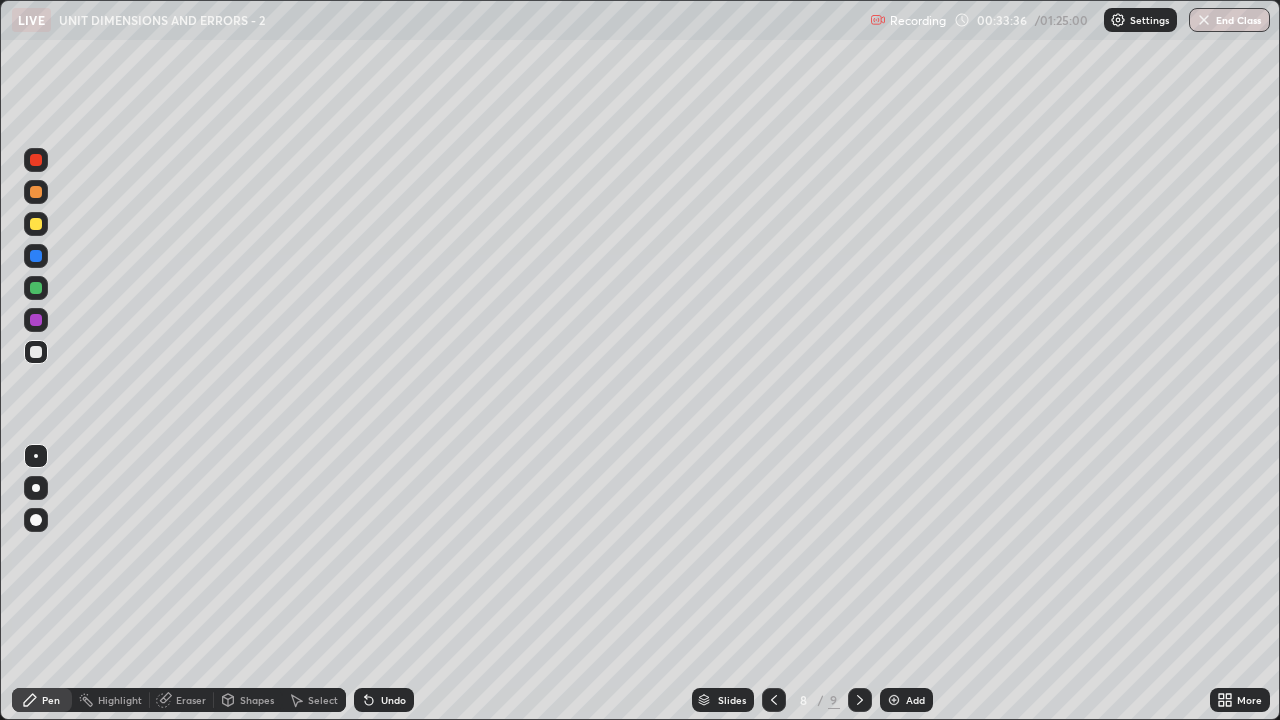 click on "Undo" at bounding box center (384, 700) 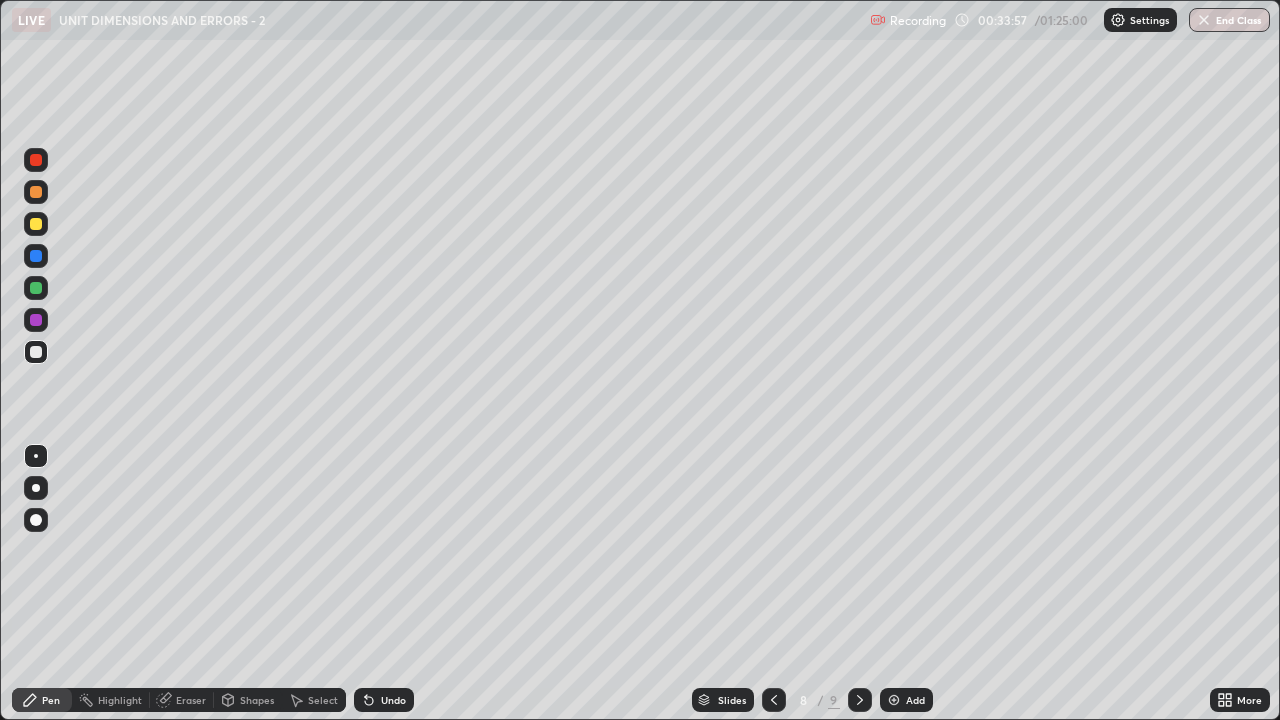 click 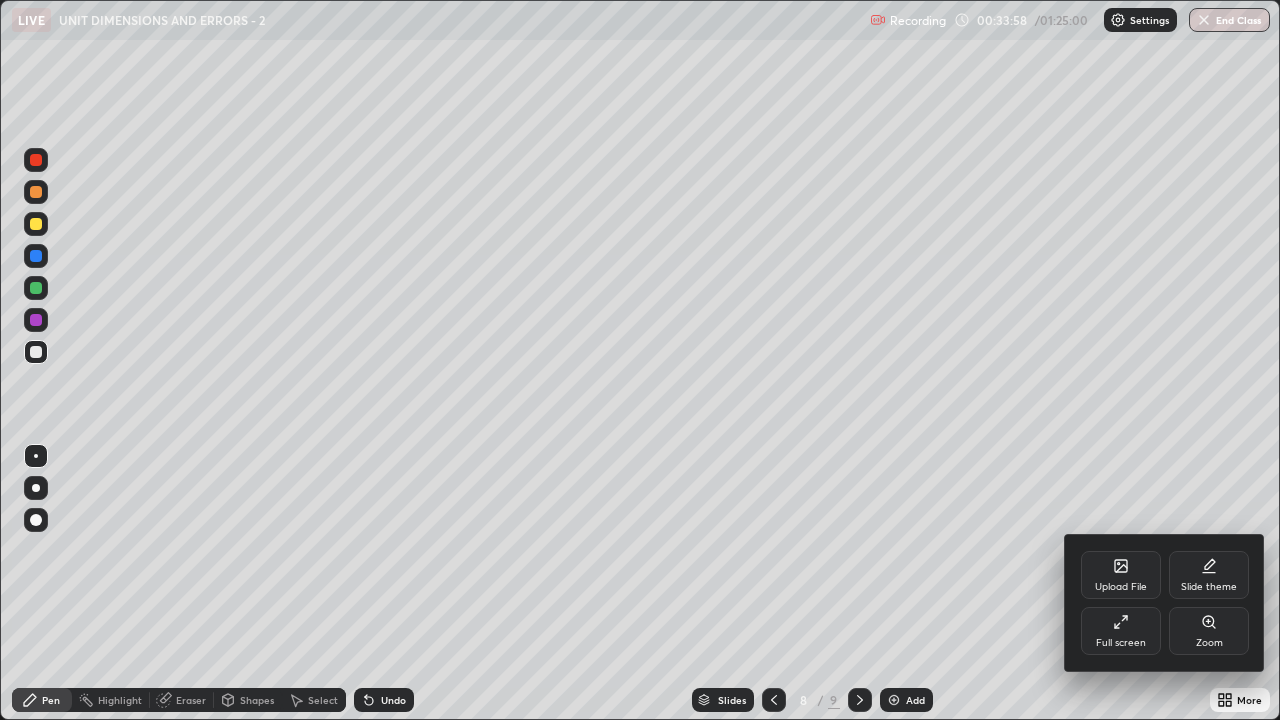 click on "Upload File" at bounding box center (1121, 575) 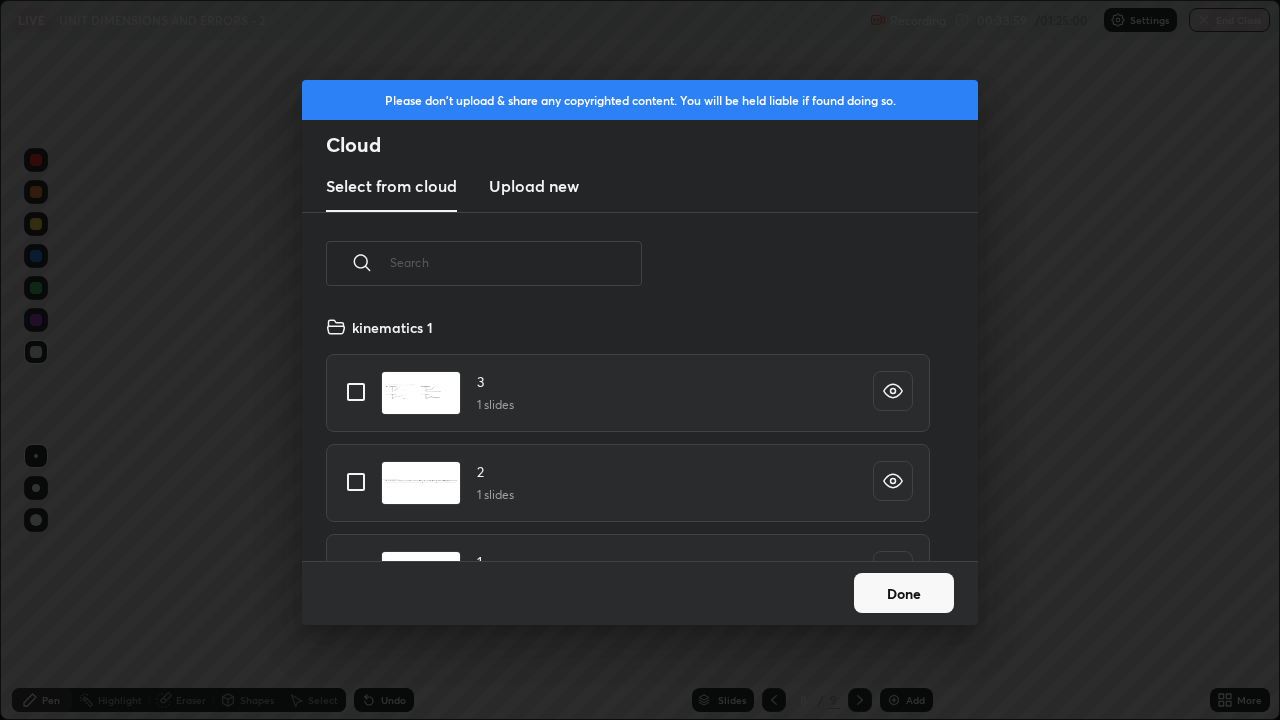 scroll, scrollTop: 7, scrollLeft: 11, axis: both 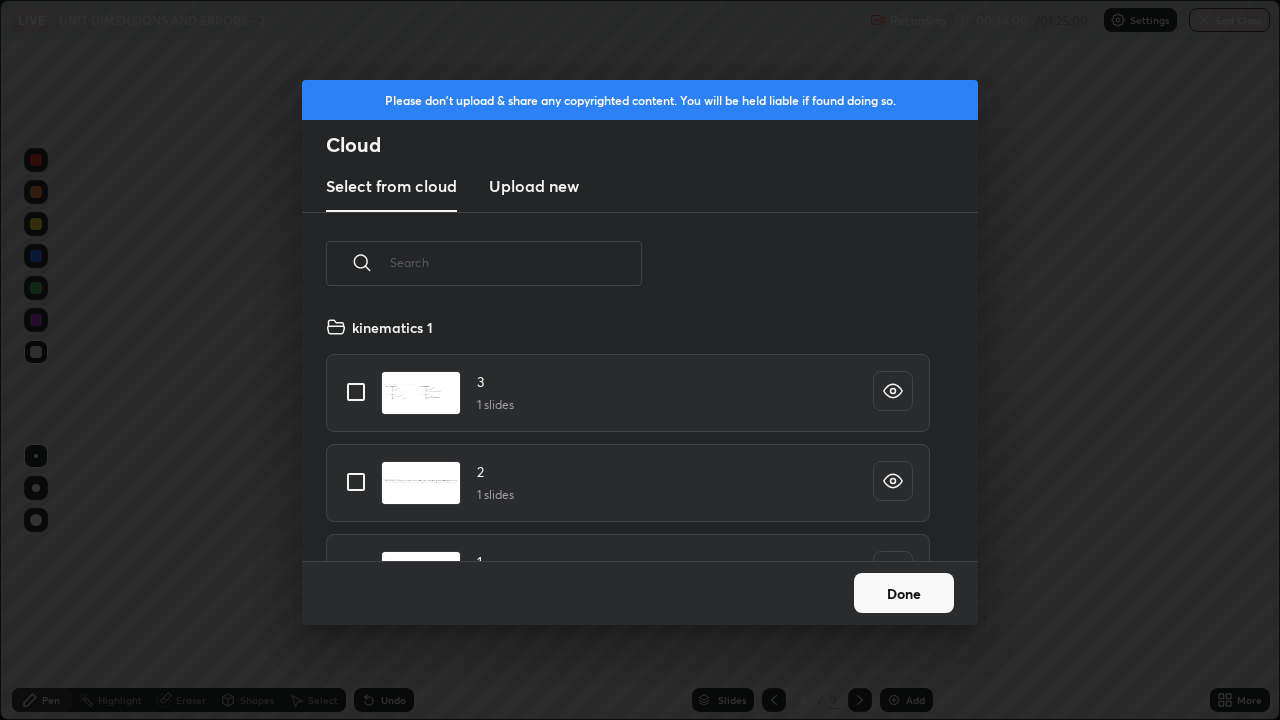 click at bounding box center [516, 262] 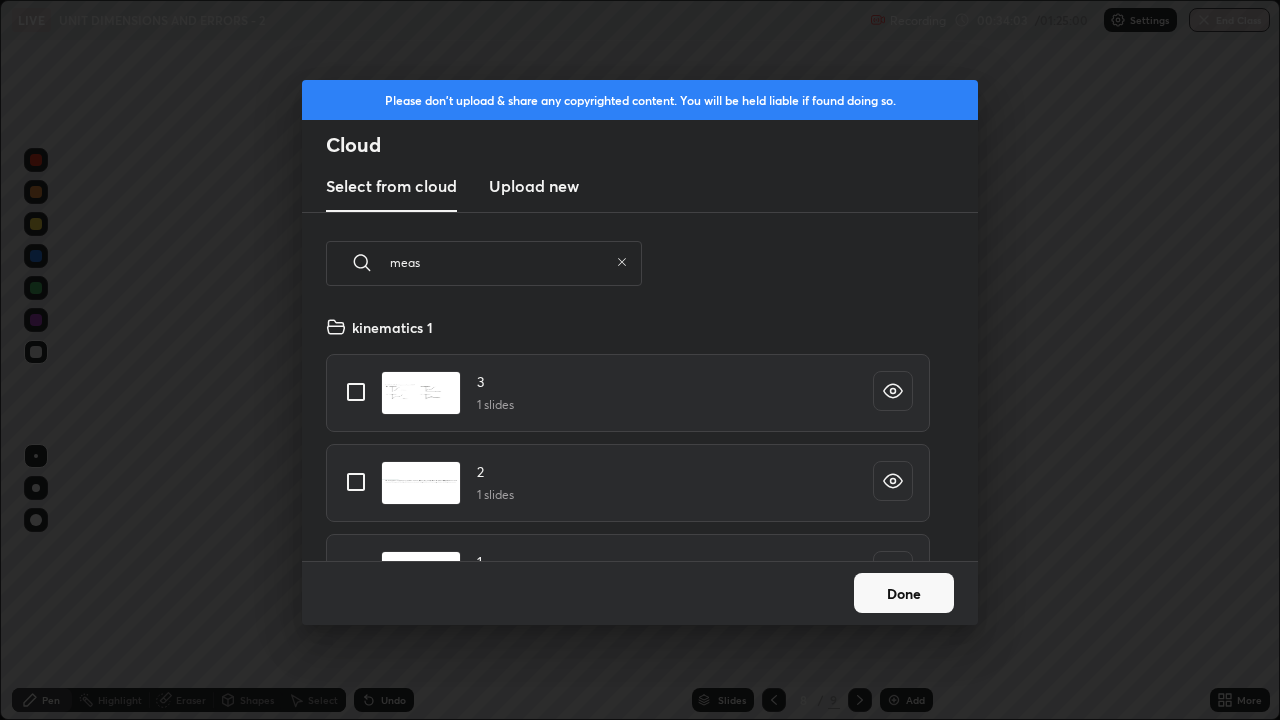 scroll, scrollTop: 150, scrollLeft: 642, axis: both 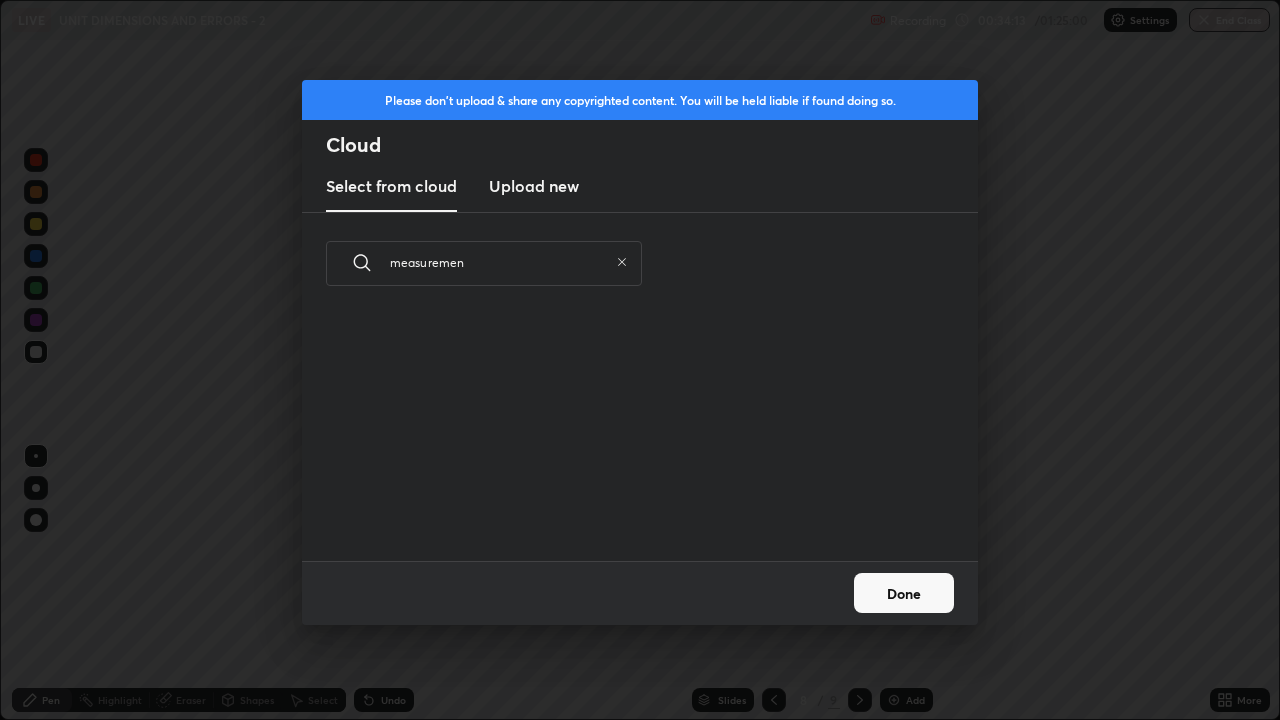 type on "measurement" 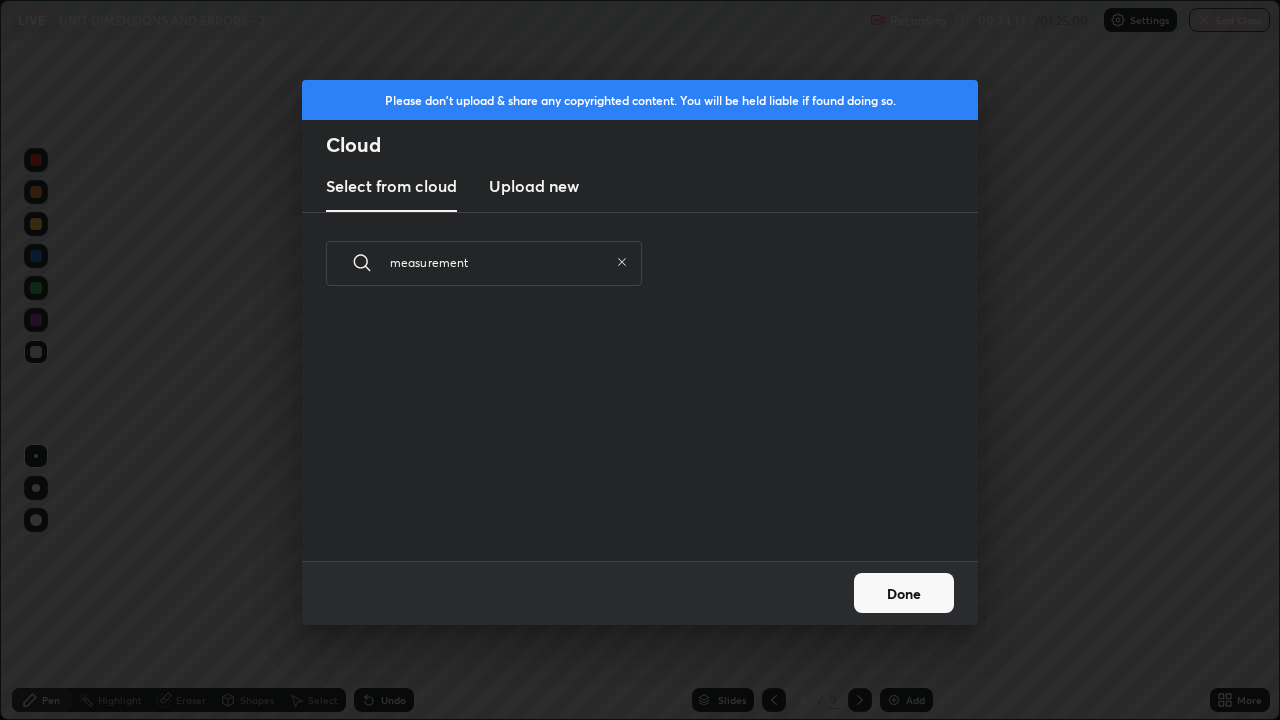 type on "x" 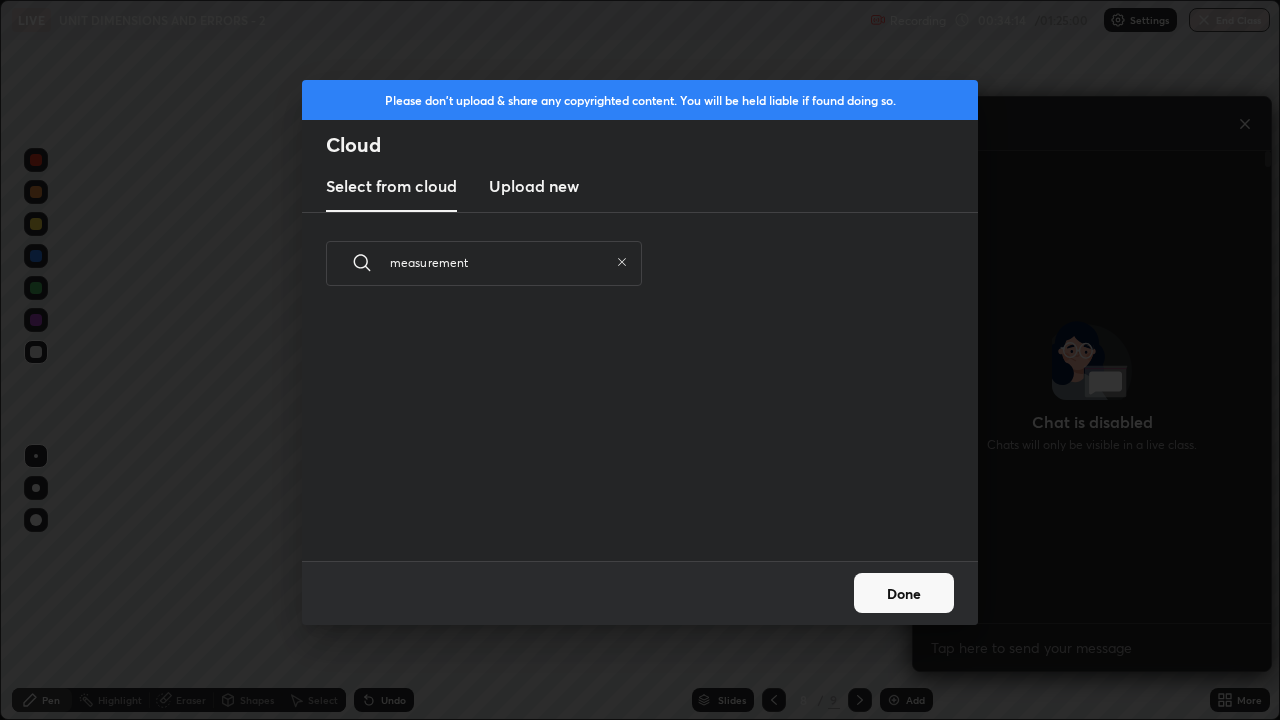 scroll, scrollTop: 514, scrollLeft: 352, axis: both 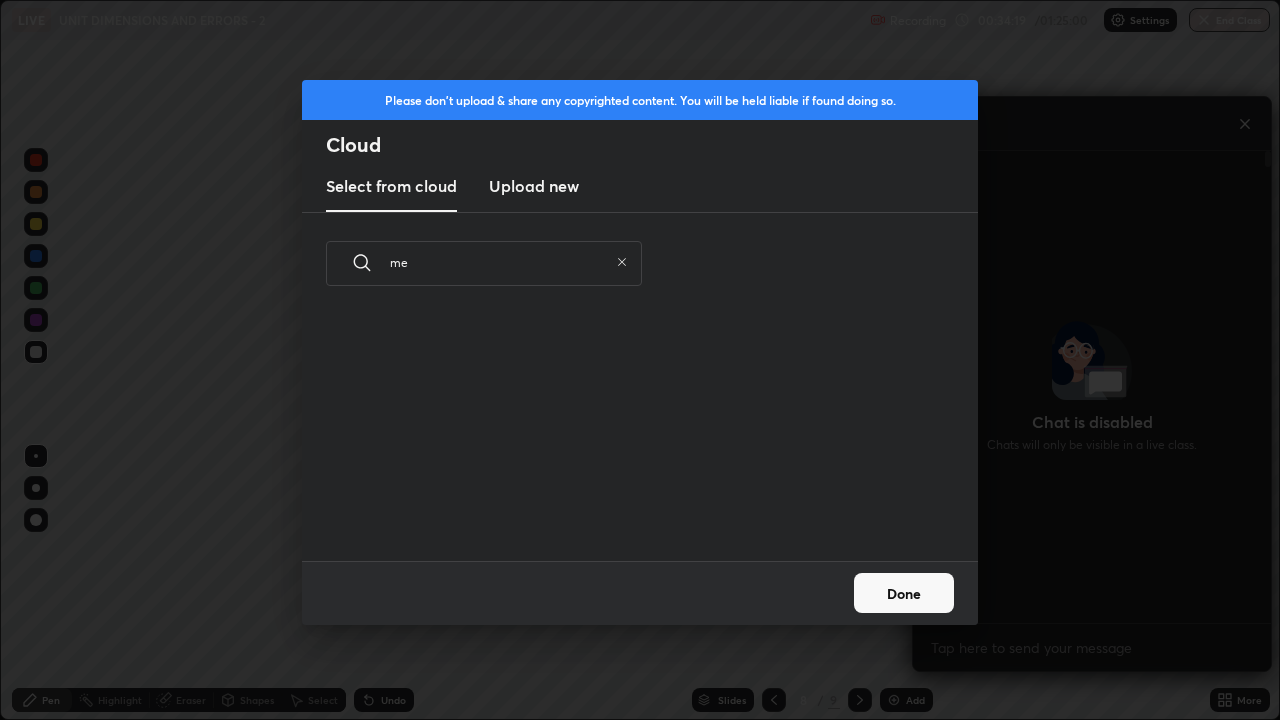 type on "m" 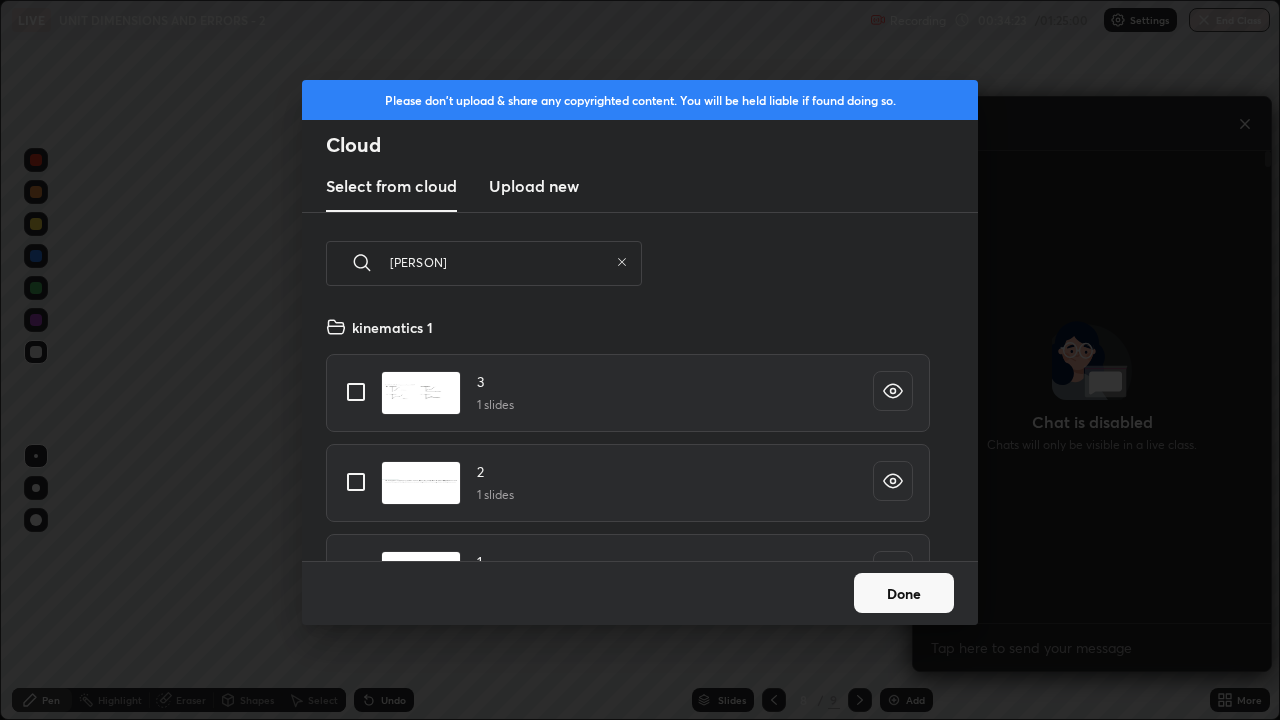 scroll, scrollTop: 246, scrollLeft: 642, axis: both 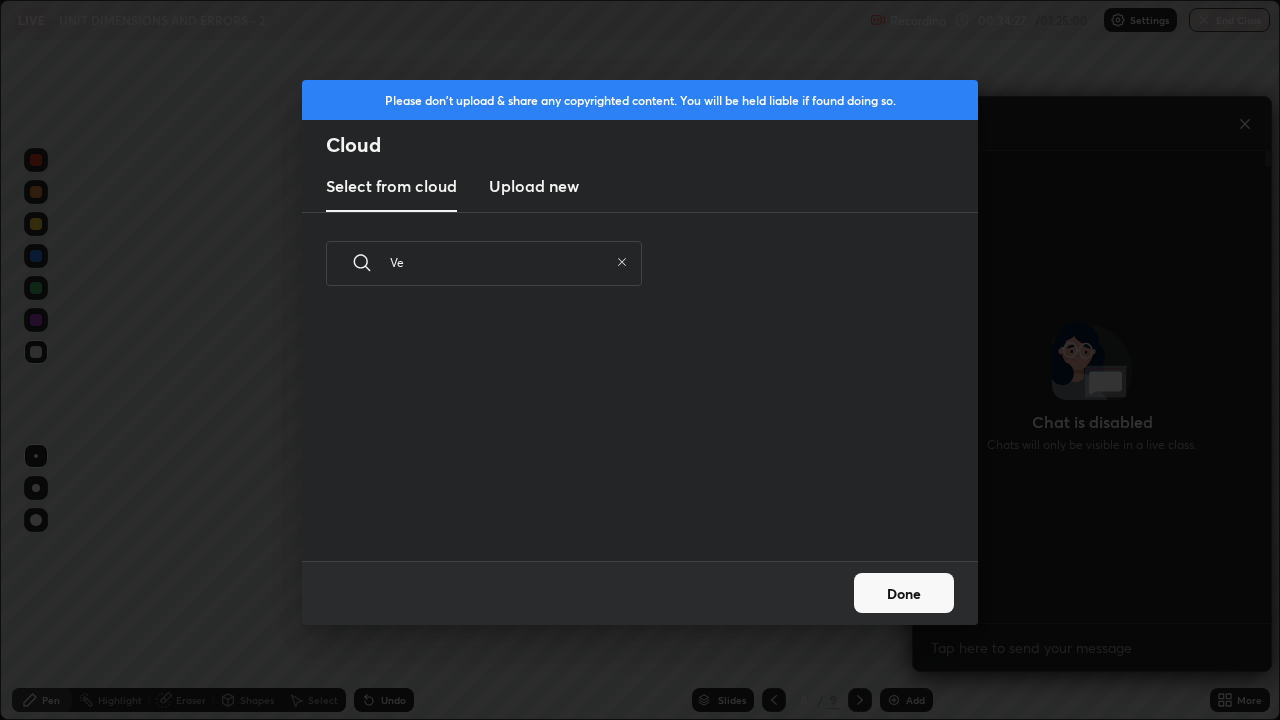 type on "V" 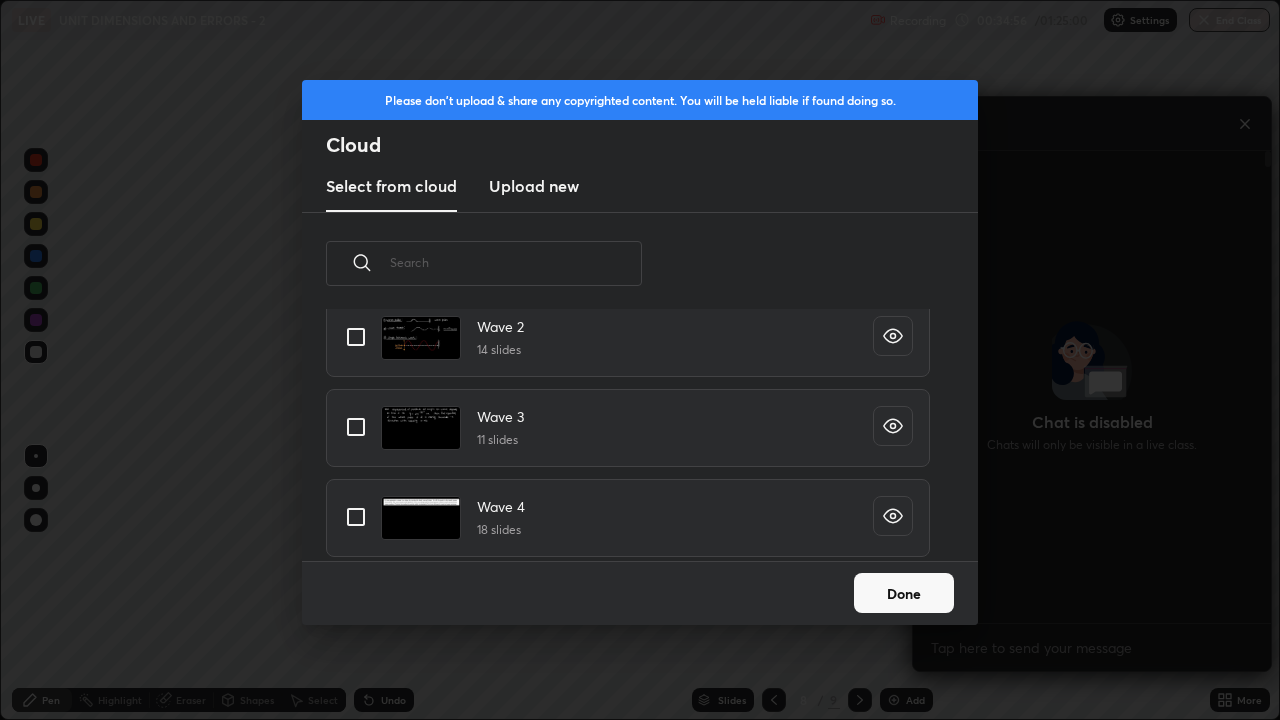scroll, scrollTop: 9289, scrollLeft: 0, axis: vertical 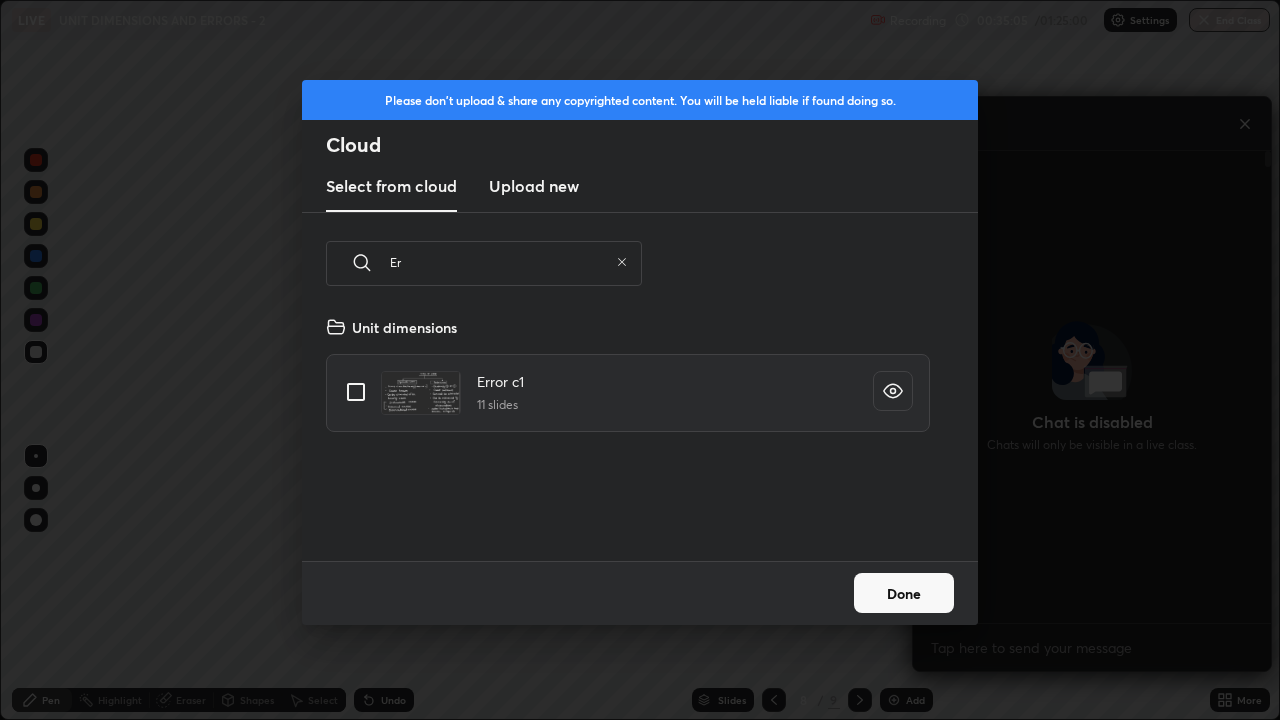 type on "E" 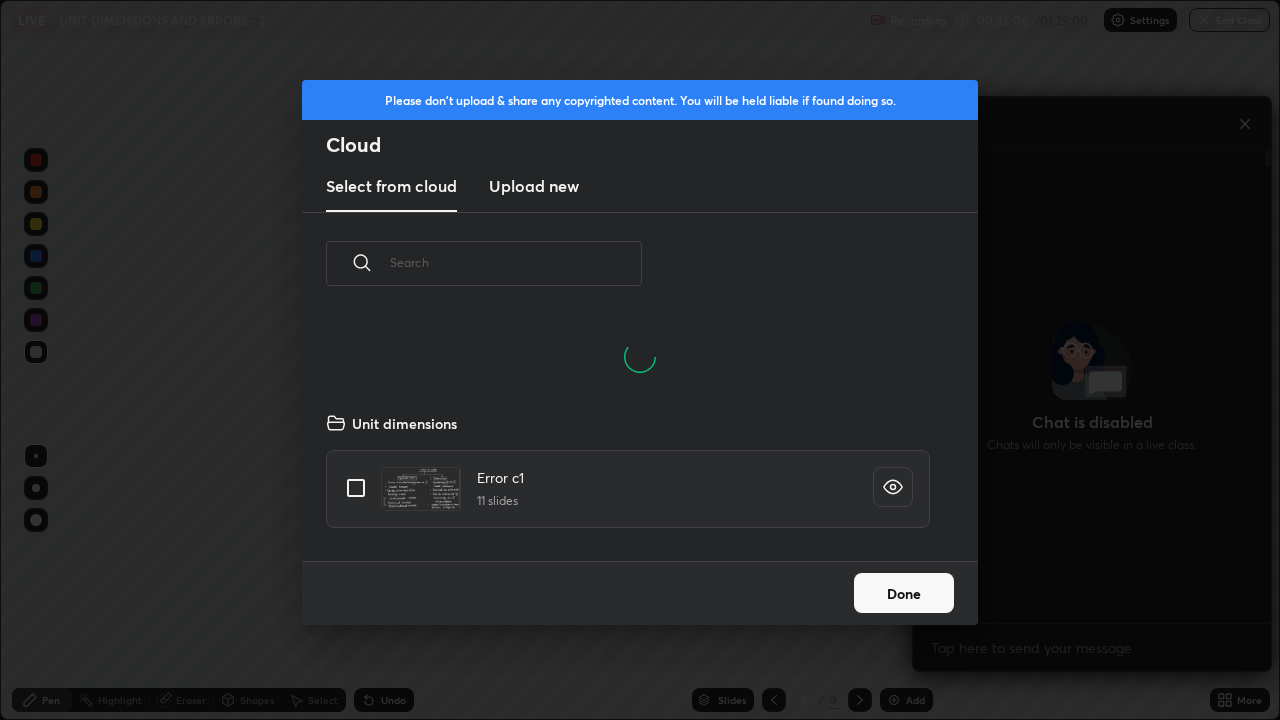 scroll, scrollTop: 150, scrollLeft: 642, axis: both 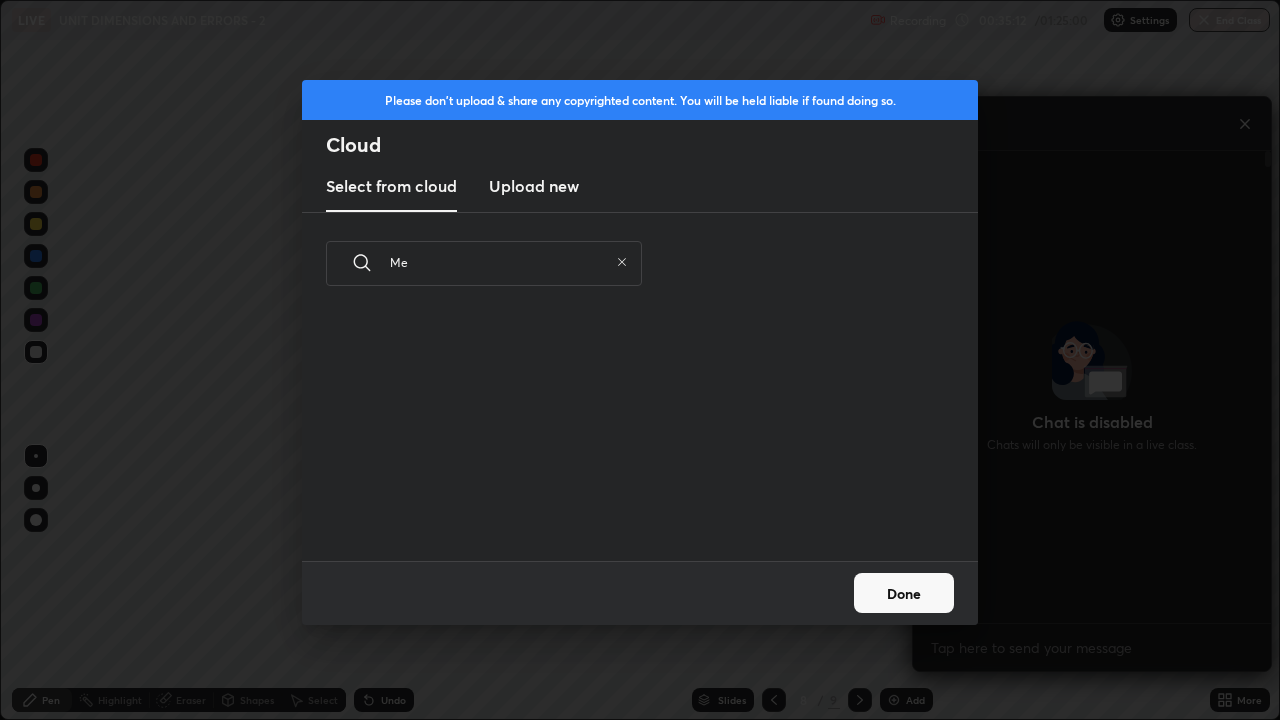 type on "M" 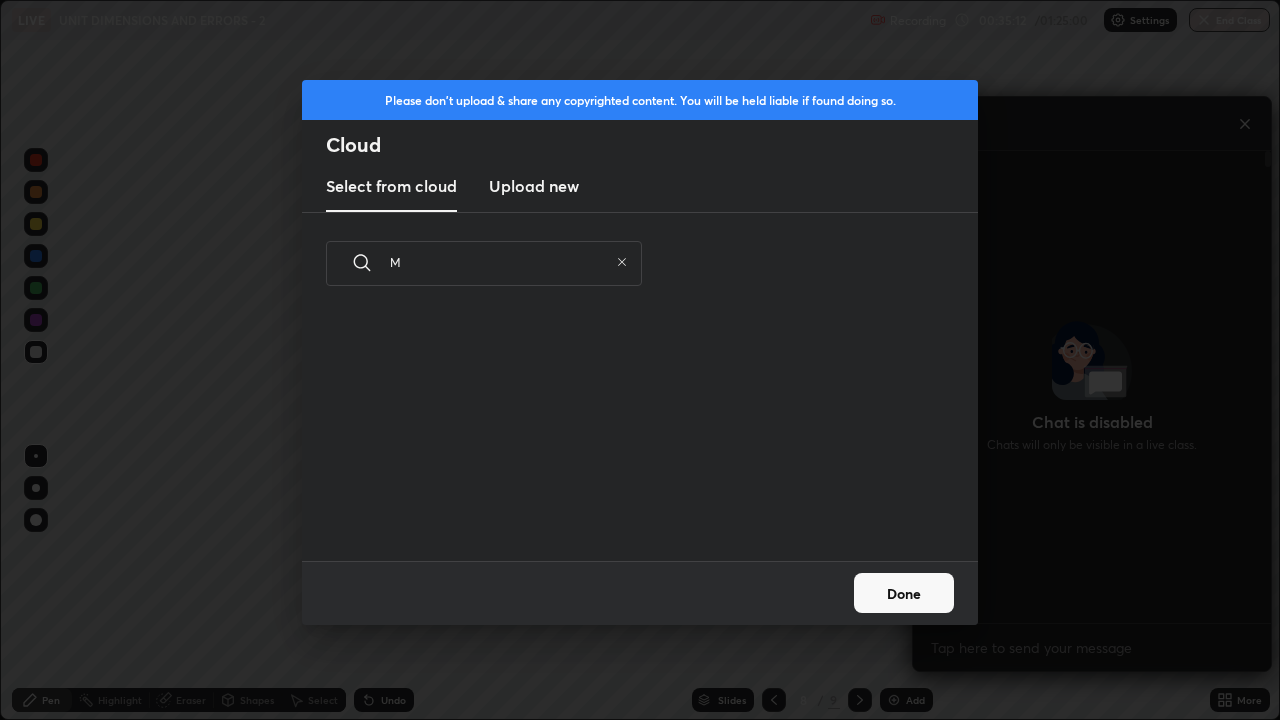 type 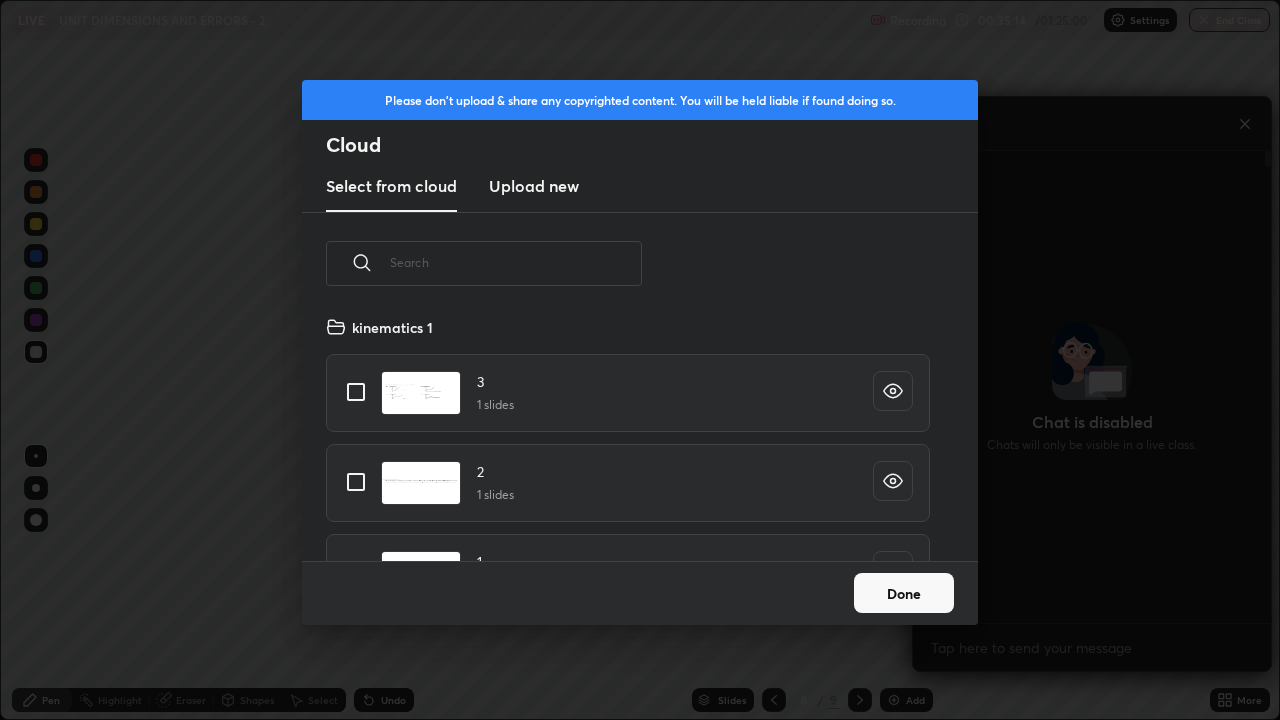 click on "Done" at bounding box center (904, 593) 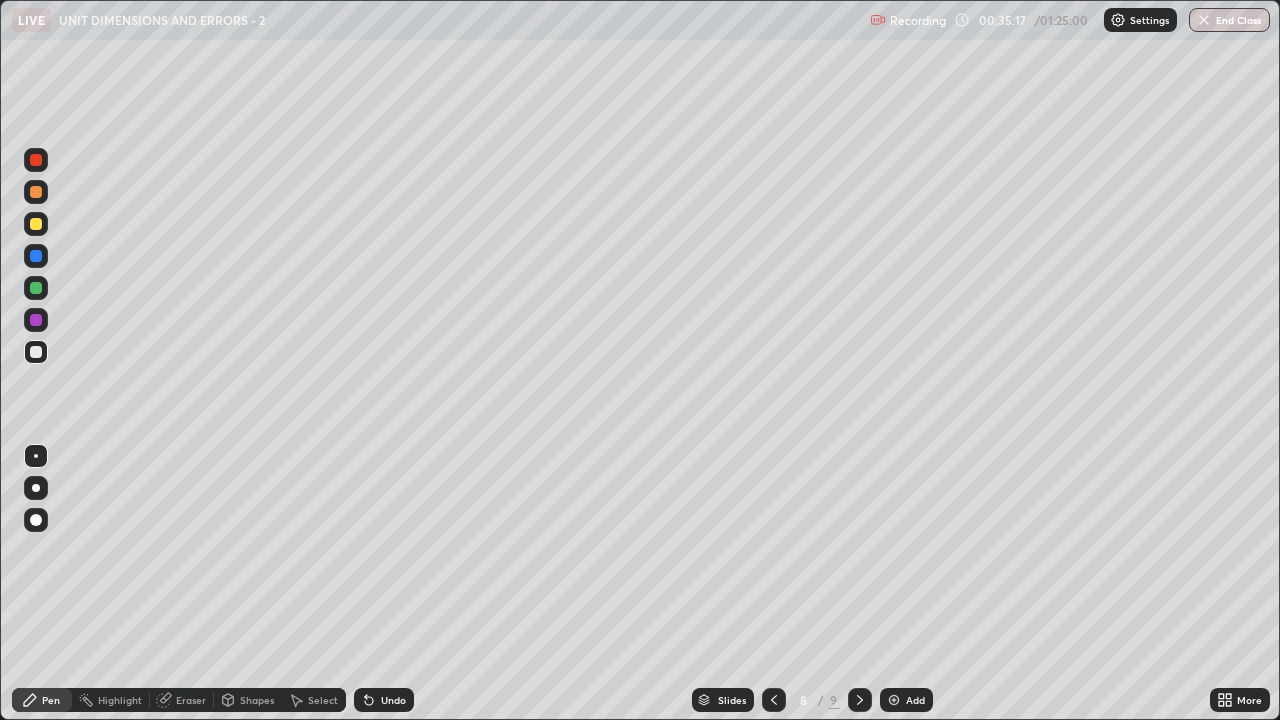 click 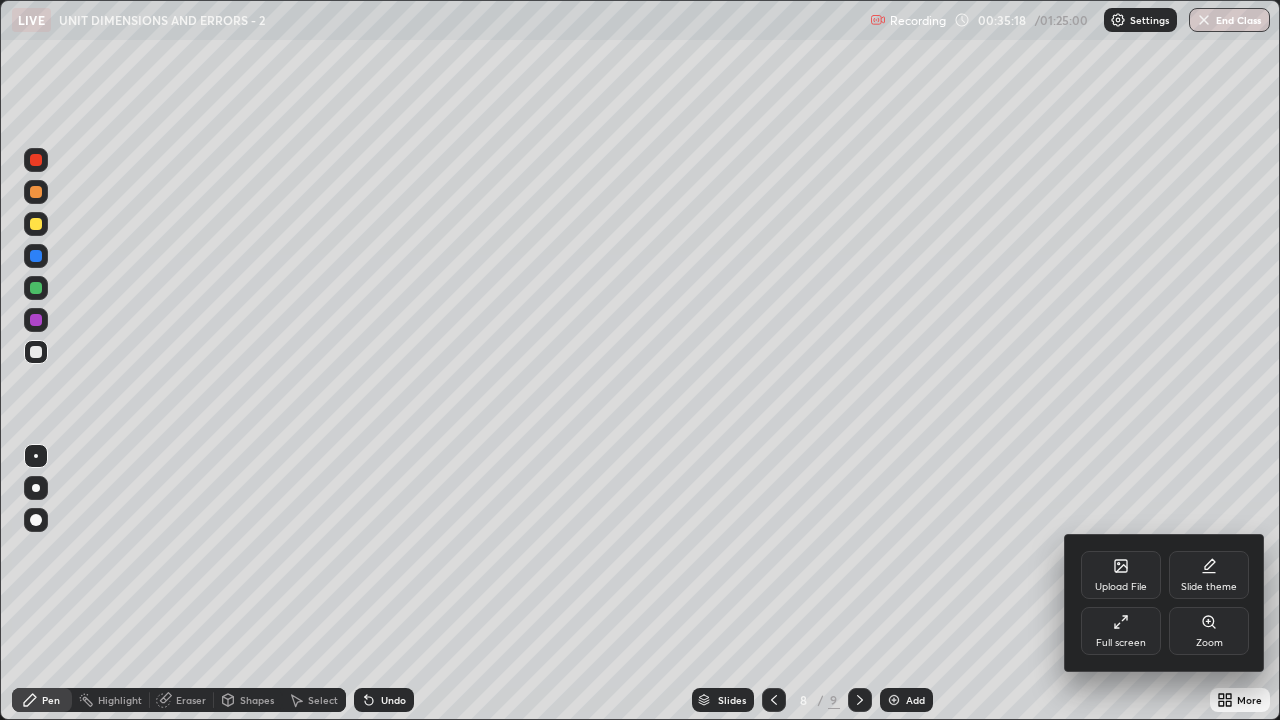 click on "Full screen" at bounding box center [1121, 643] 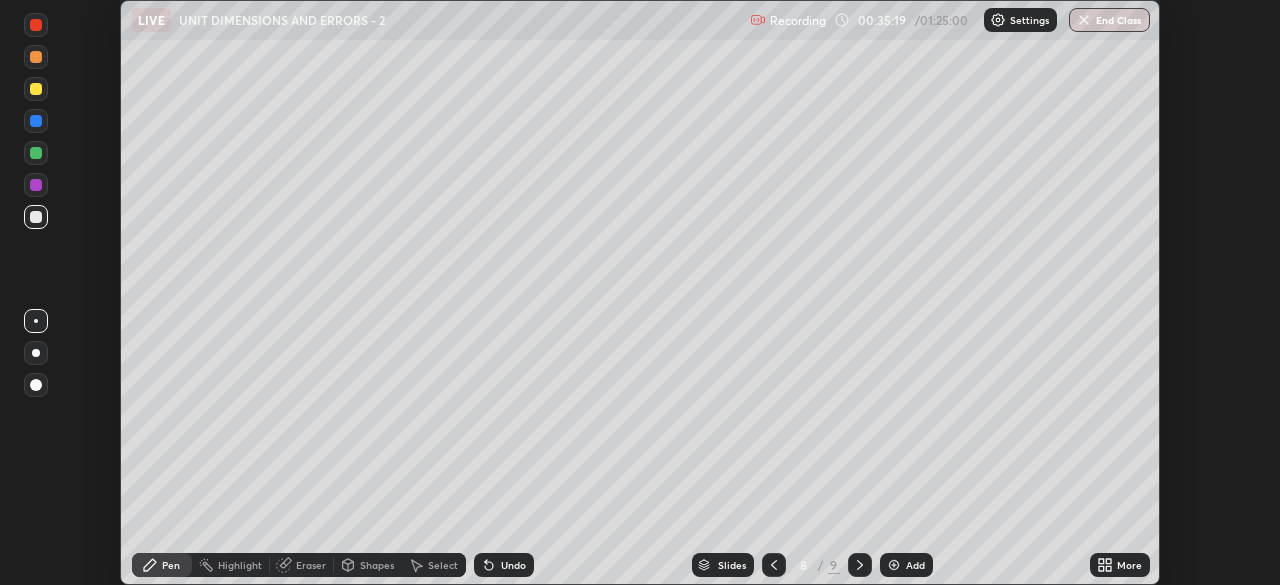 scroll, scrollTop: 585, scrollLeft: 1280, axis: both 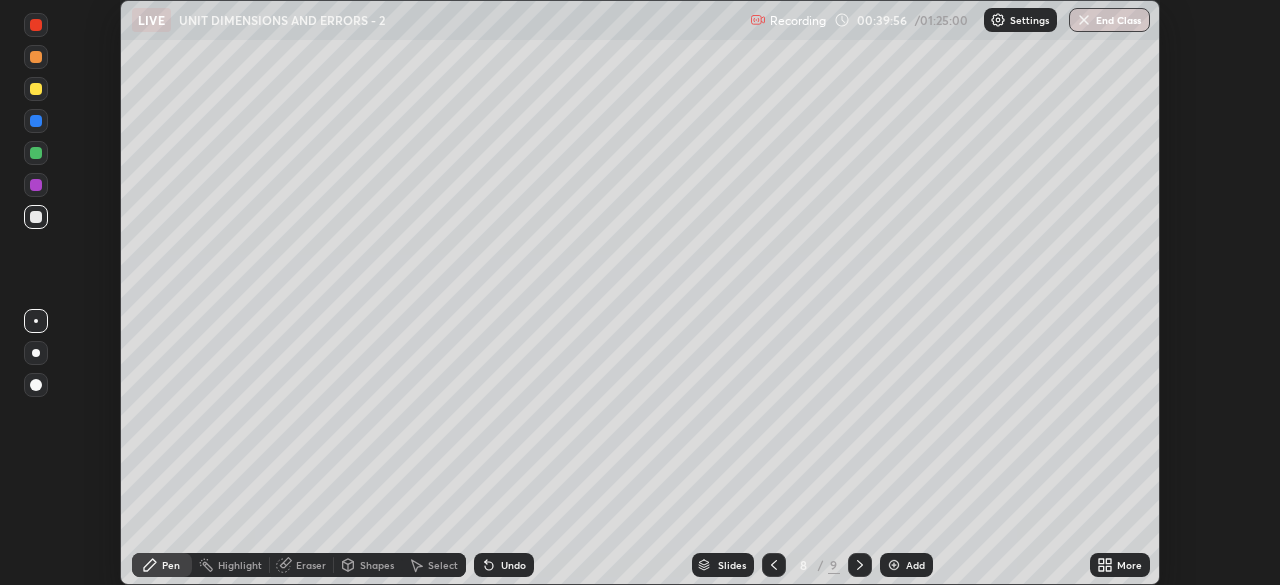 click on "Pen" at bounding box center [171, 565] 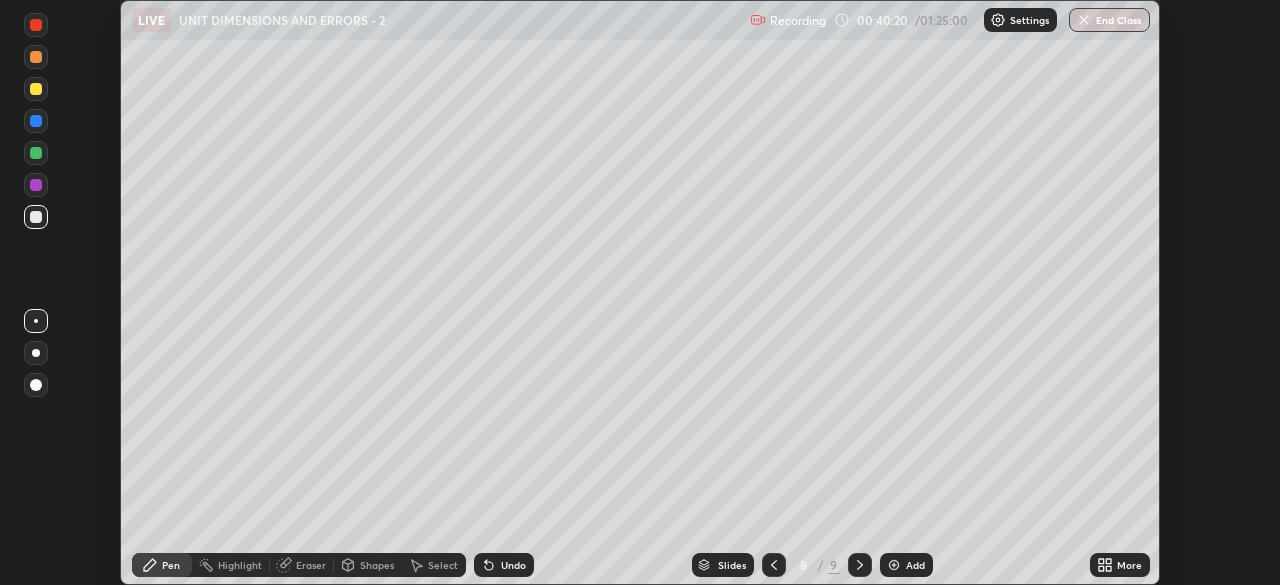 click at bounding box center [36, 25] 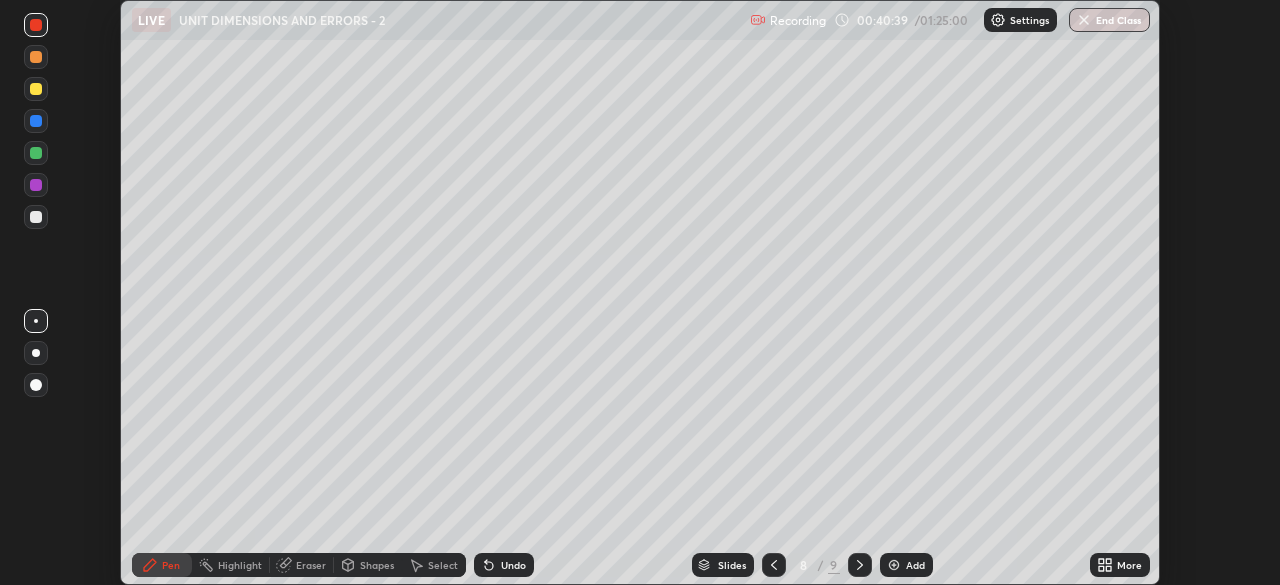 click at bounding box center [36, 121] 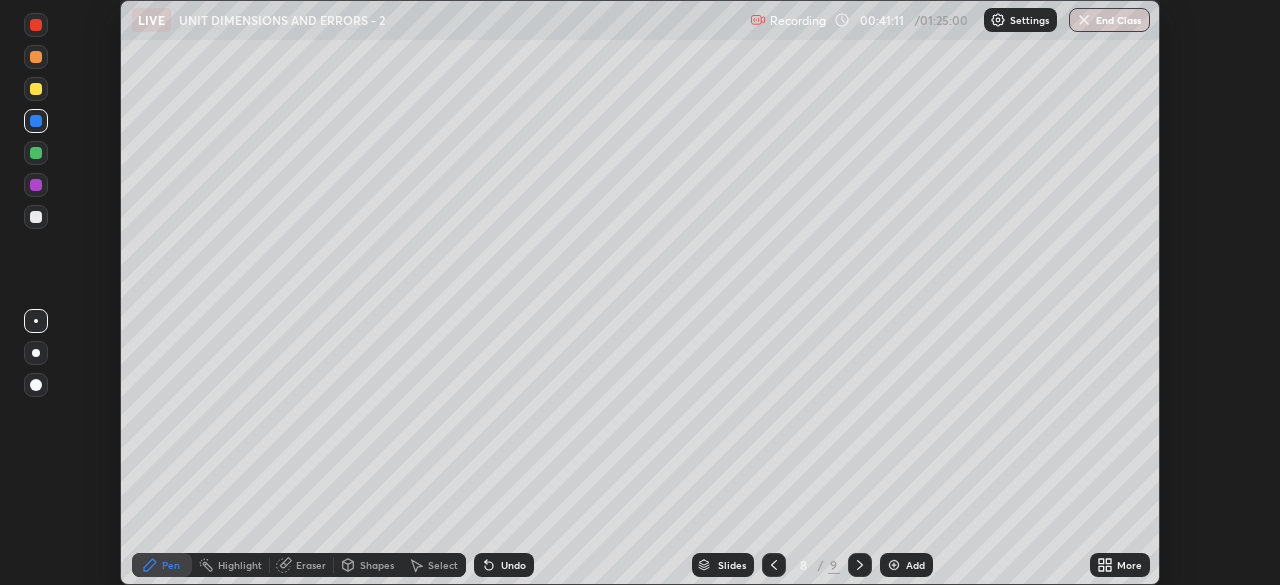 click at bounding box center [894, 565] 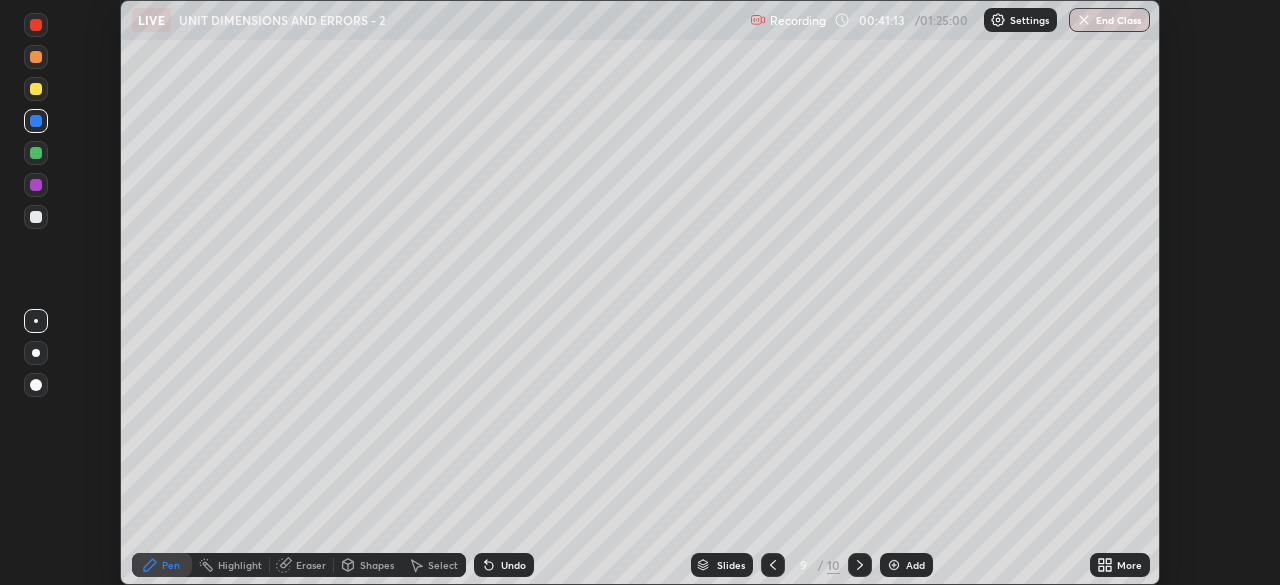click 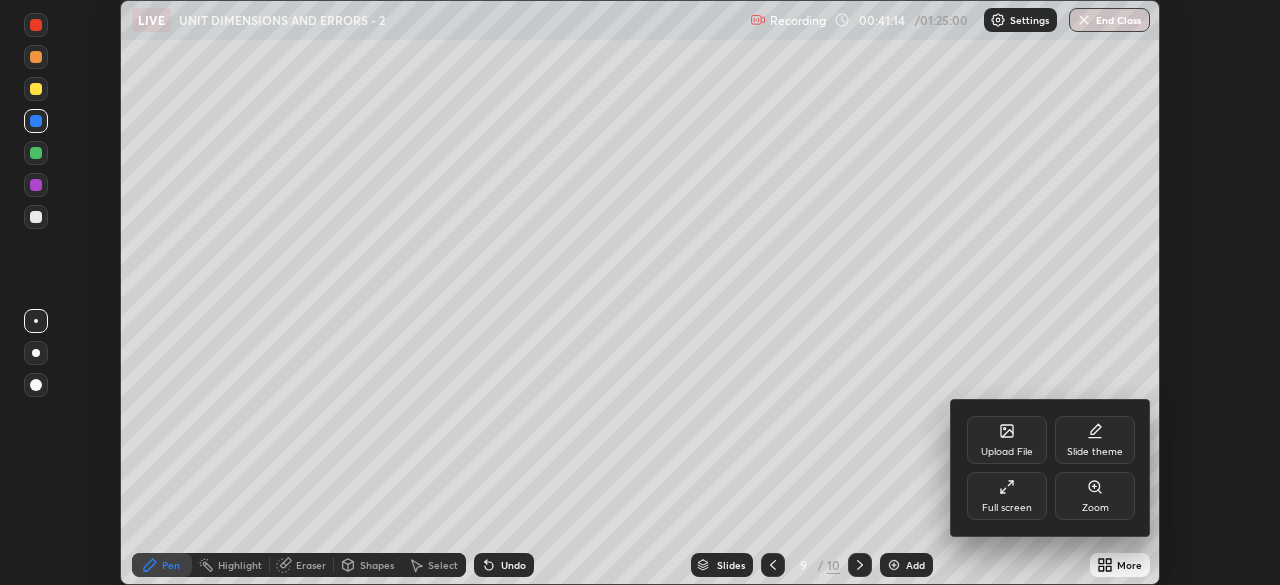 click on "Full screen" at bounding box center [1007, 508] 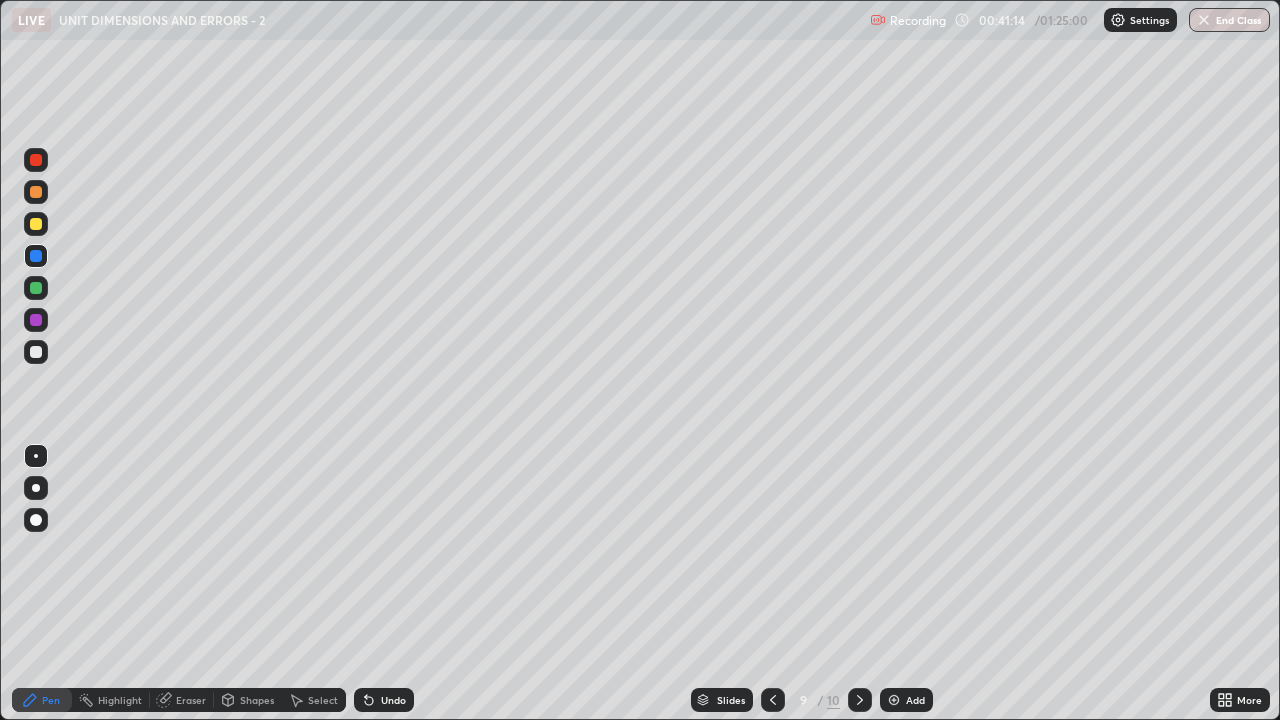 scroll, scrollTop: 99280, scrollLeft: 98720, axis: both 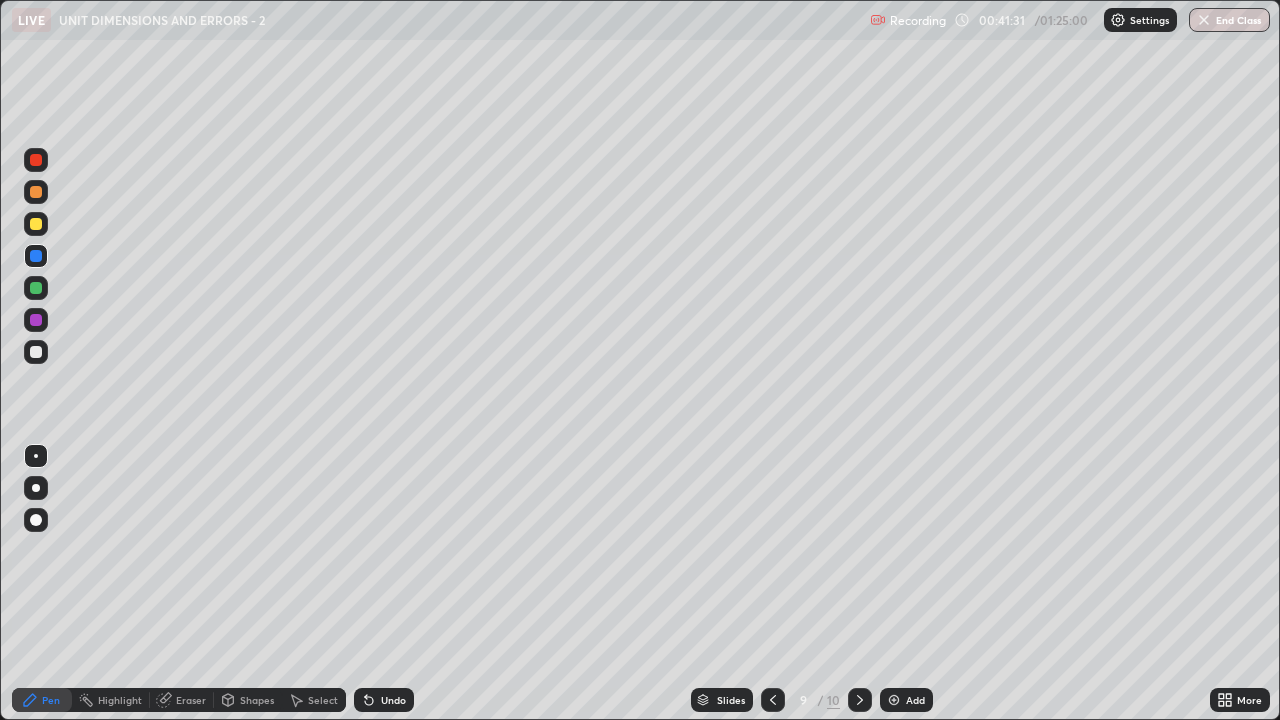 click 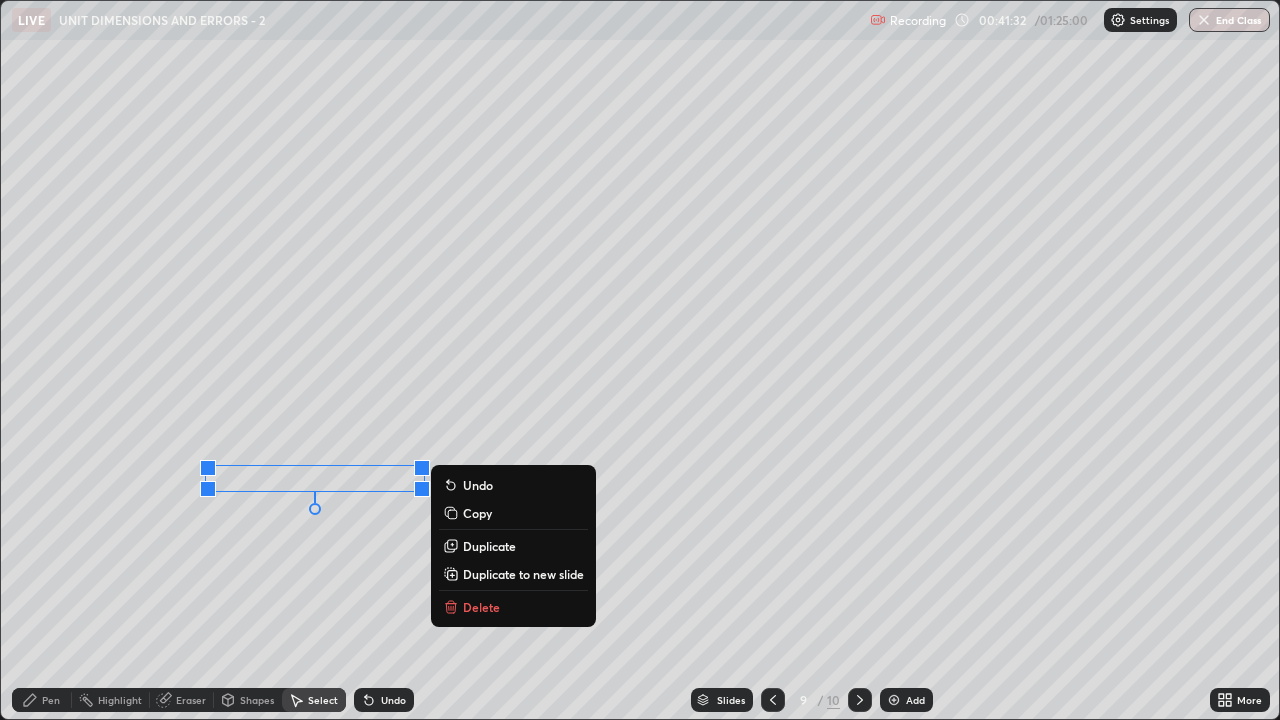 click on "Delete" at bounding box center [481, 607] 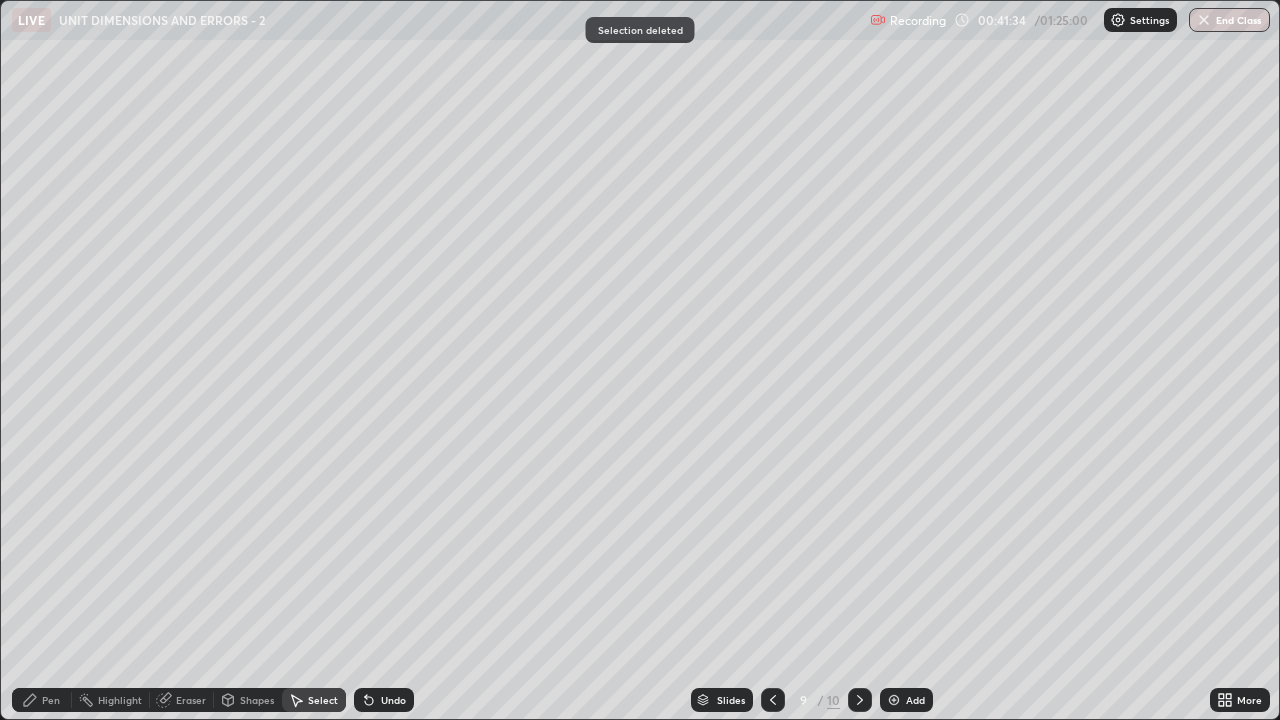 click on "Pen" at bounding box center [51, 700] 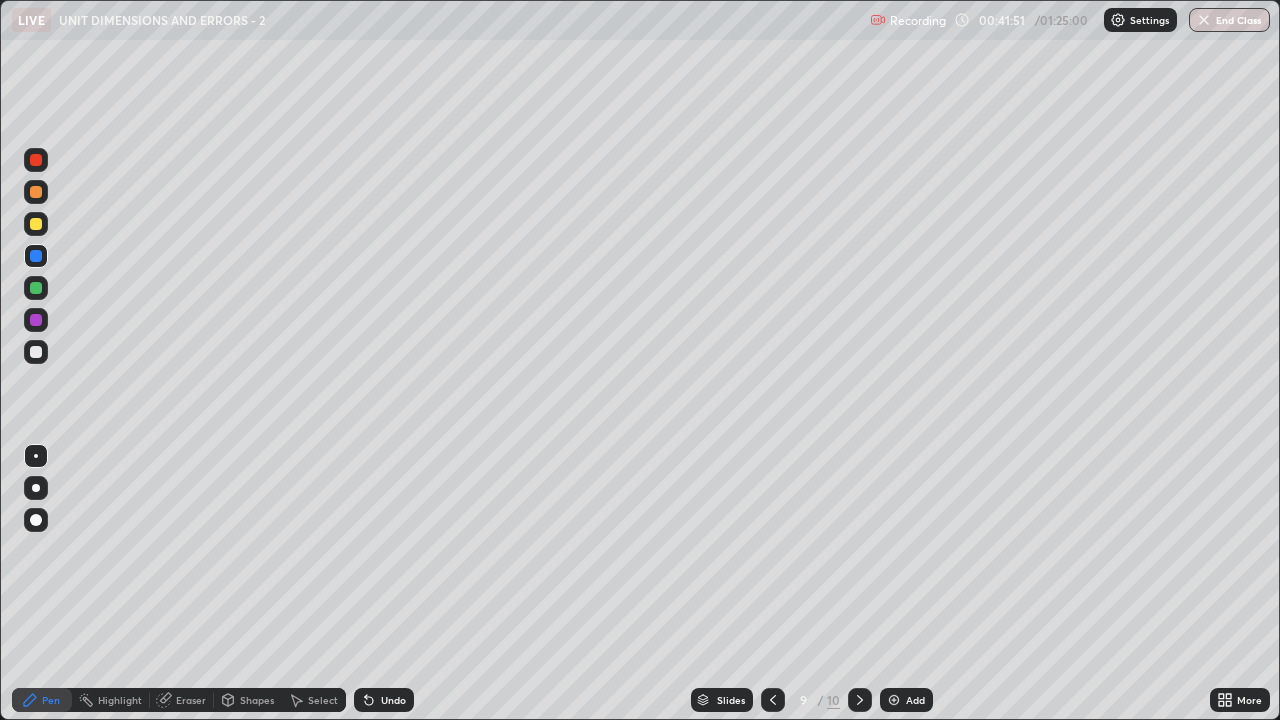 click at bounding box center [36, 352] 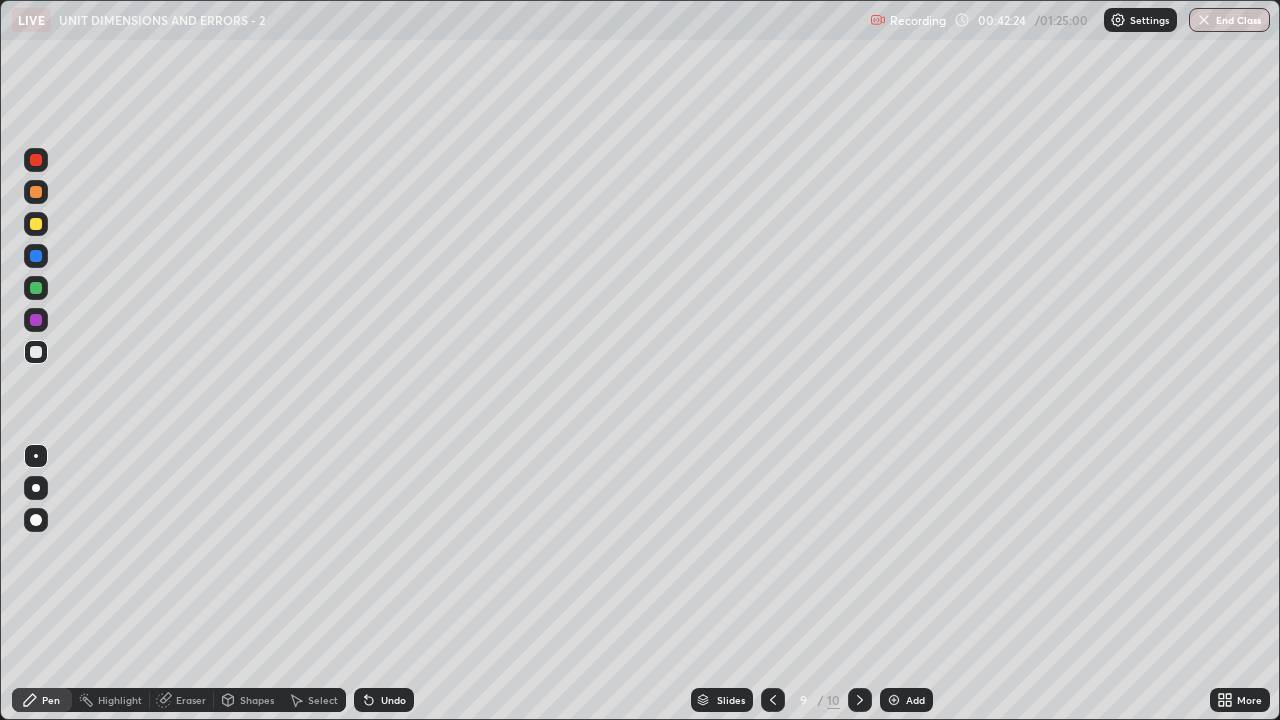 click on "Select" at bounding box center (323, 700) 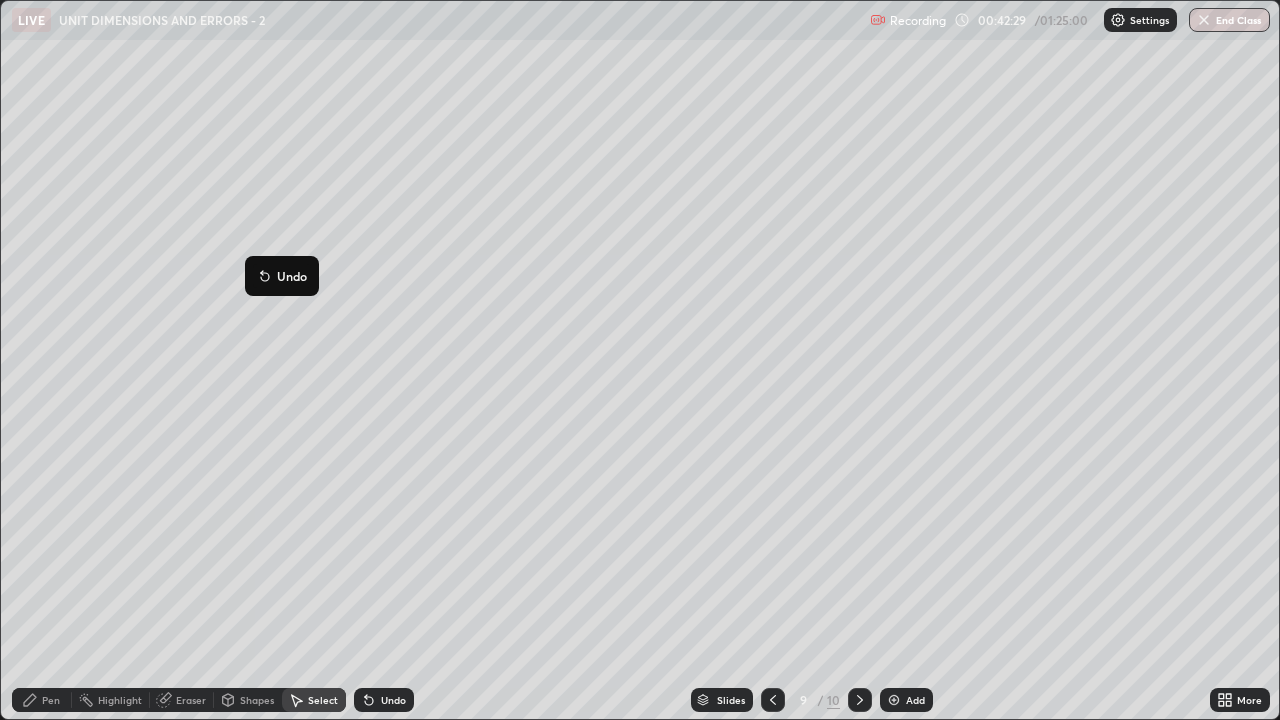 click on "0 ° Undo Copy Duplicate Duplicate to new slide Delete" at bounding box center (640, 360) 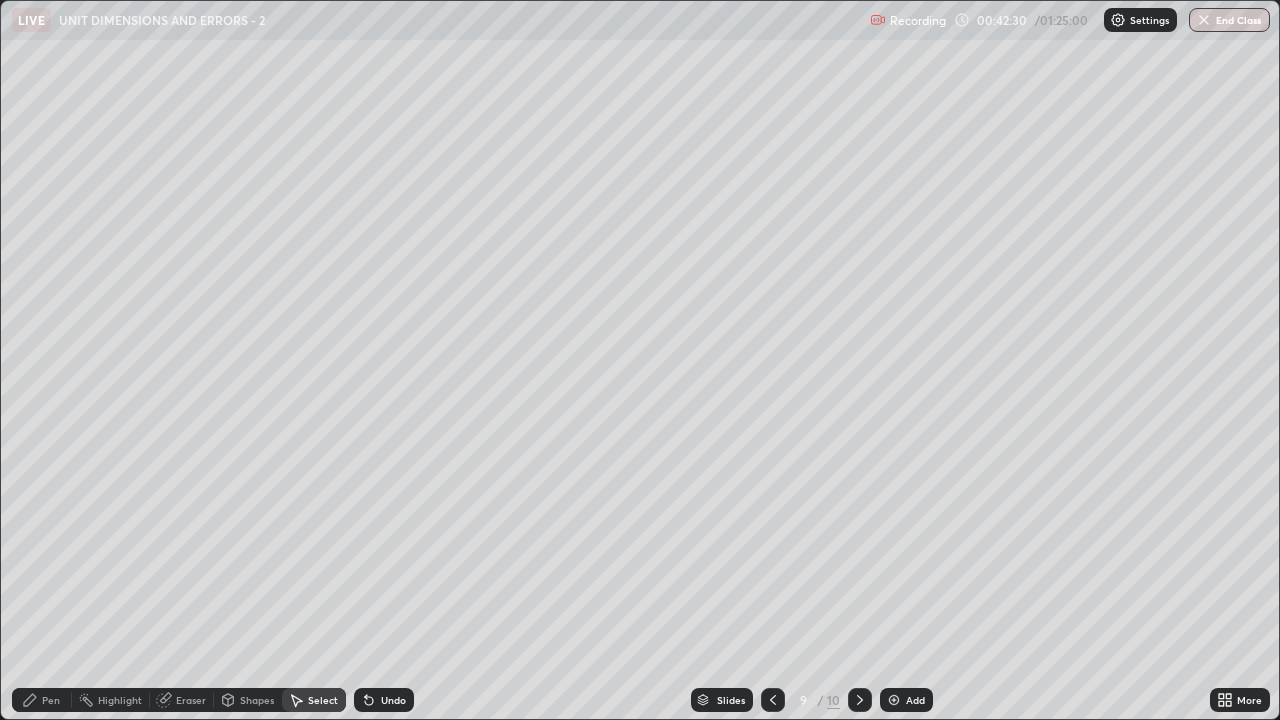 click on "Pen" at bounding box center (42, 700) 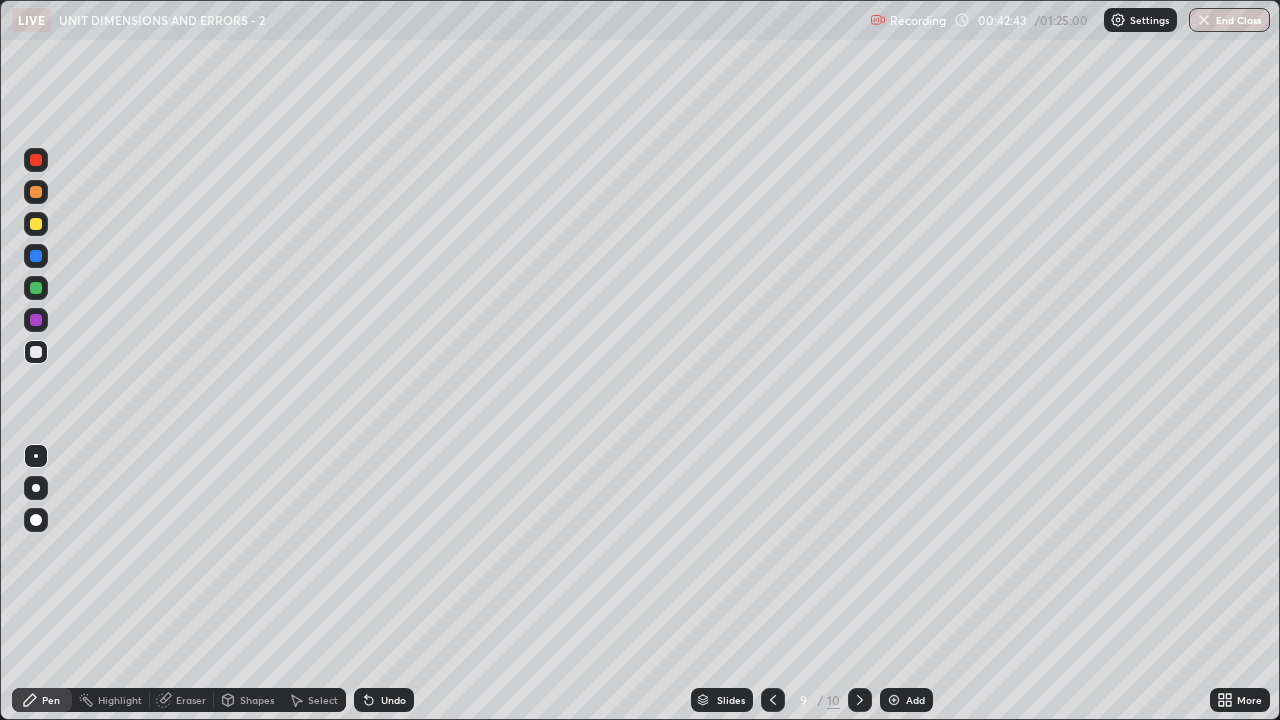 click on "Select" at bounding box center [323, 700] 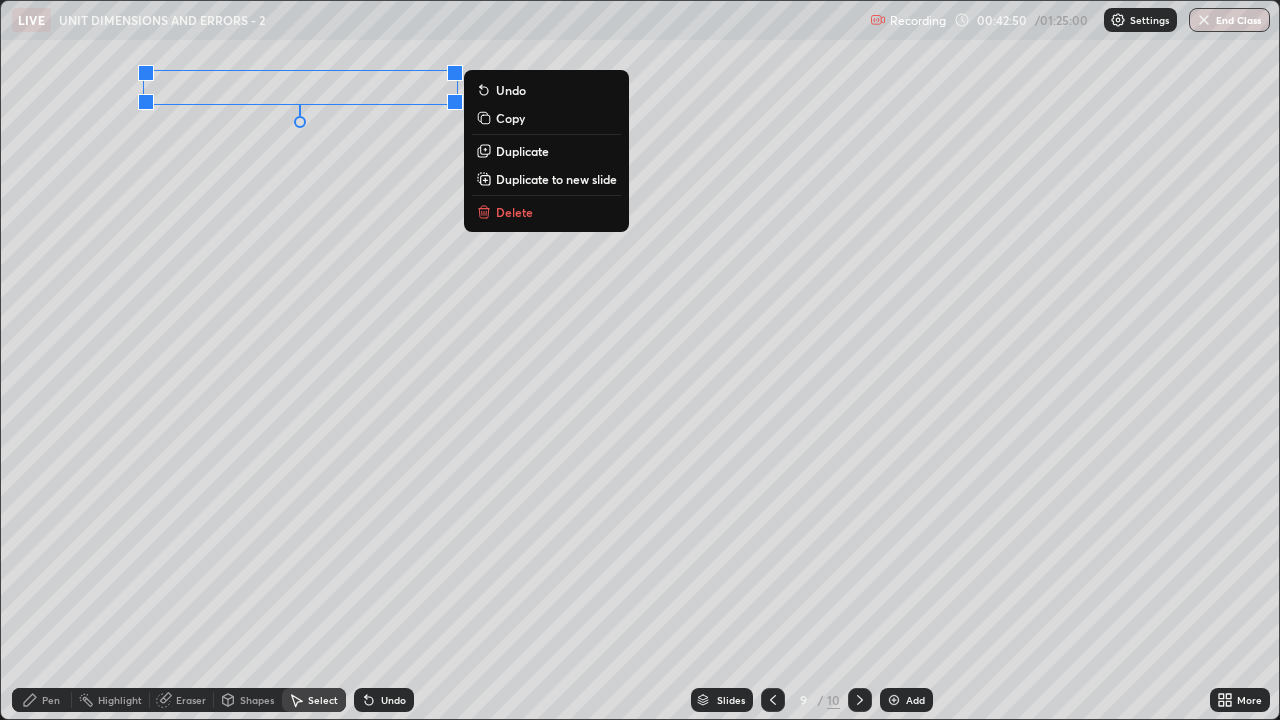 click on "0 ° Undo Copy Duplicate Duplicate to new slide Delete" at bounding box center (640, 360) 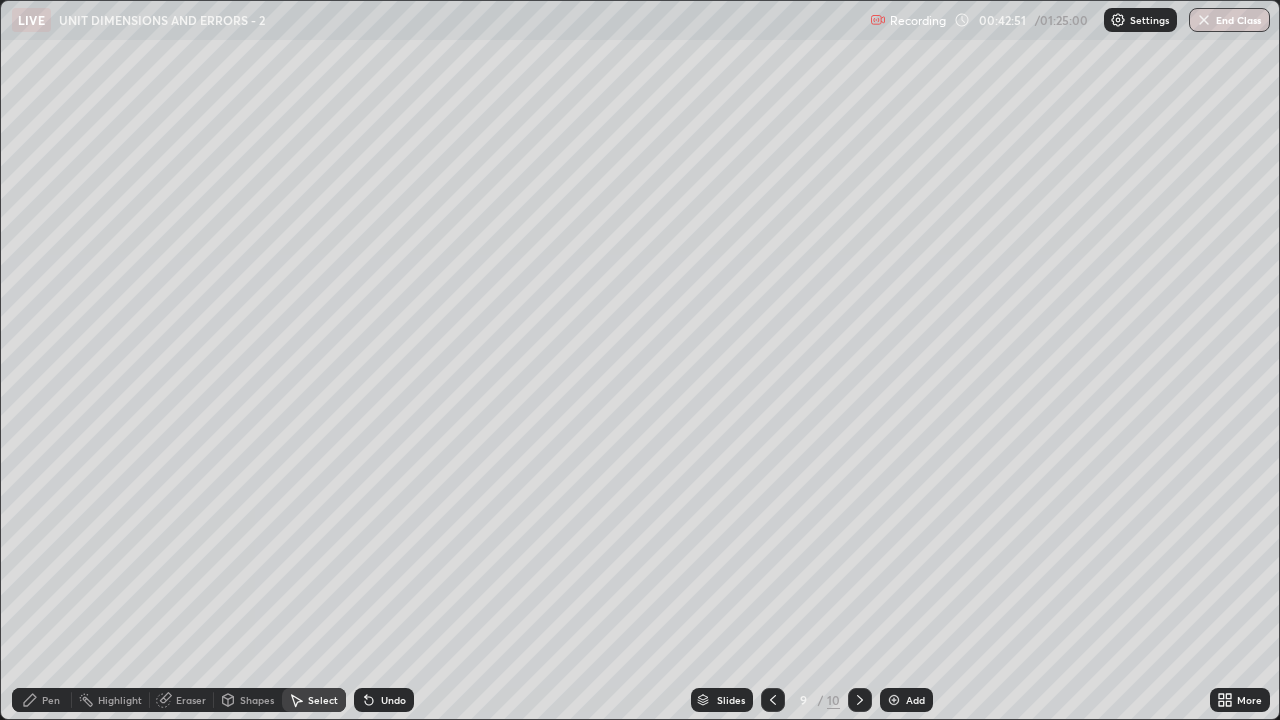 click on "Pen" at bounding box center [51, 700] 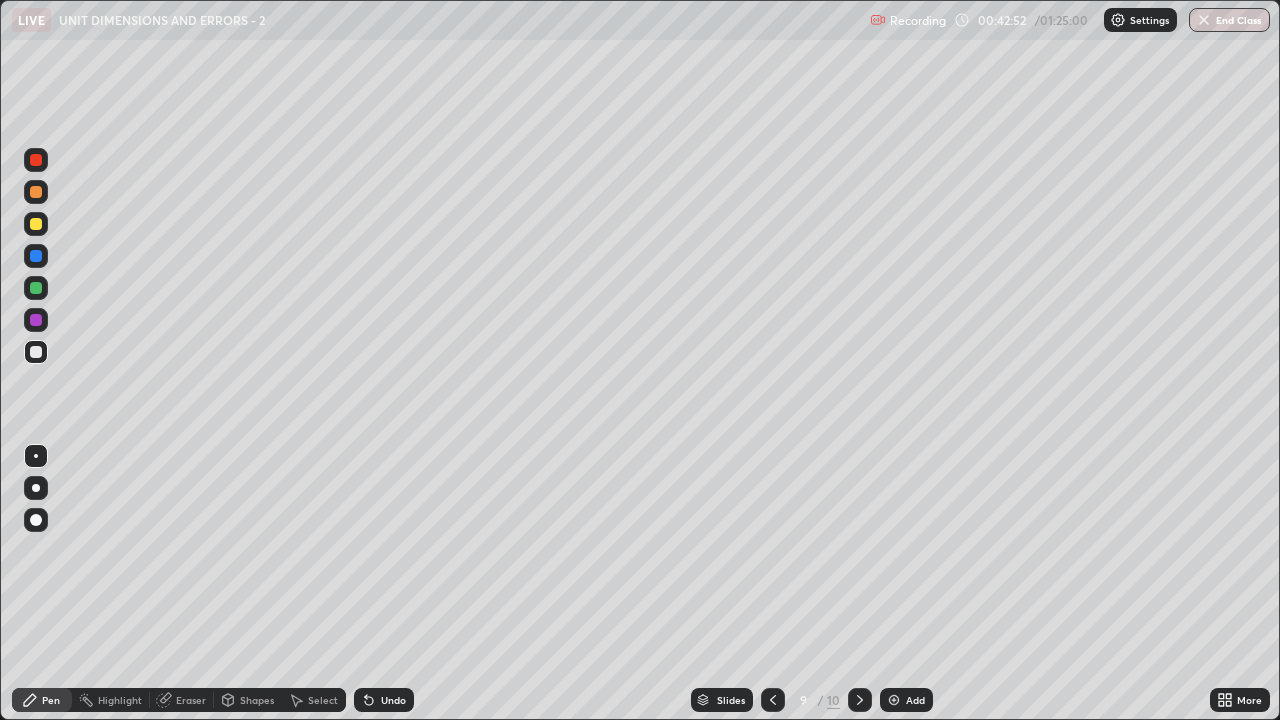 click at bounding box center [36, 352] 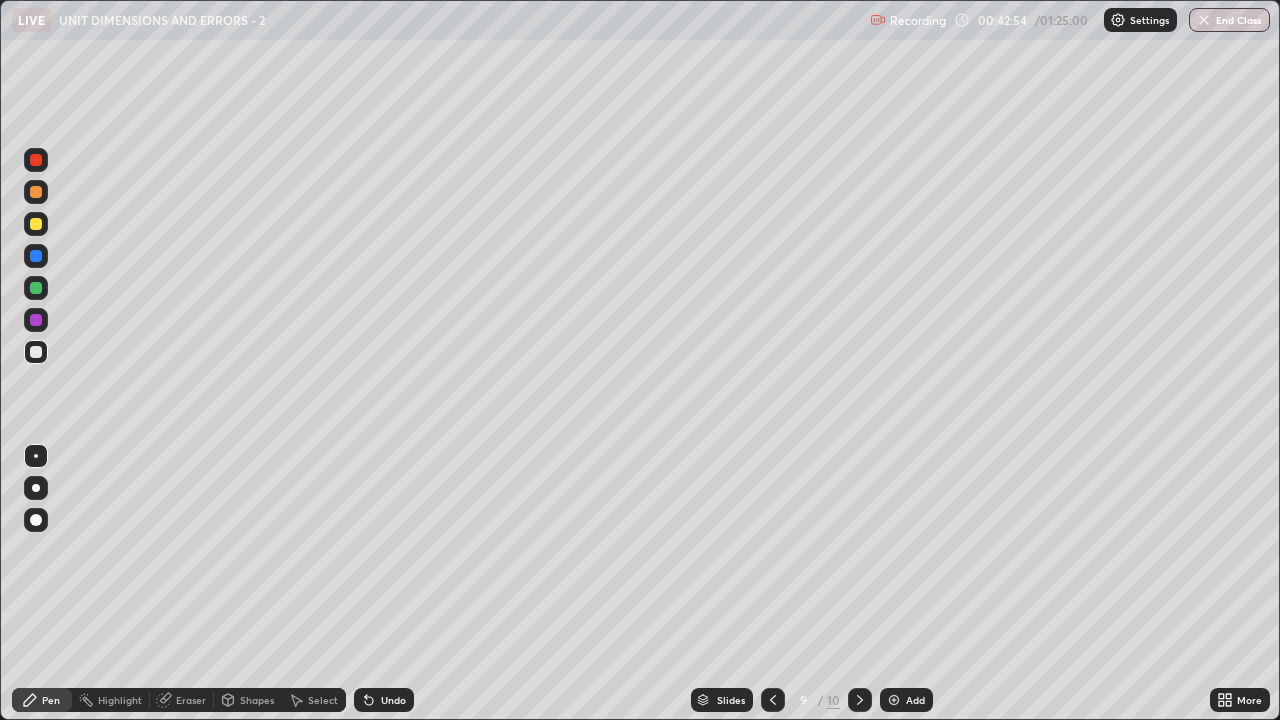 click at bounding box center (36, 224) 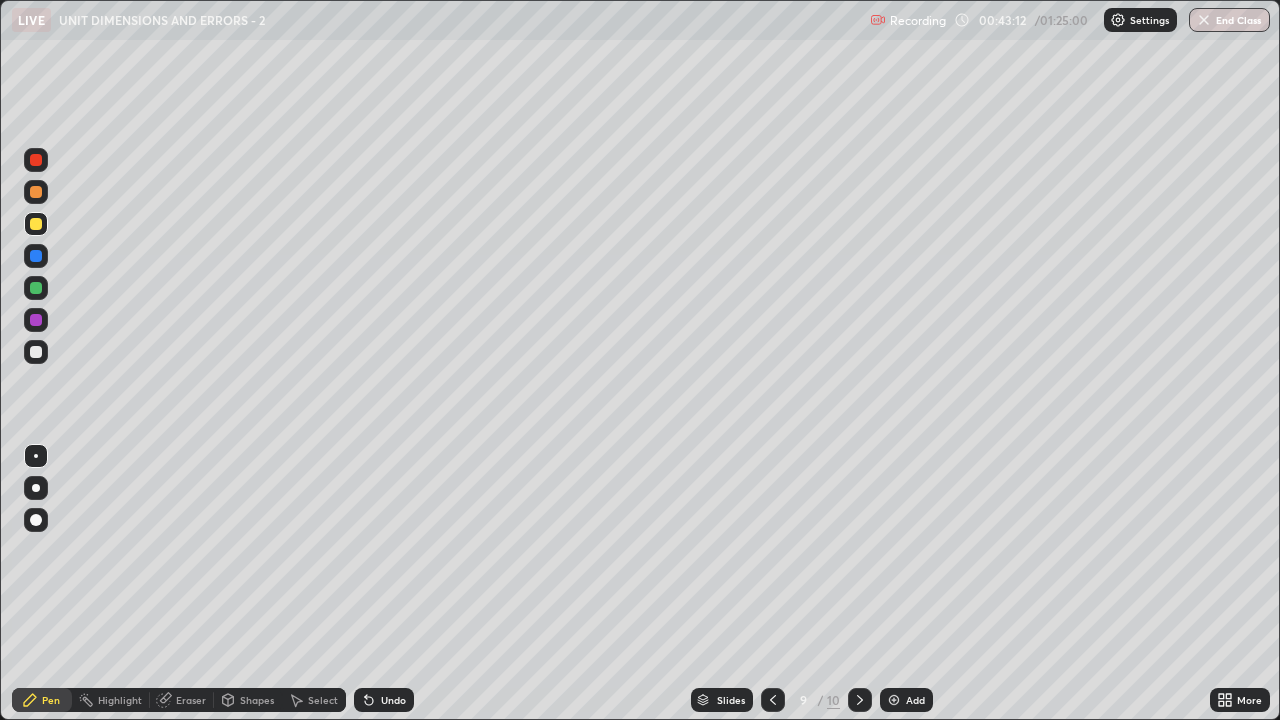 click on "Pen" at bounding box center (51, 700) 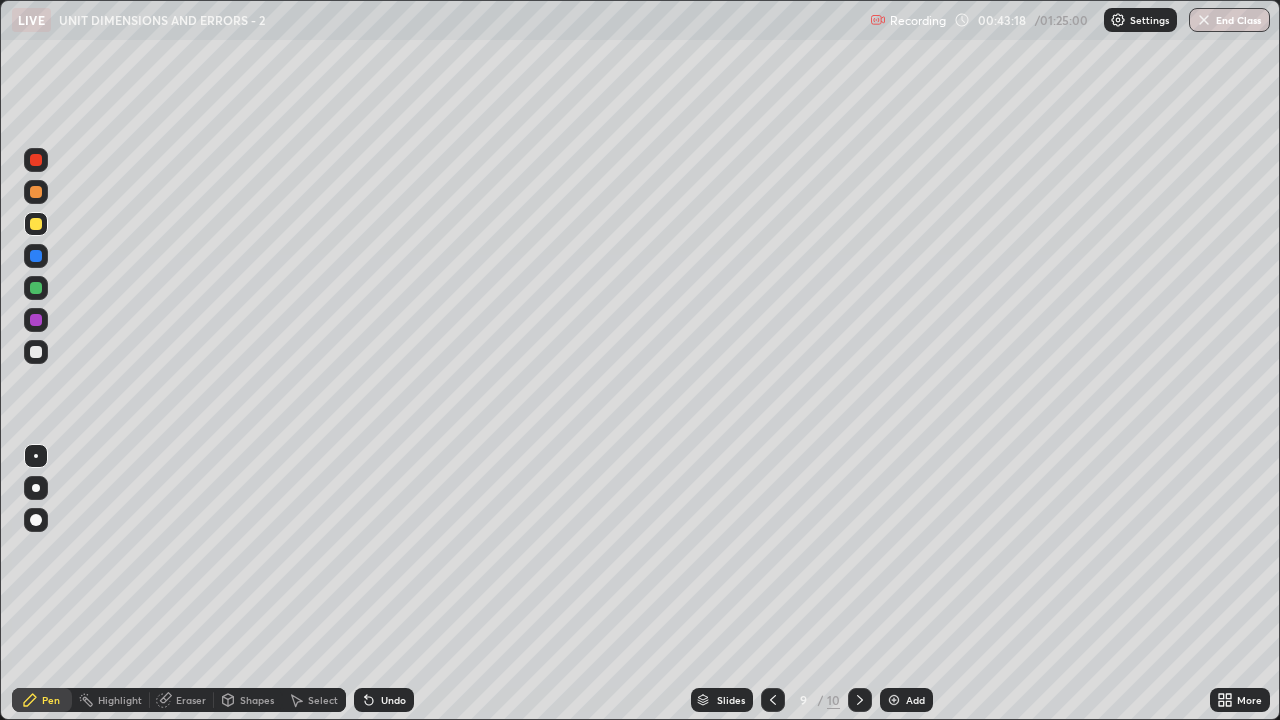 click on "Highlight" at bounding box center (120, 700) 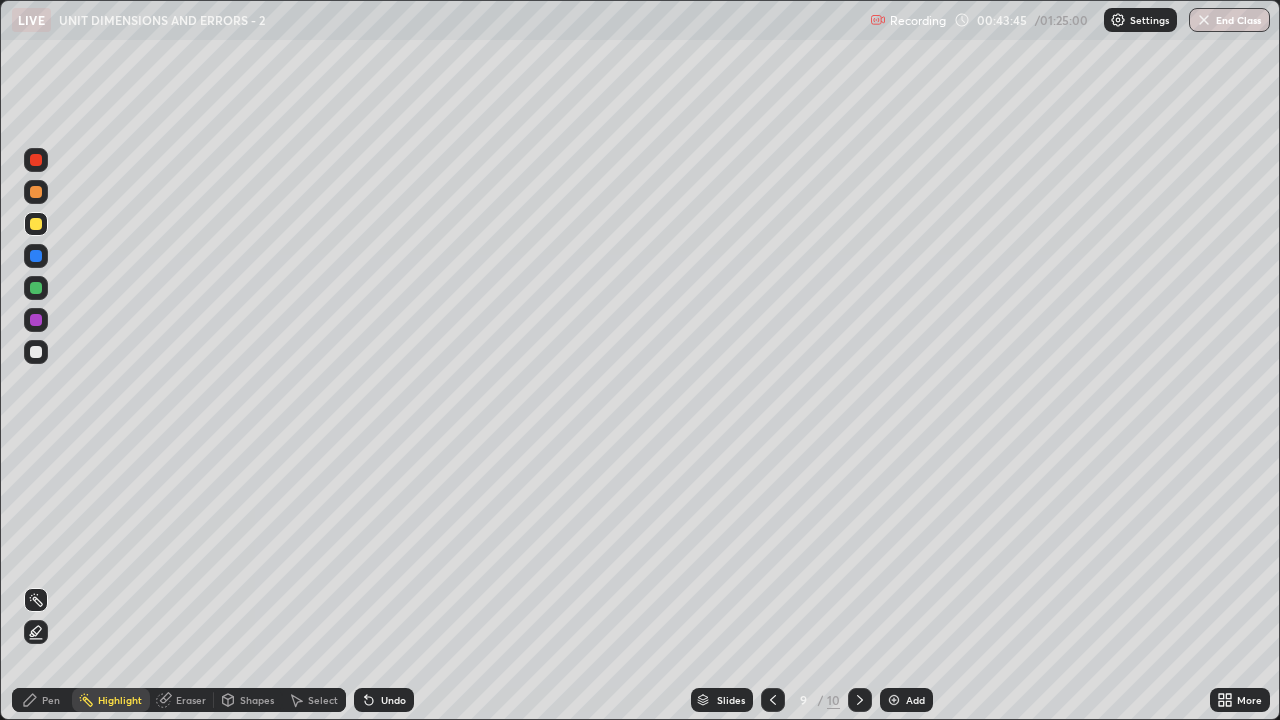 click on "Pen" at bounding box center [51, 700] 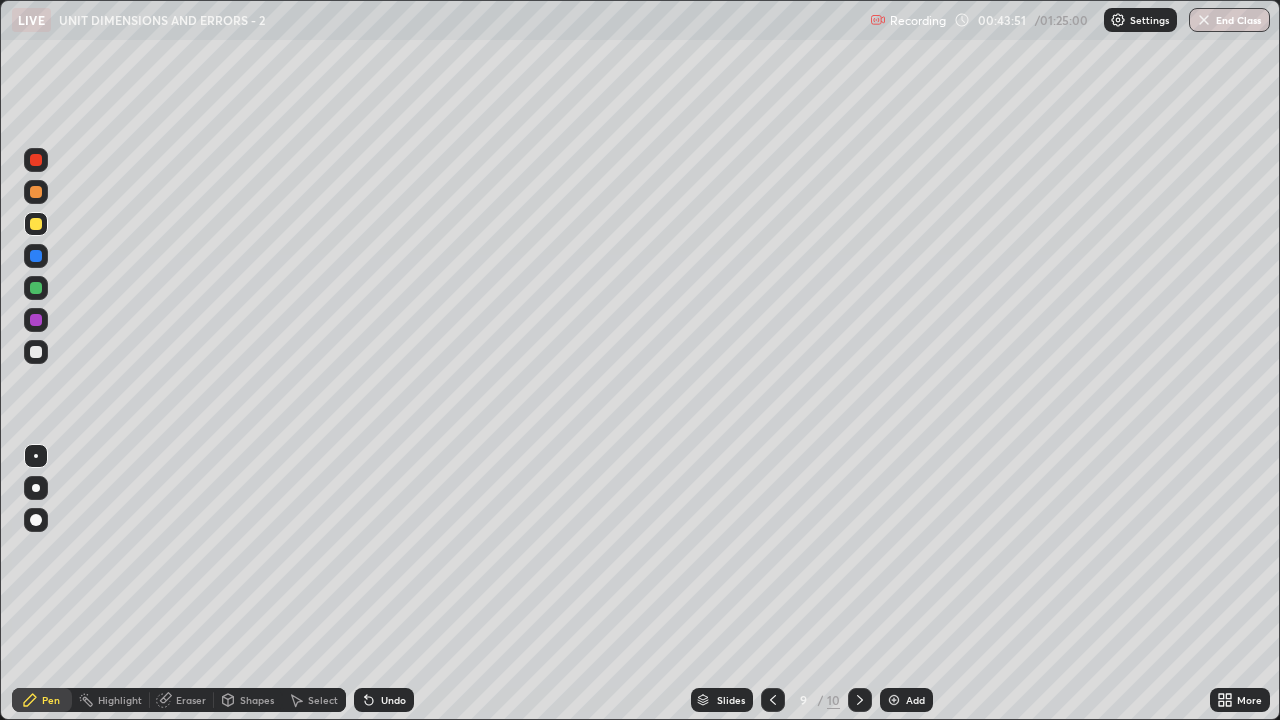 click on "Highlight" at bounding box center [120, 700] 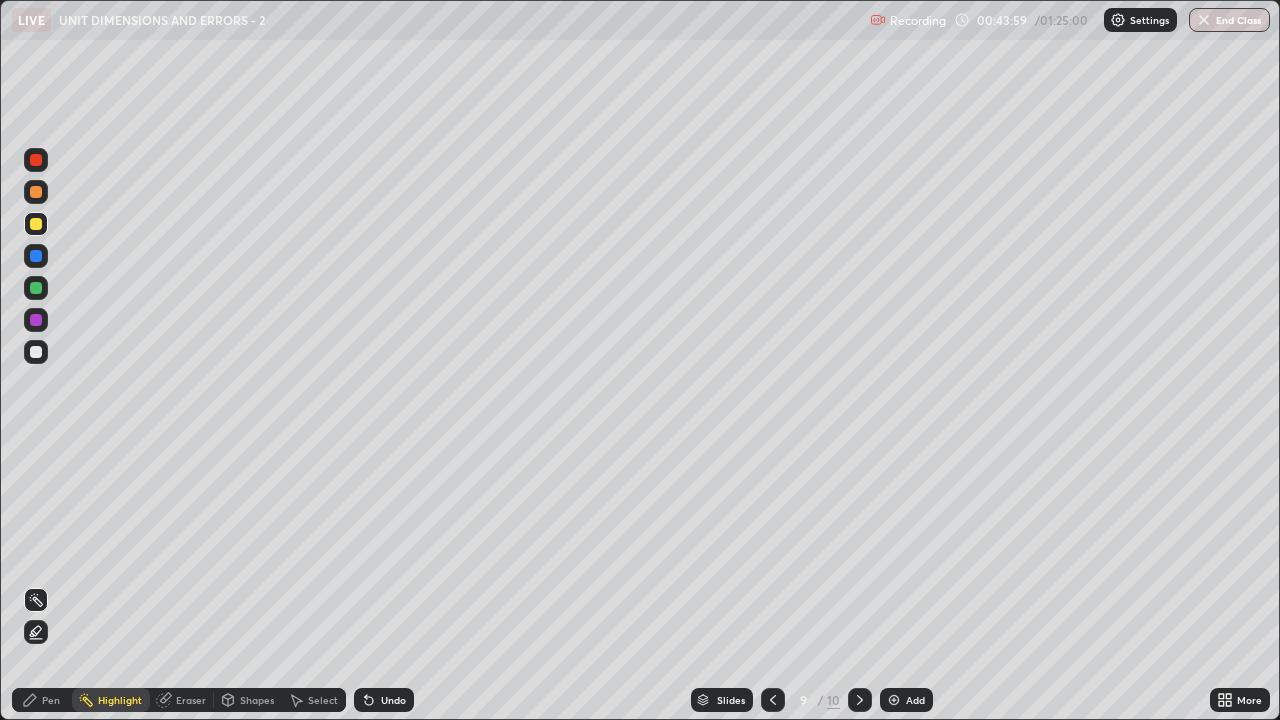 click on "Pen" at bounding box center (51, 700) 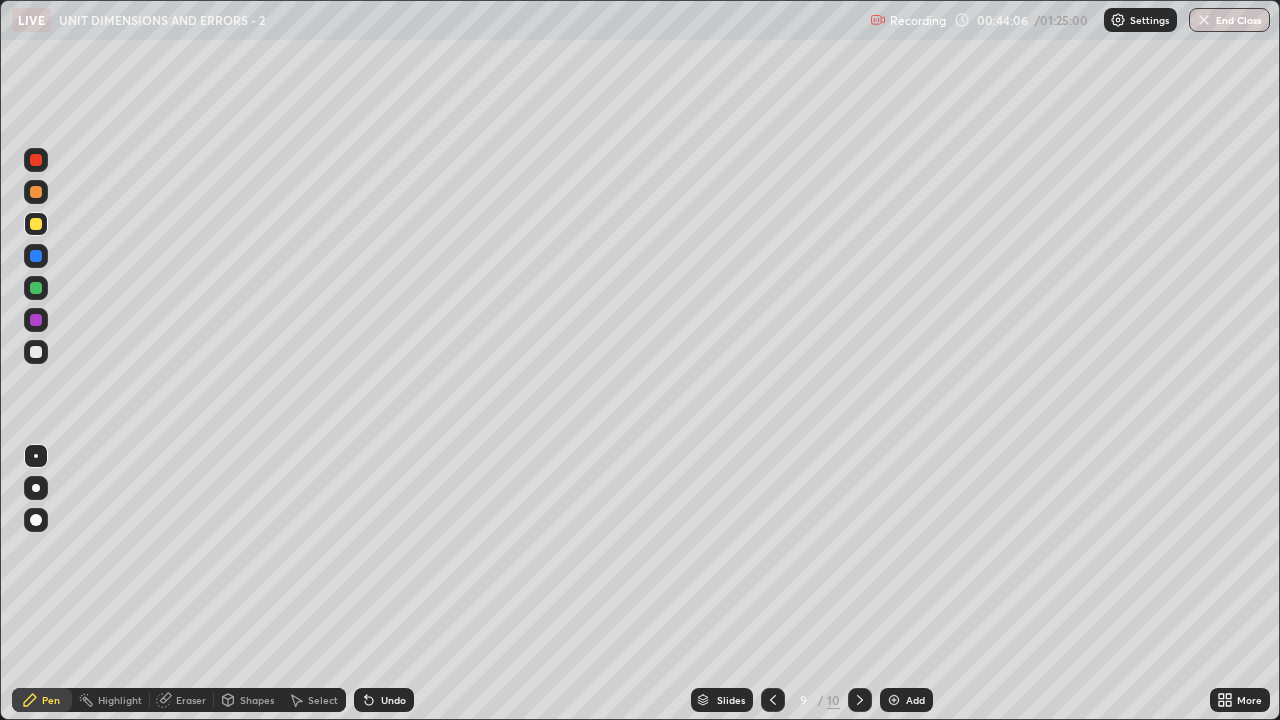 click at bounding box center (36, 352) 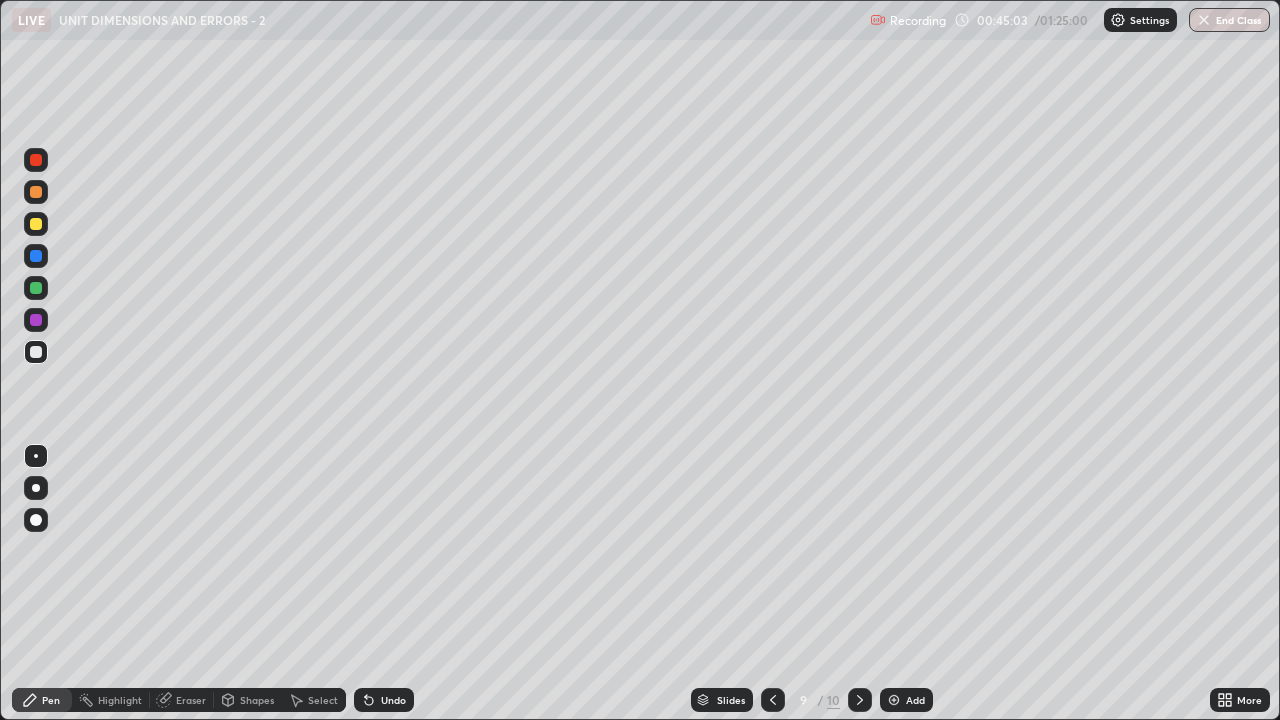 click on "Highlight" at bounding box center (120, 700) 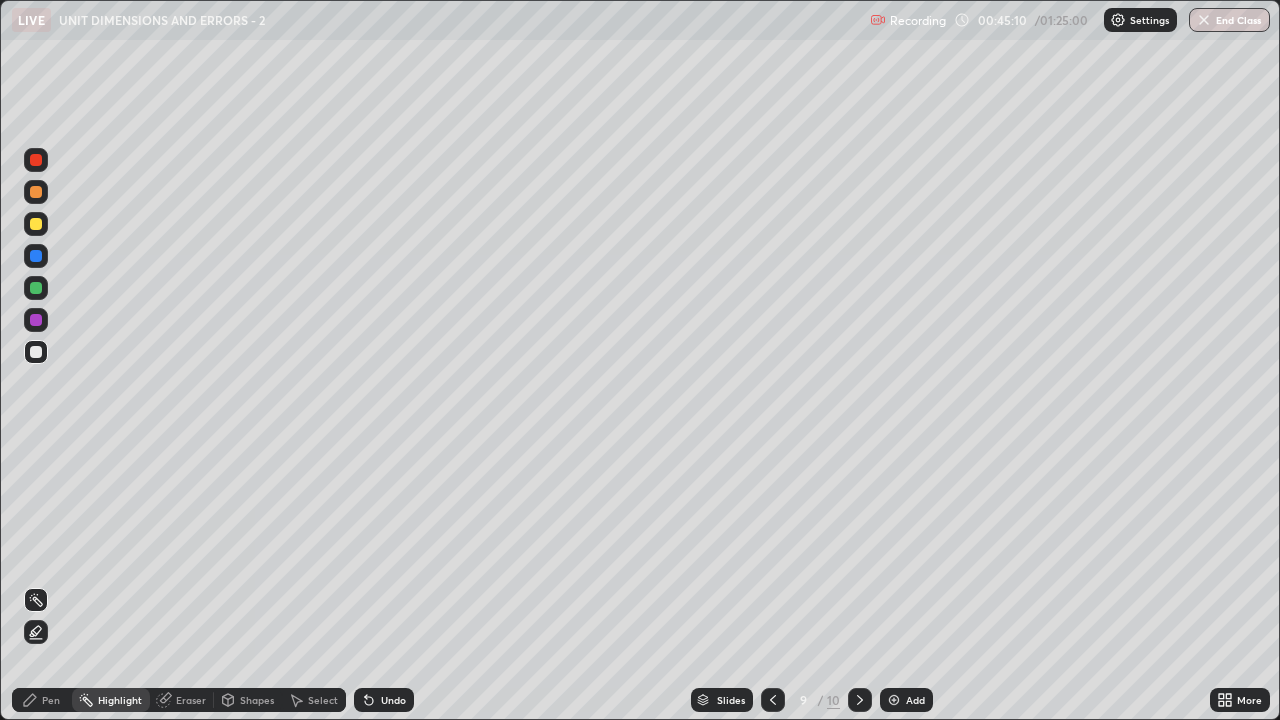 click on "Pen" at bounding box center [51, 700] 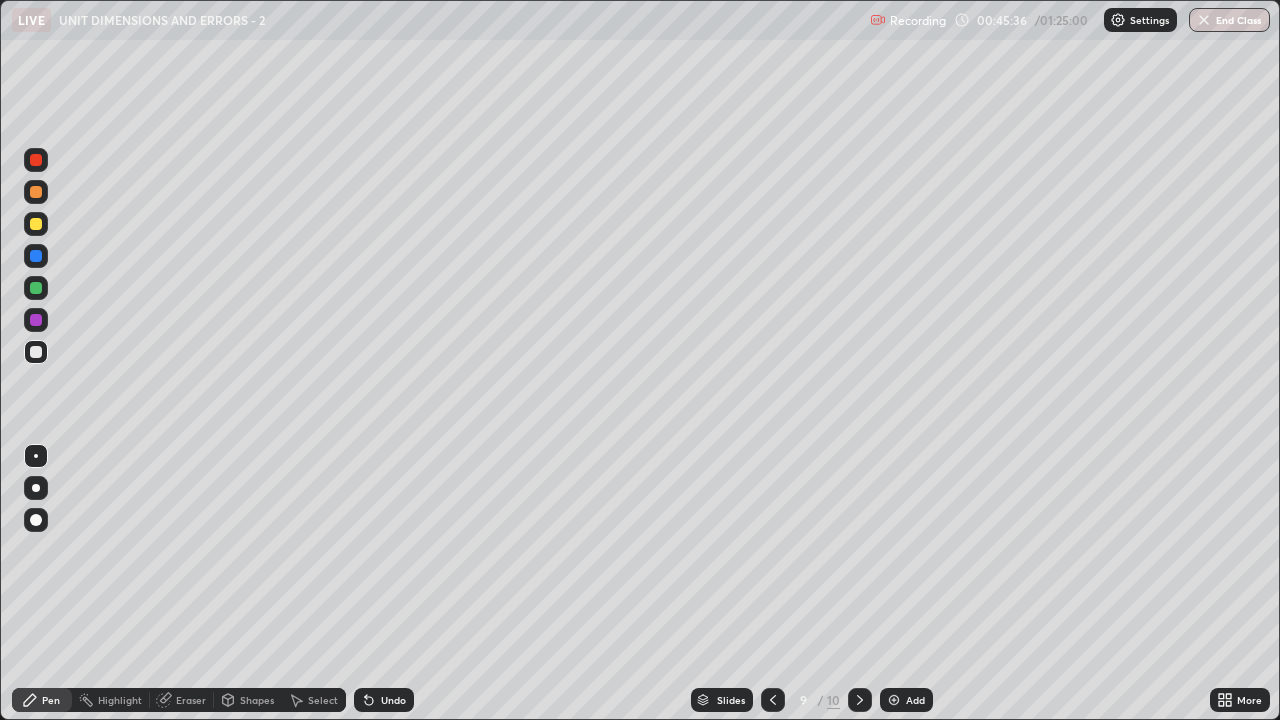 click on "Highlight" at bounding box center (120, 700) 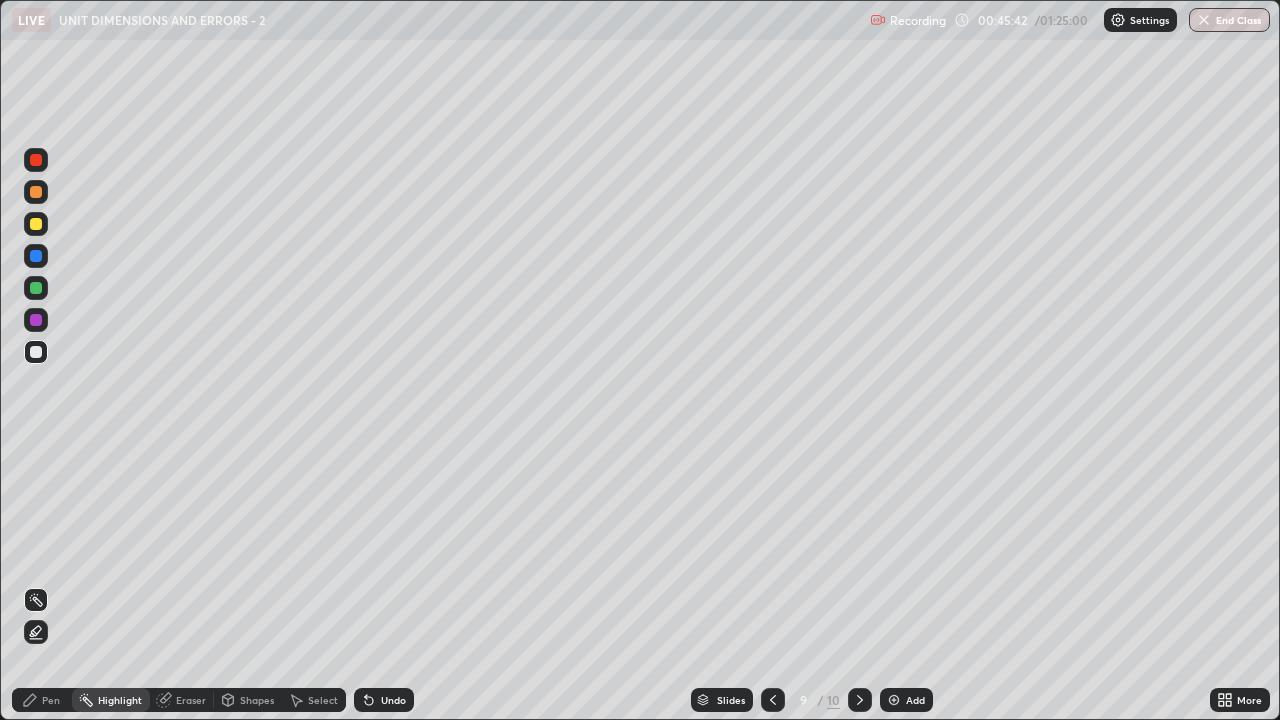 click on "Pen" at bounding box center [51, 700] 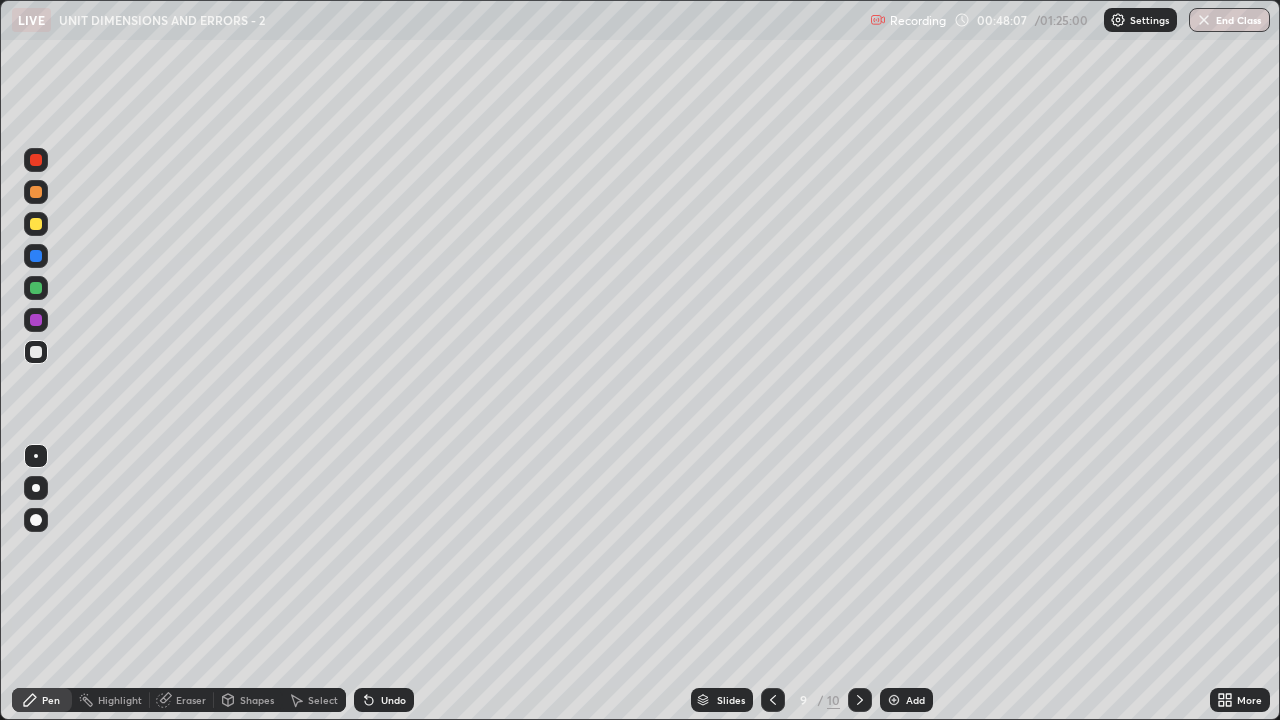 click at bounding box center (36, 224) 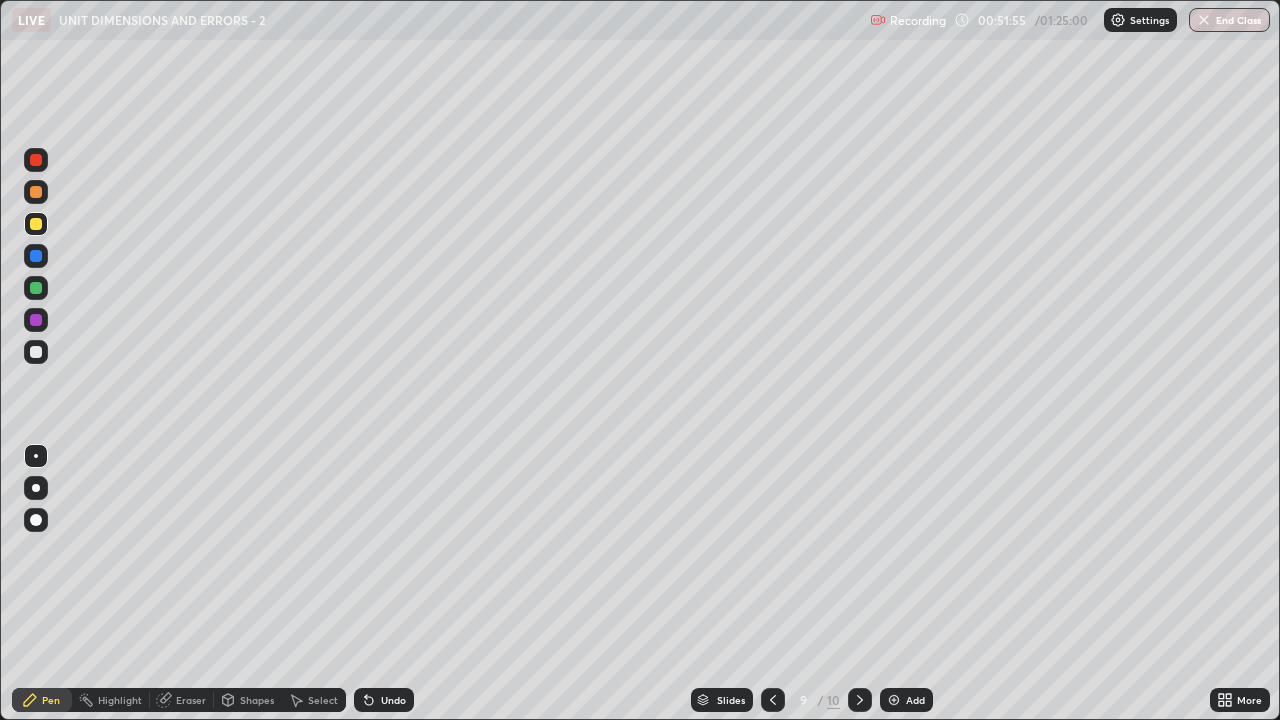 click on "Select" at bounding box center (323, 700) 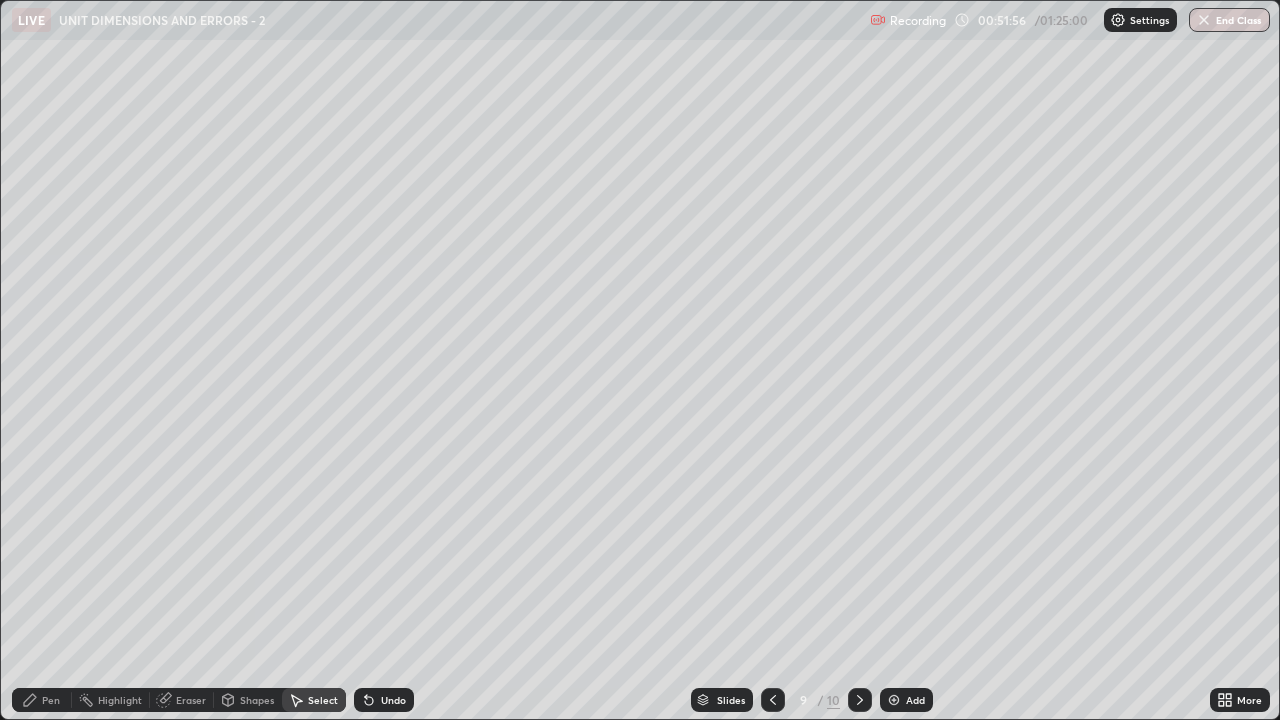 click on "0 ° Undo Copy Duplicate Duplicate to new slide Delete" at bounding box center [640, 360] 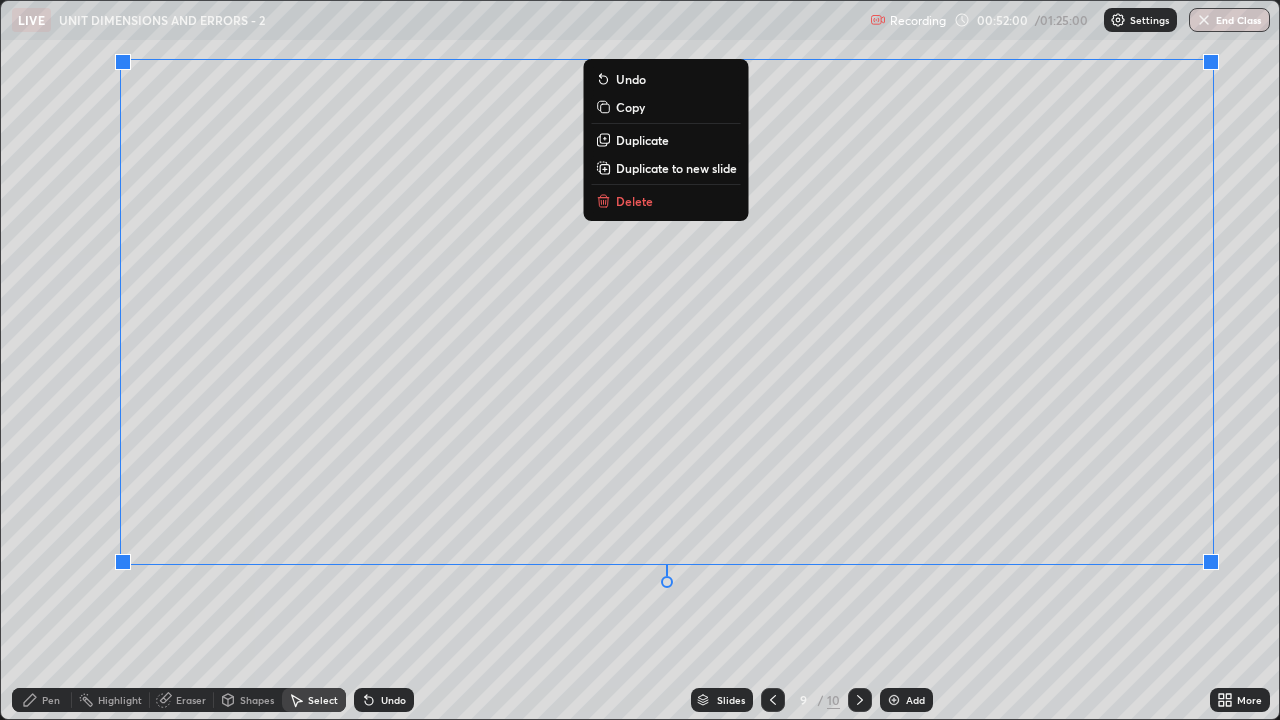 click on "Duplicate to new slide" at bounding box center [676, 168] 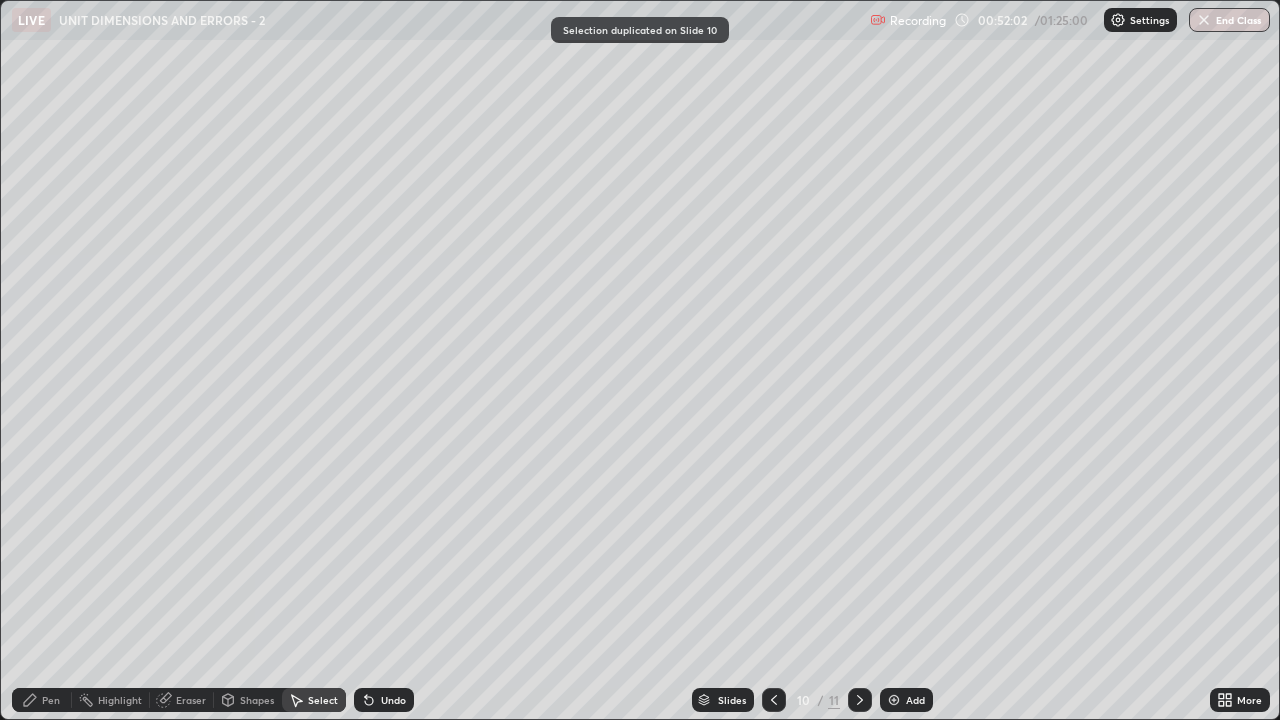 click 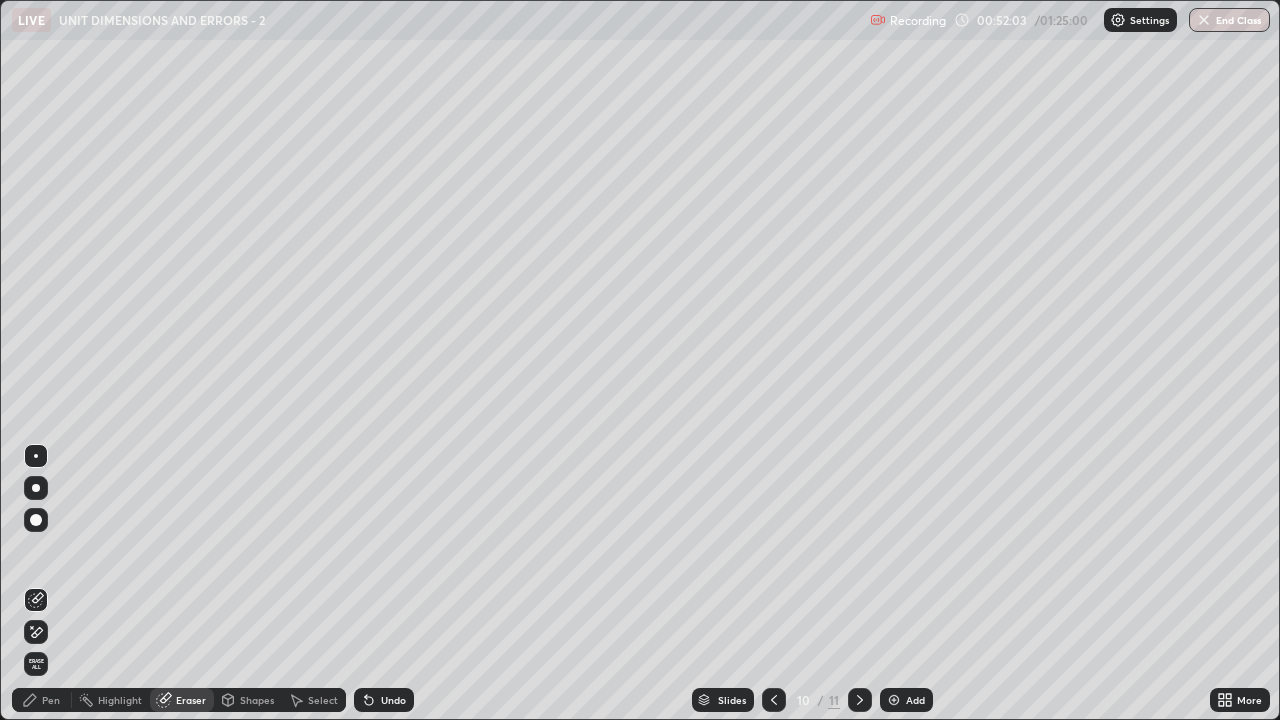 click on "Eraser" at bounding box center [191, 700] 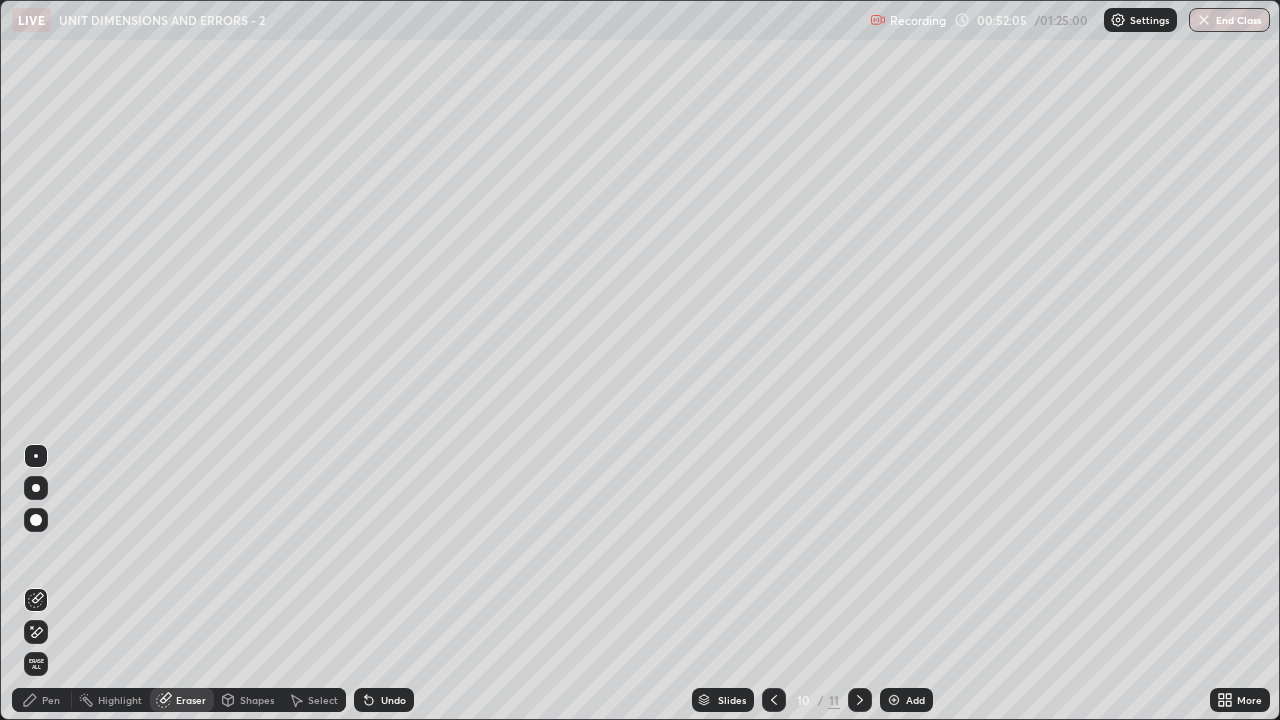 click on "Pen" at bounding box center [51, 700] 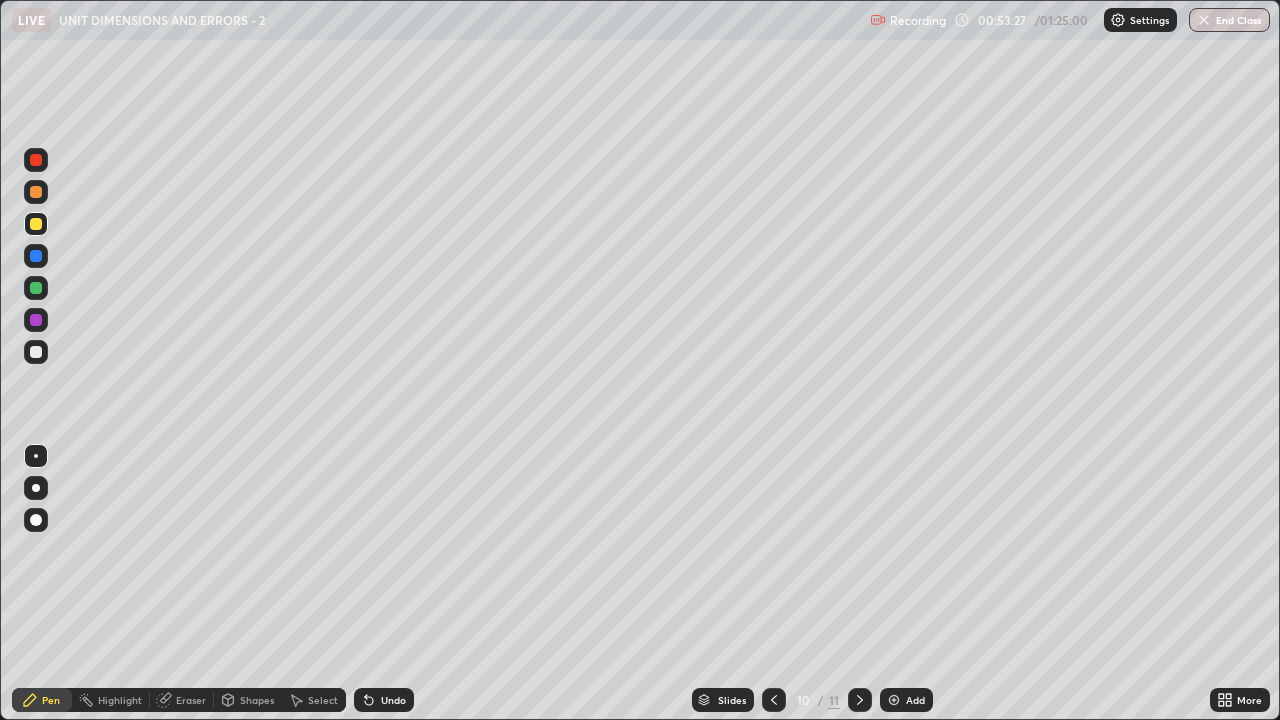 click 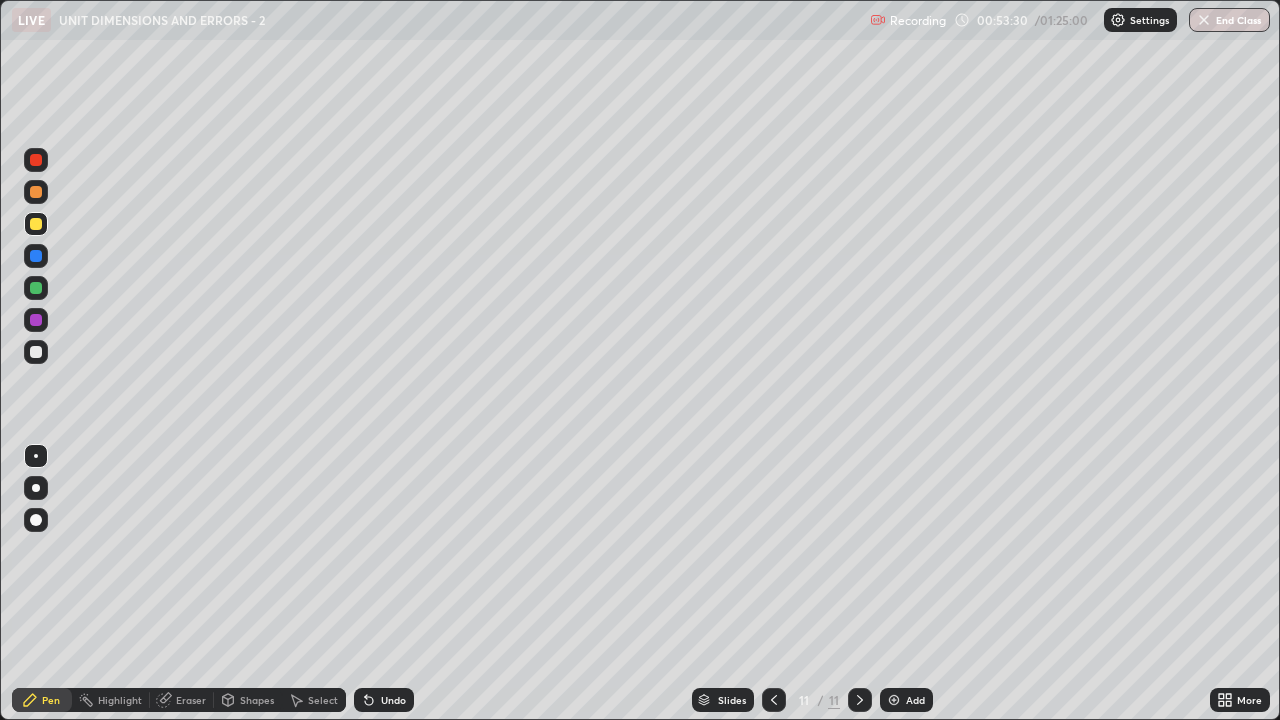 click at bounding box center [36, 352] 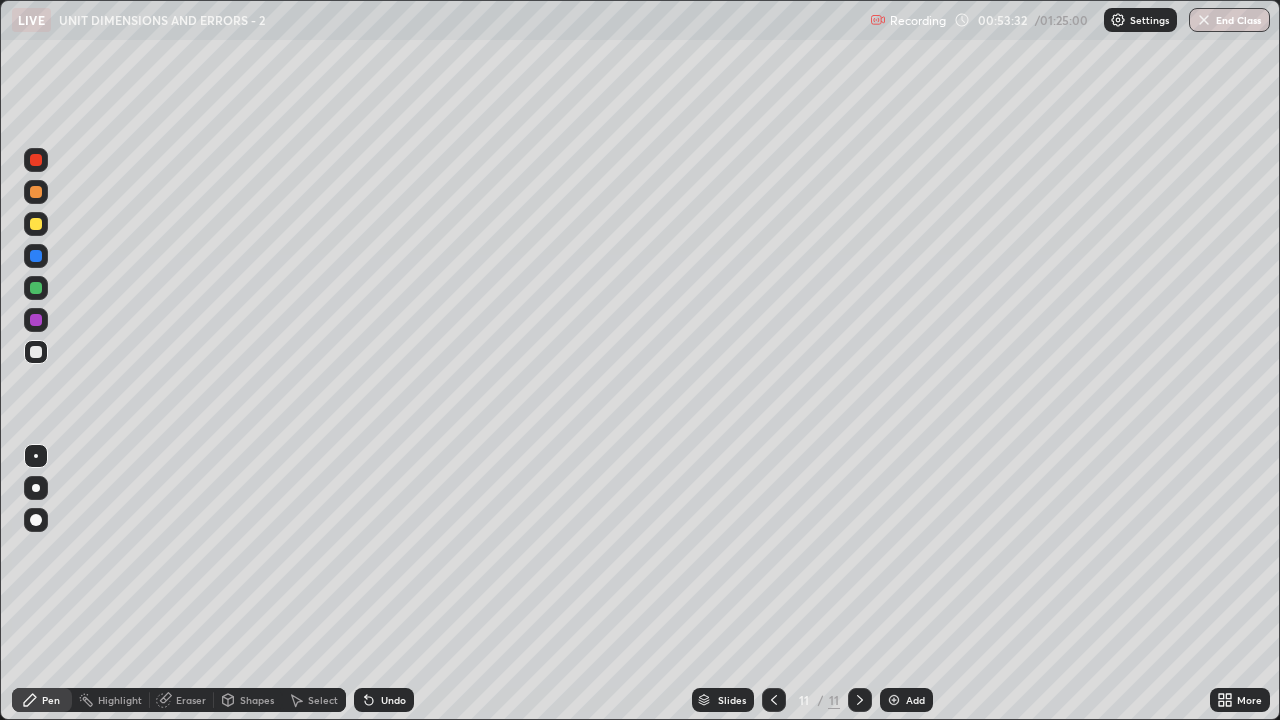click at bounding box center [36, 352] 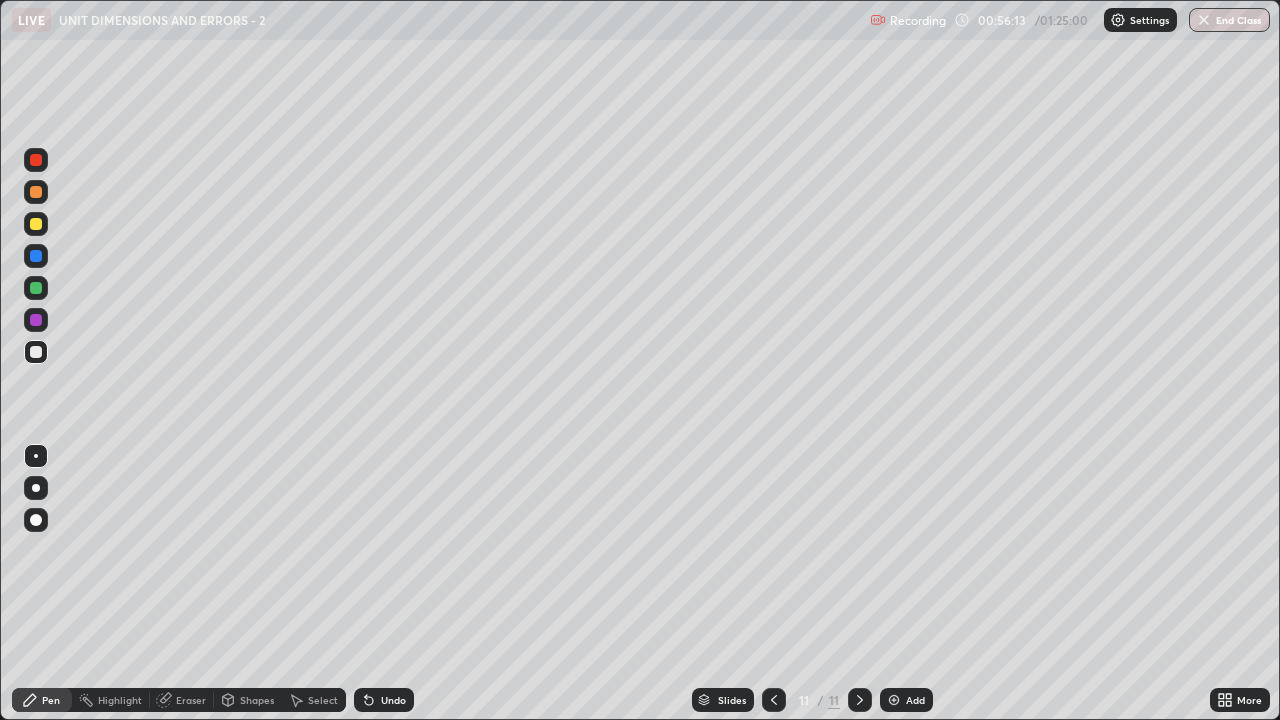 click on "Select" at bounding box center [314, 700] 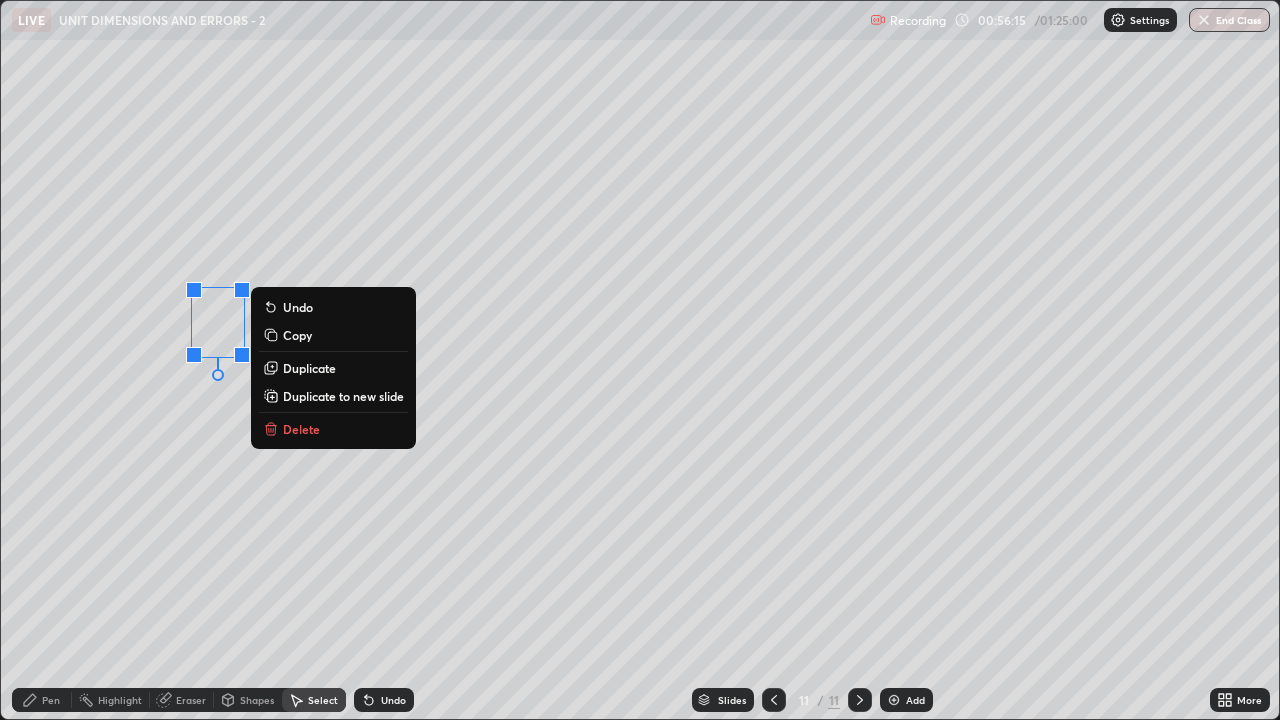 click on "Delete" at bounding box center [333, 429] 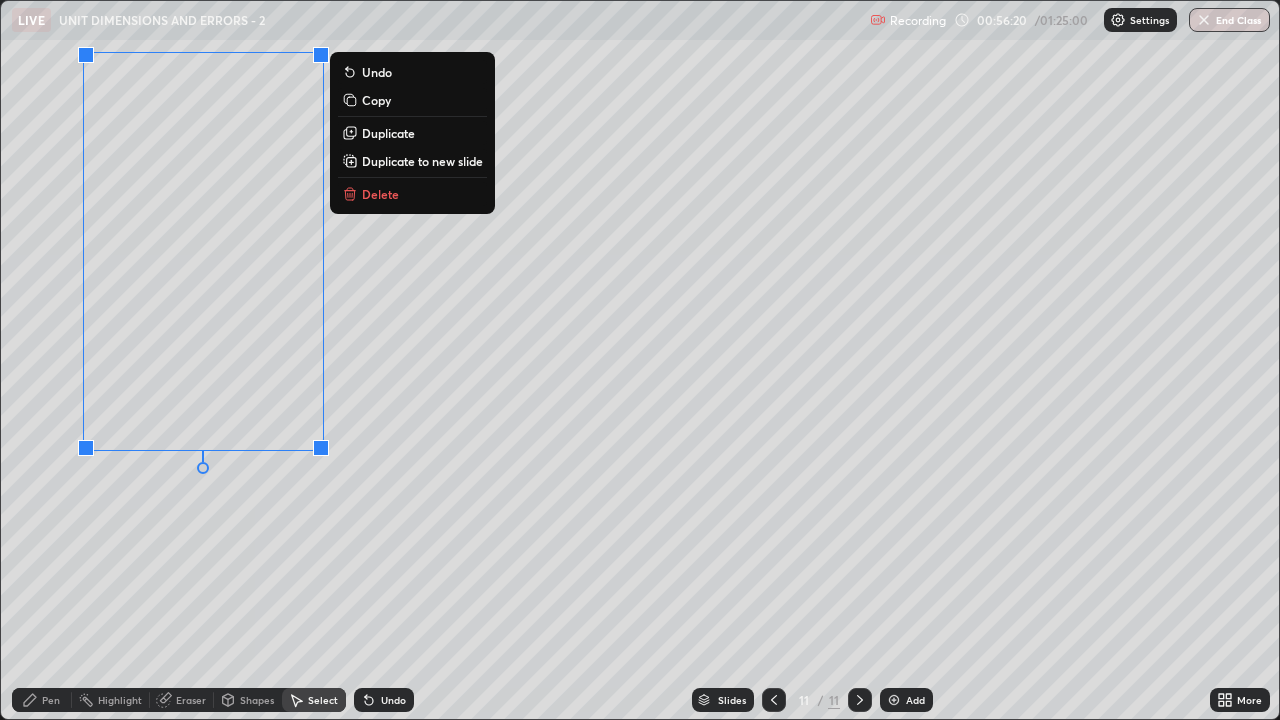 click on "0 ° Undo Copy Duplicate Duplicate to new slide Delete" at bounding box center (640, 360) 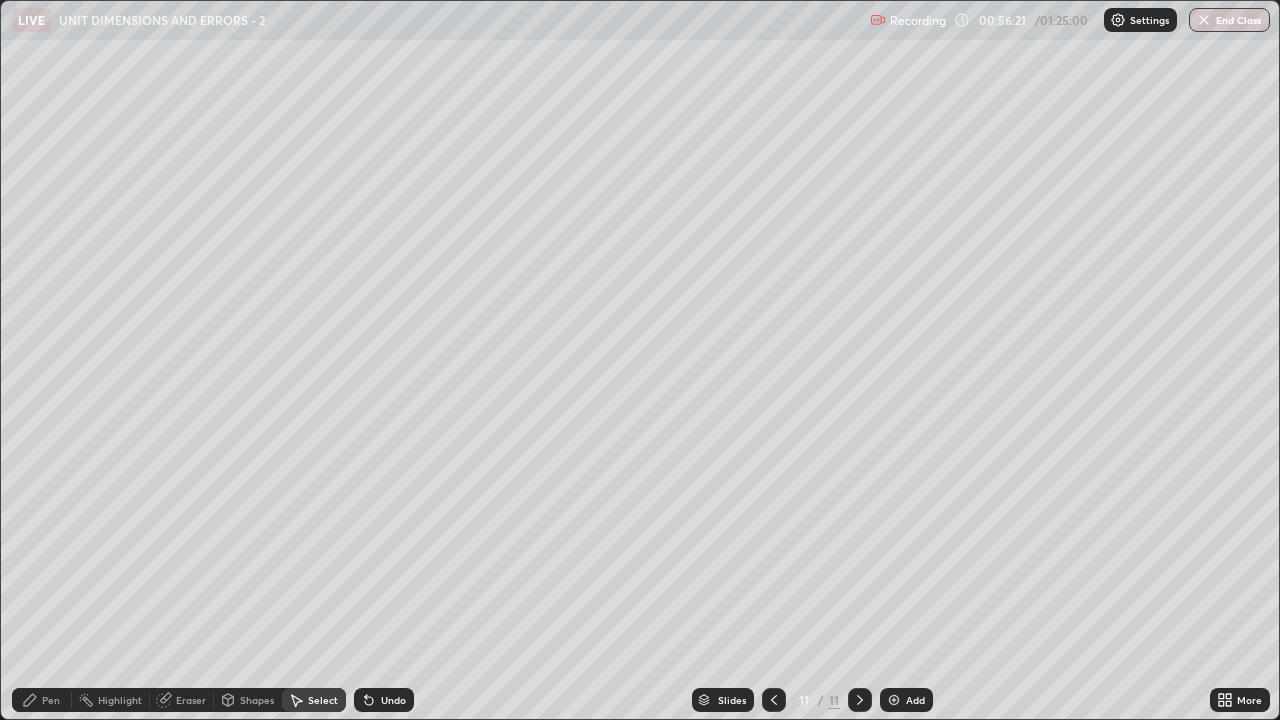click on "Pen" at bounding box center [51, 700] 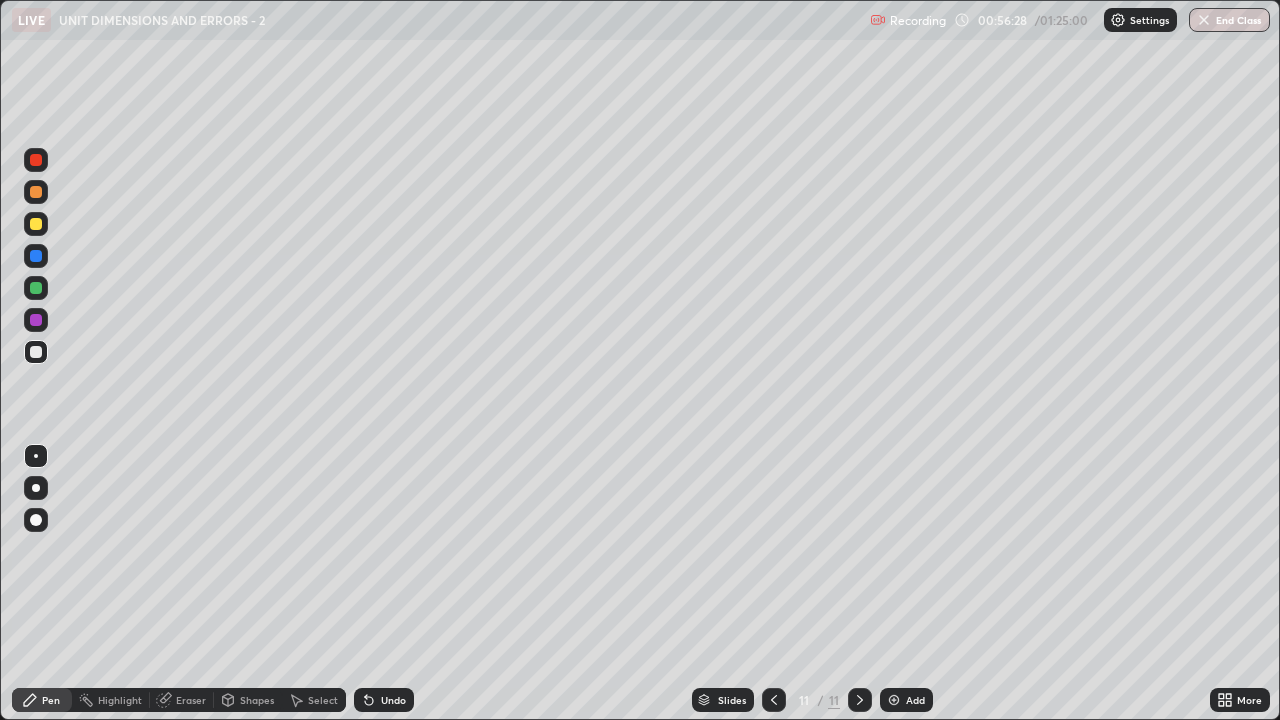 click on "Select" at bounding box center [323, 700] 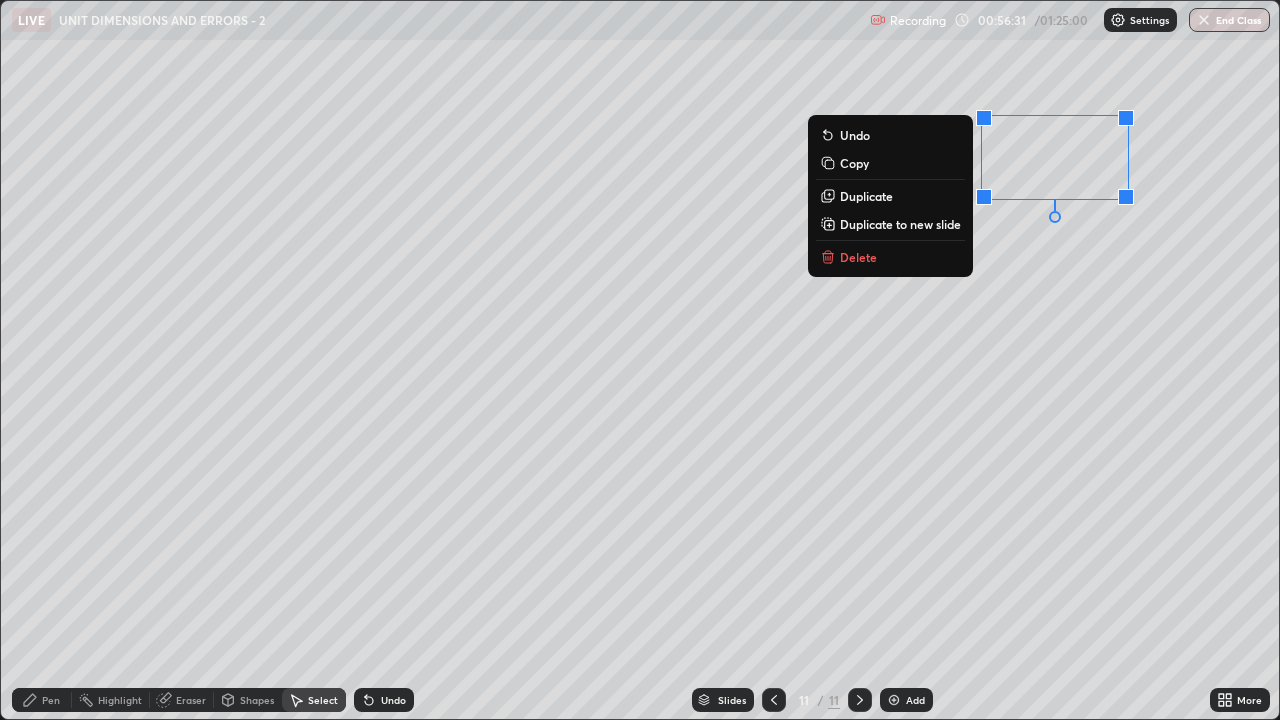 click on "Delete" at bounding box center [890, 257] 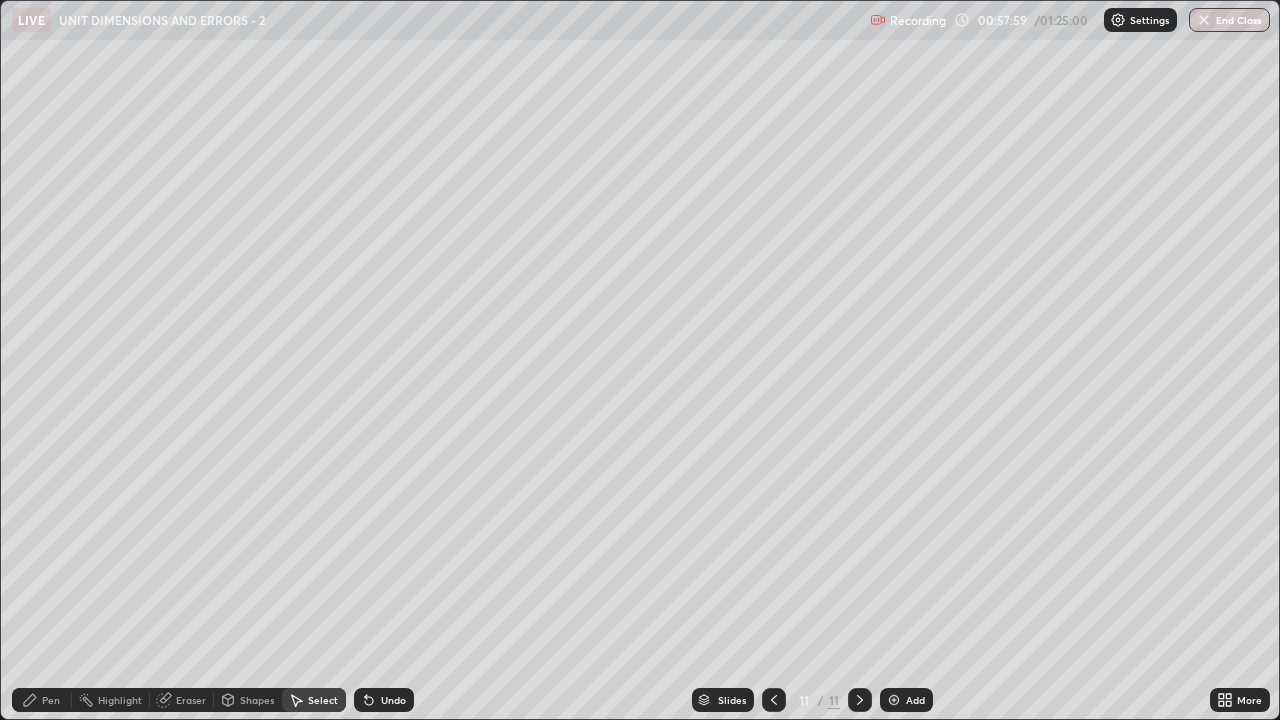 click on "Pen" at bounding box center [51, 700] 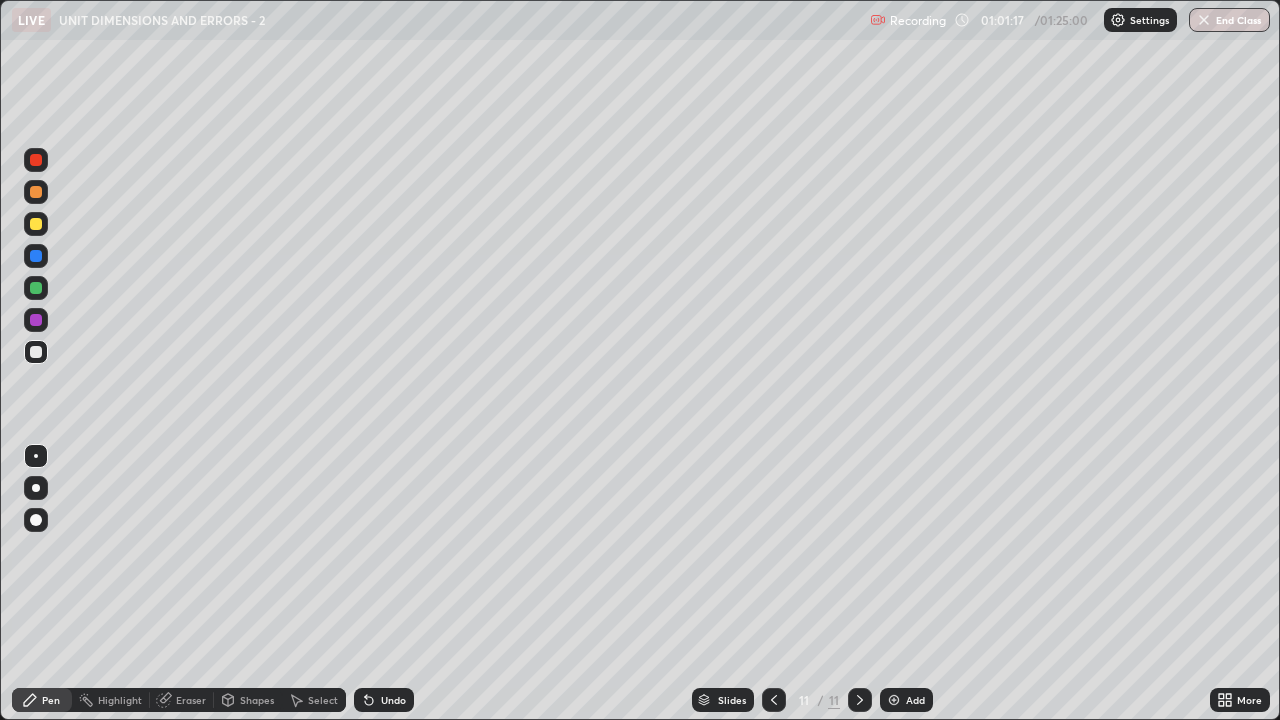 click at bounding box center (36, 160) 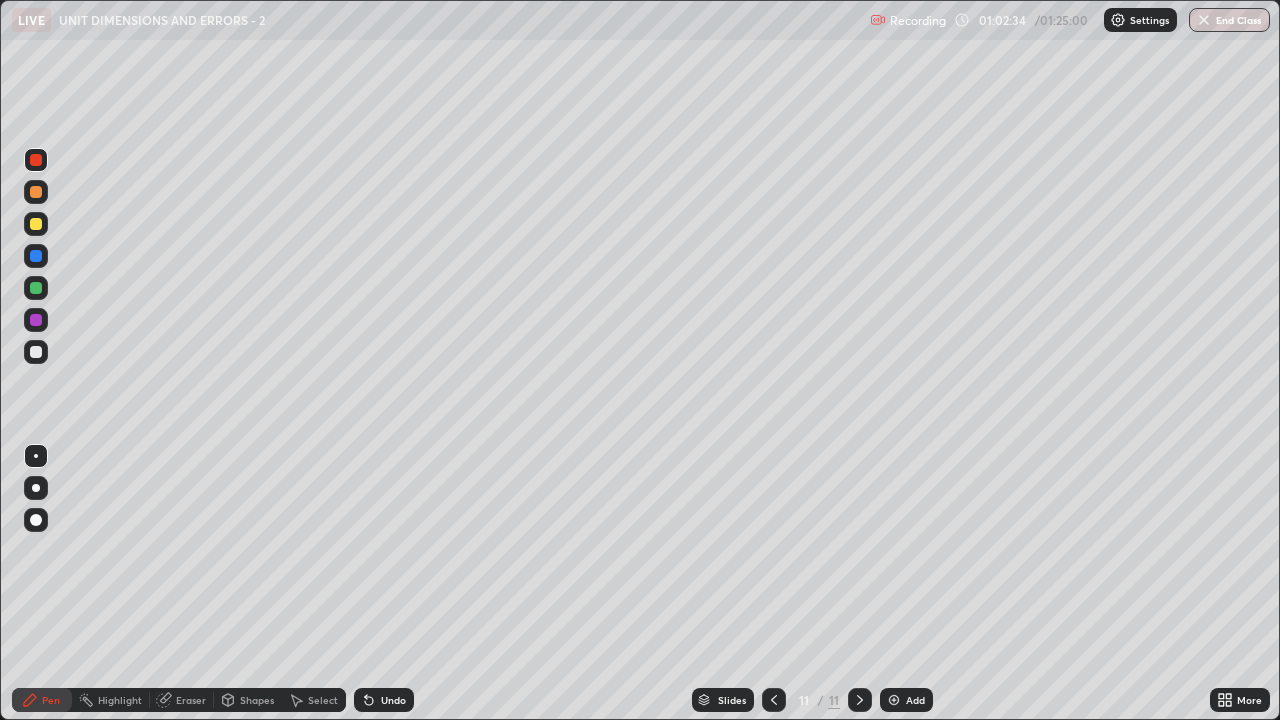 click at bounding box center (894, 700) 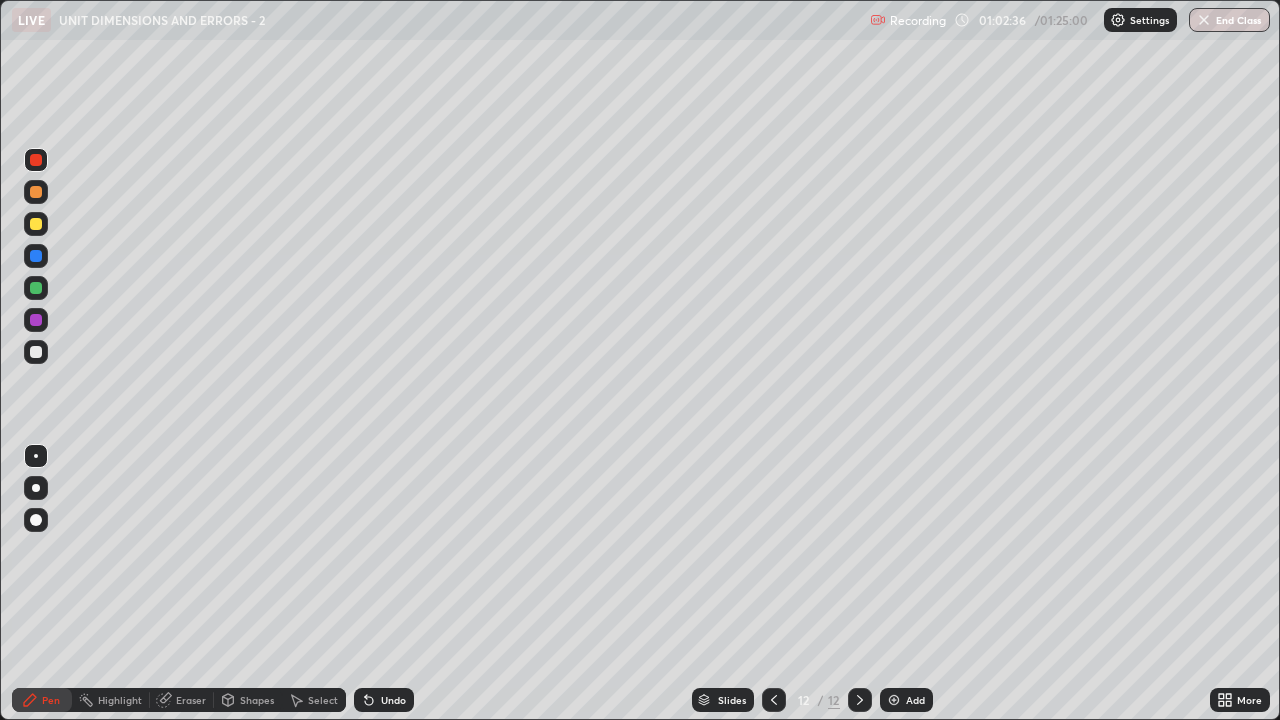 click at bounding box center (36, 352) 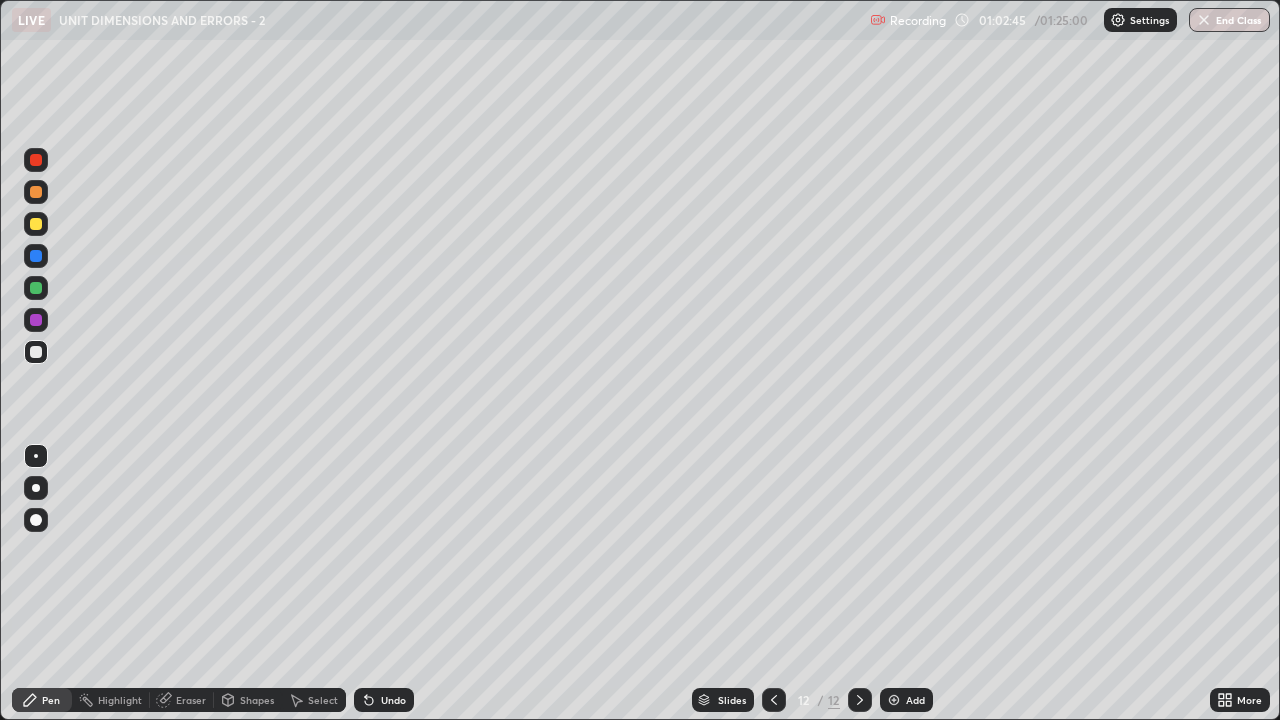 click on "Undo" at bounding box center (393, 700) 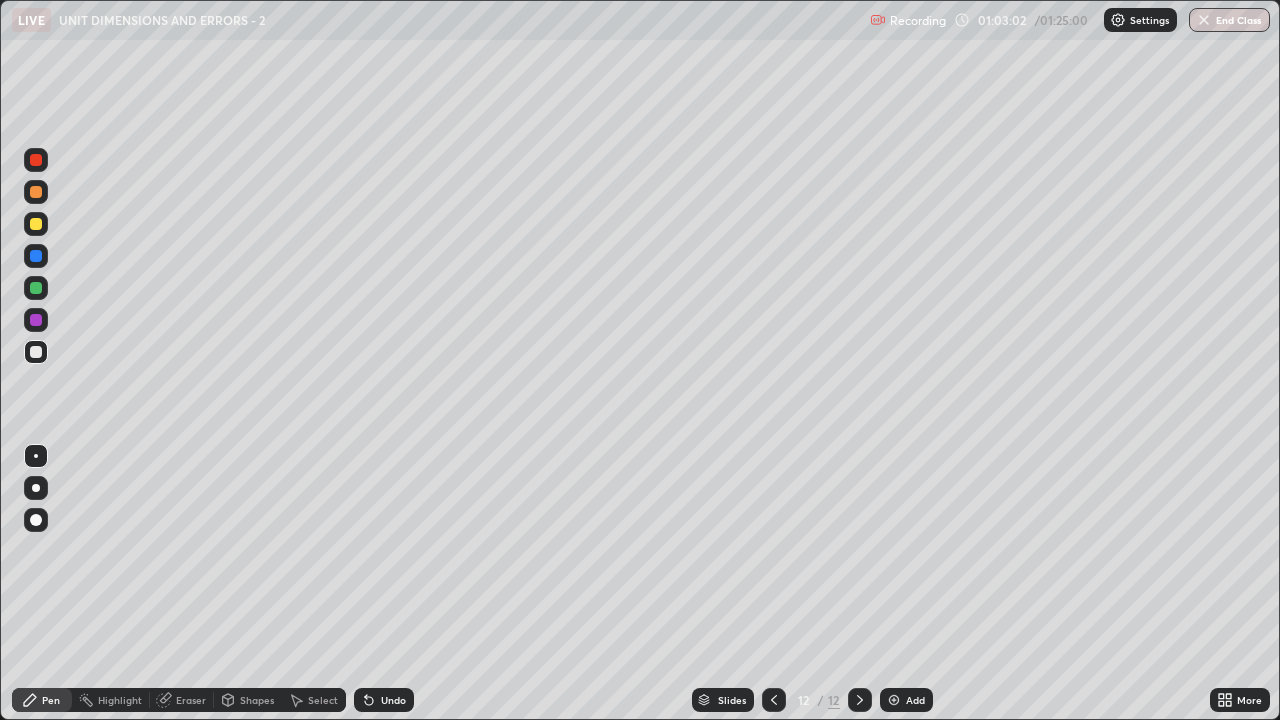 click on "Undo" at bounding box center (393, 700) 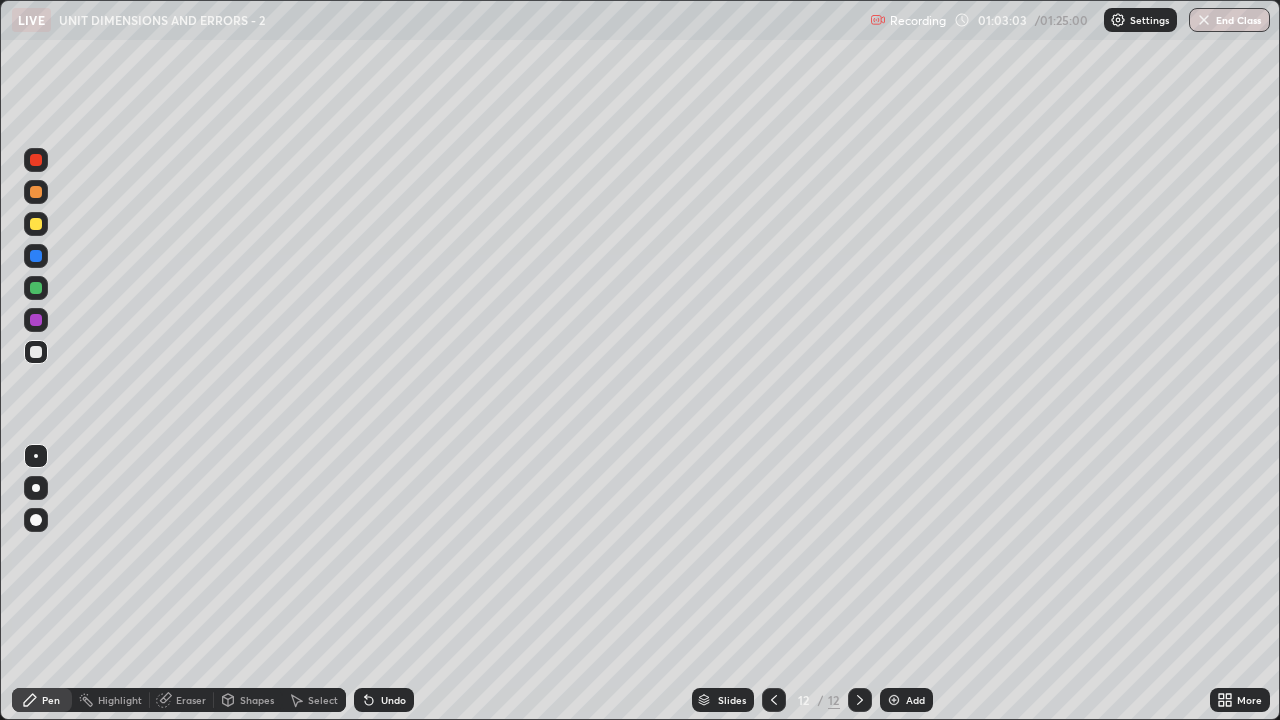 click on "Undo" at bounding box center (393, 700) 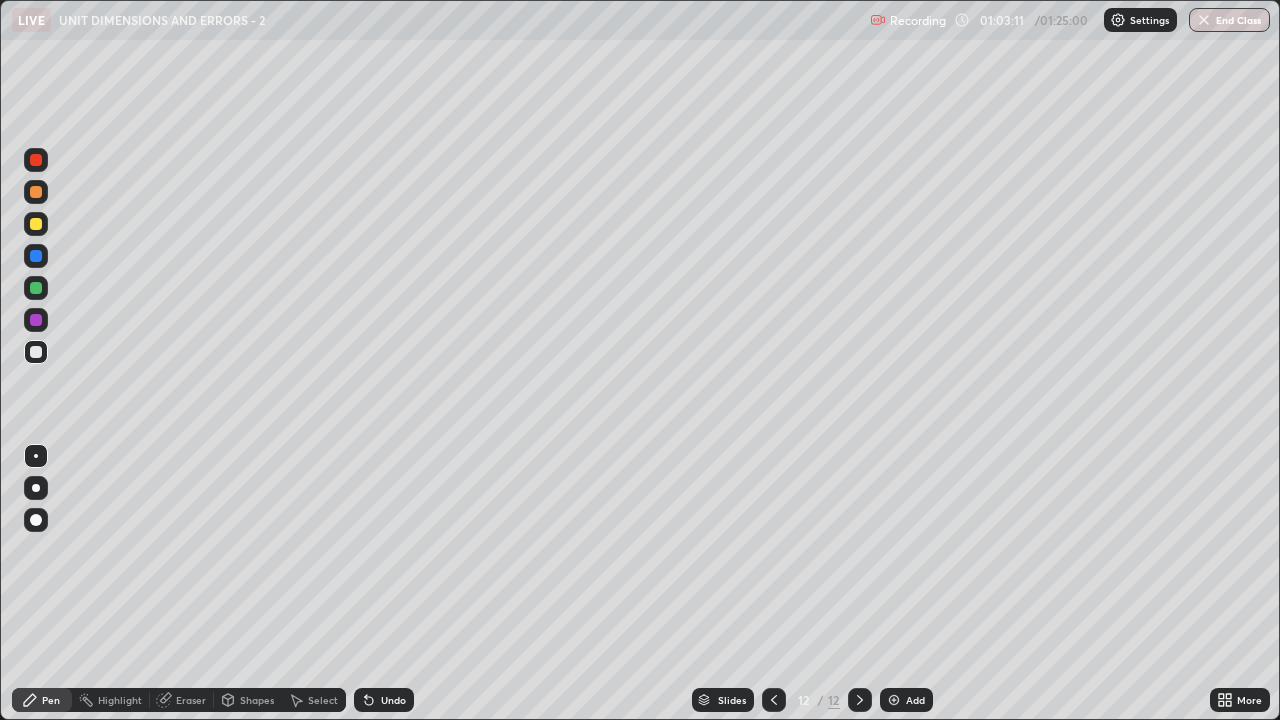 click on "Undo" at bounding box center [393, 700] 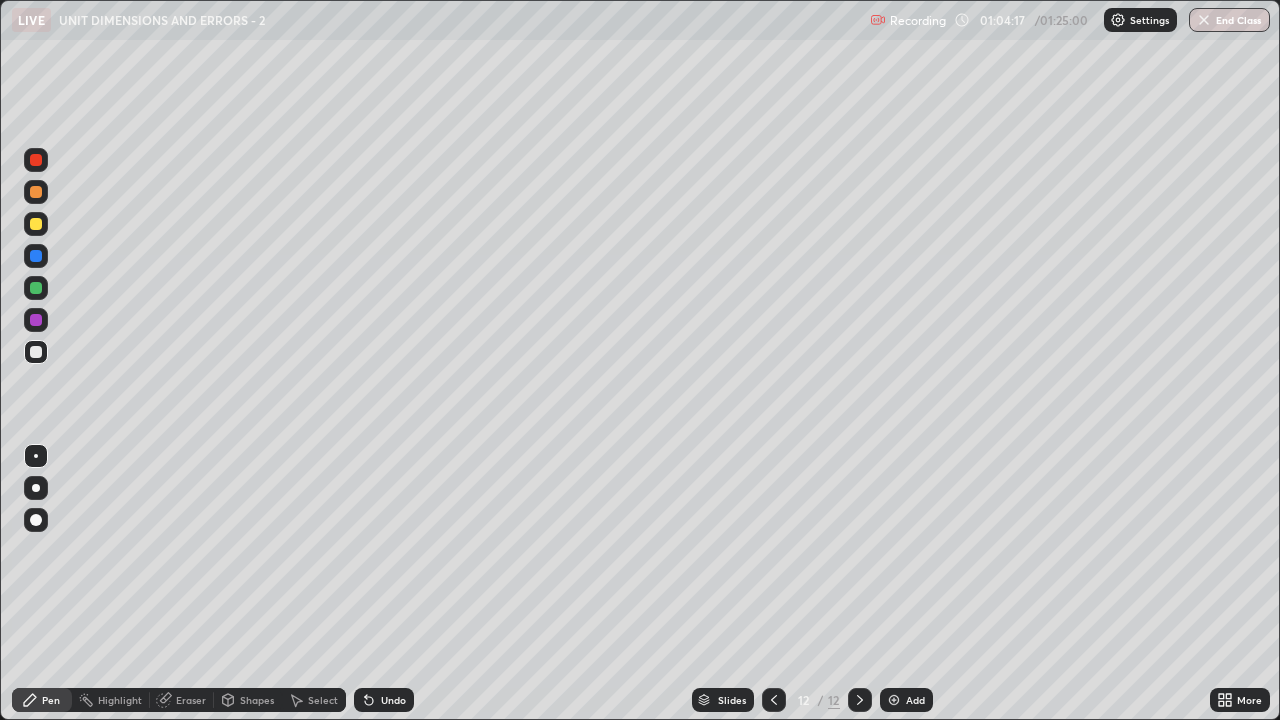click at bounding box center [36, 352] 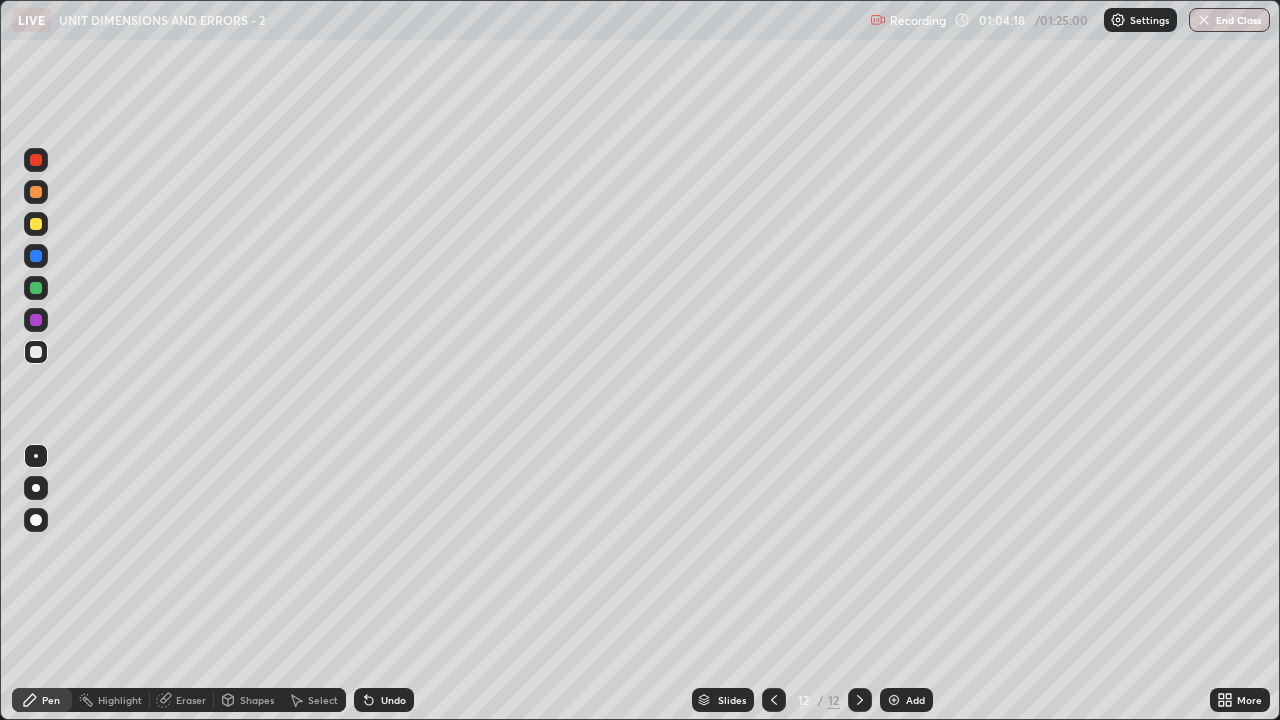 click at bounding box center (36, 160) 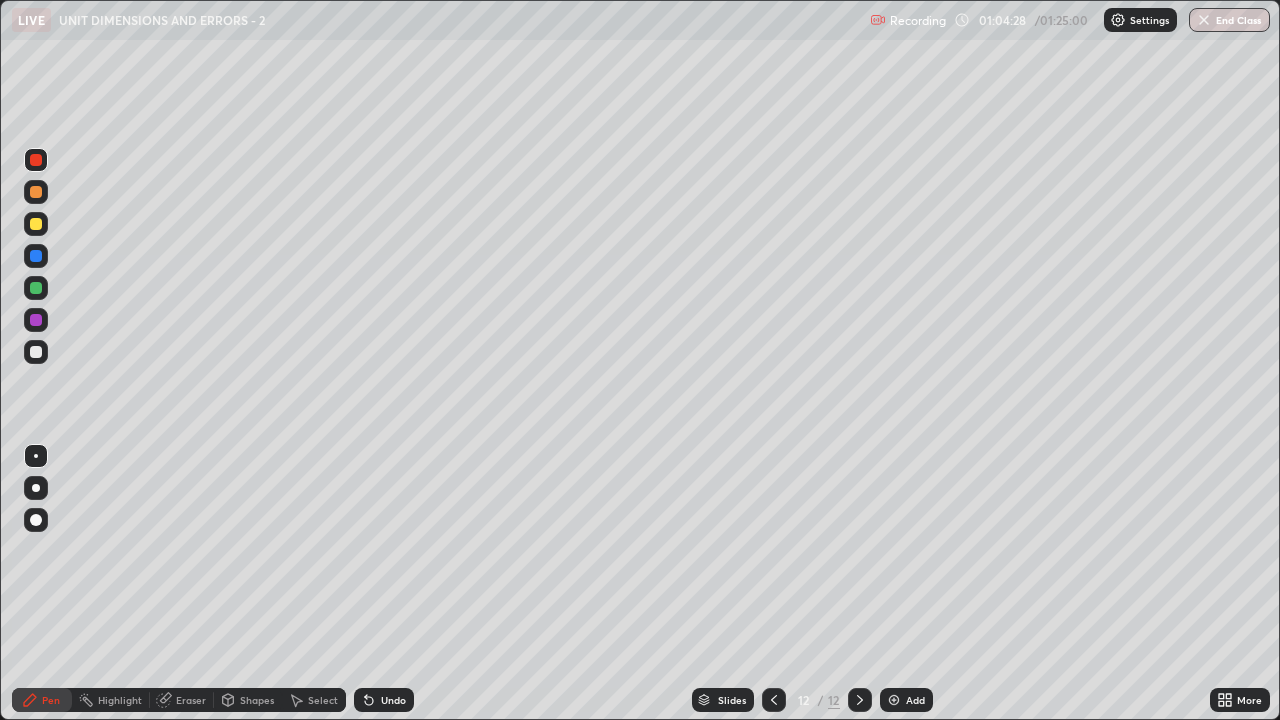 click on "Eraser" at bounding box center (191, 700) 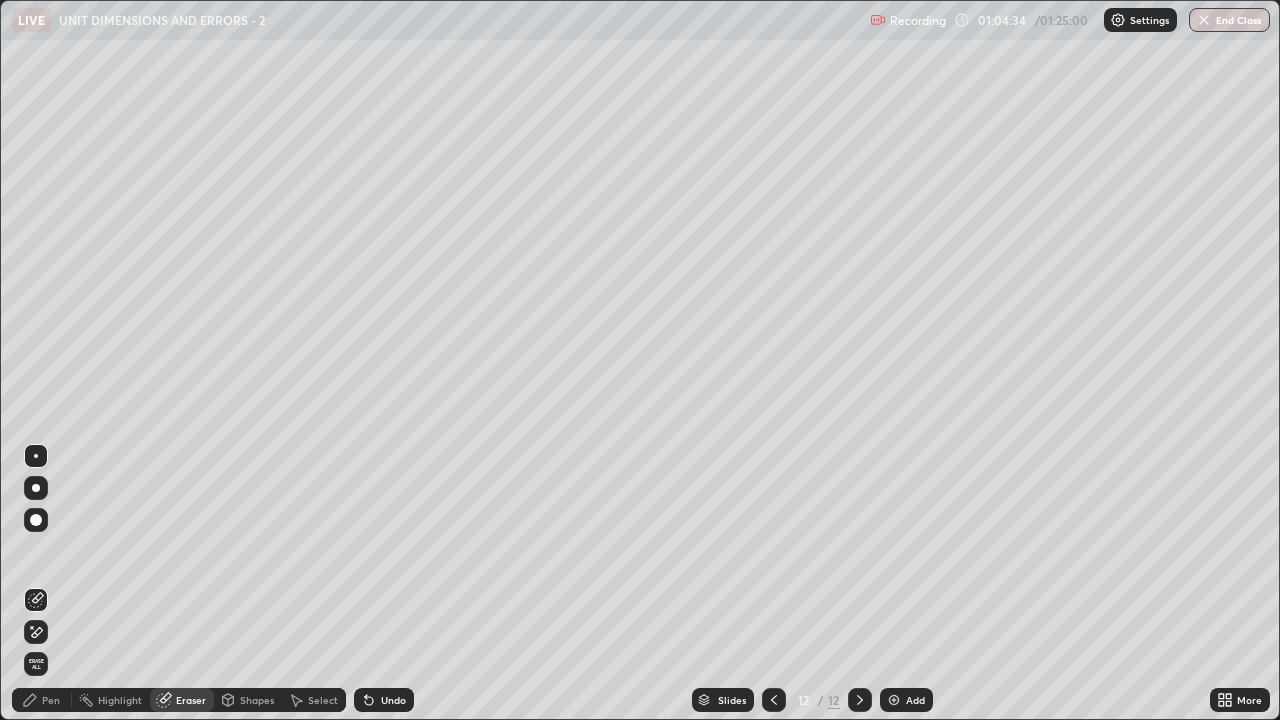 click on "Pen" at bounding box center [51, 700] 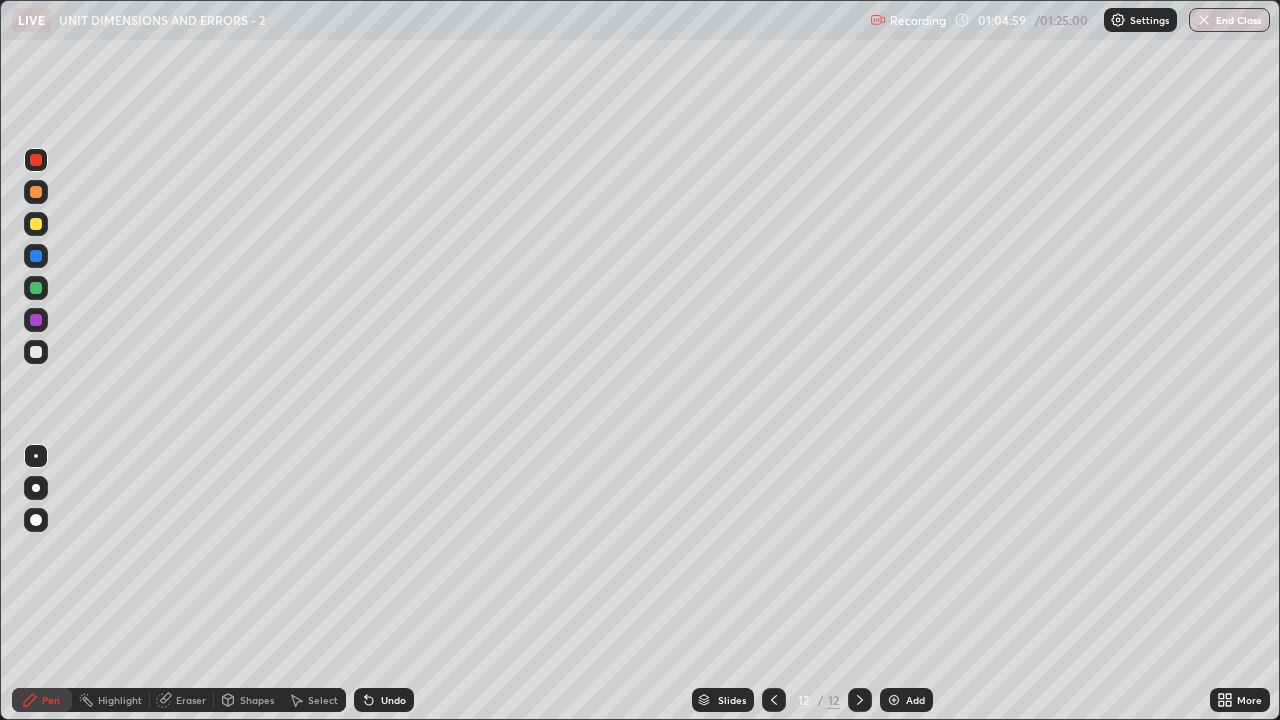 click on "Highlight" at bounding box center (120, 700) 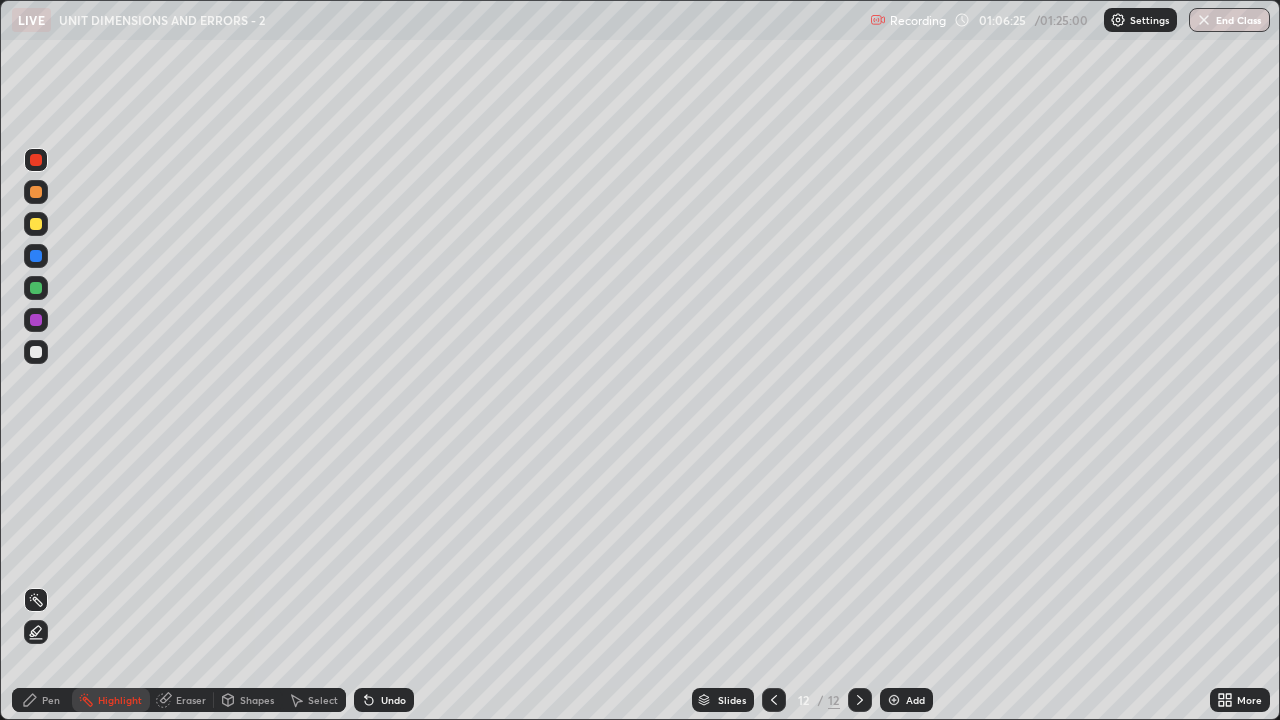 click on "Highlight" at bounding box center (120, 700) 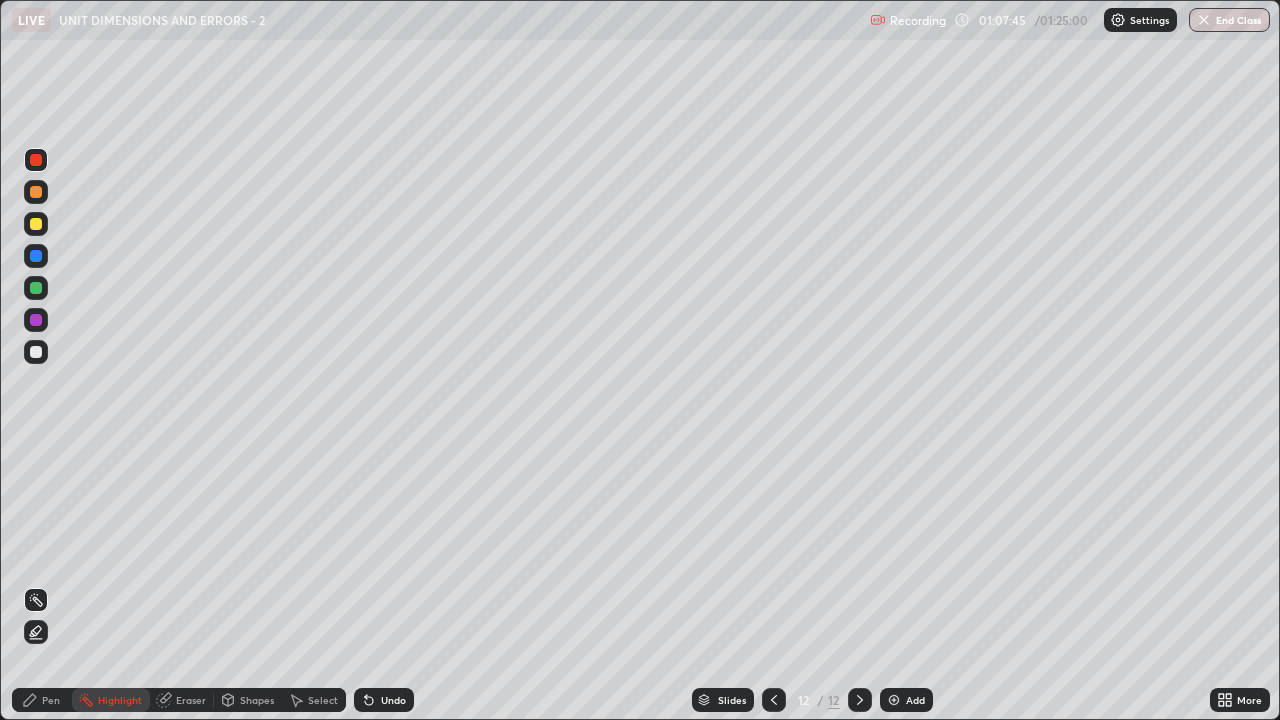 click on "Pen" at bounding box center [51, 700] 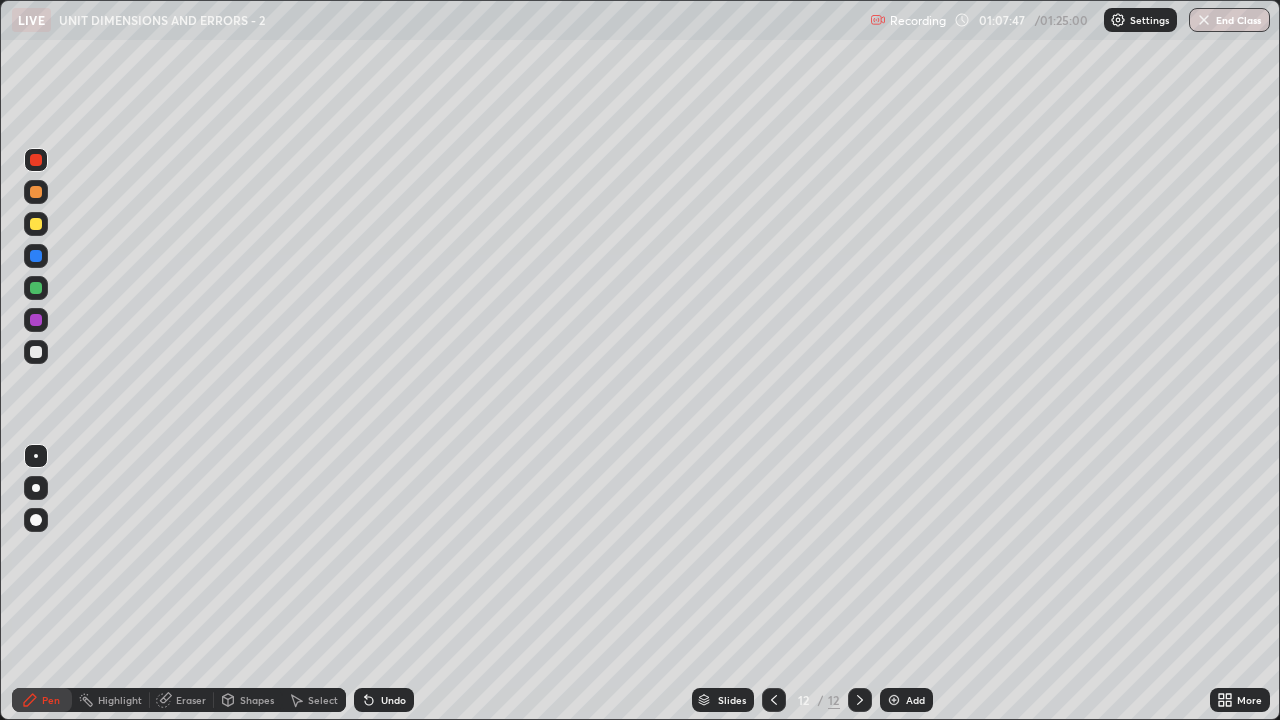 click on "Highlight" at bounding box center [120, 700] 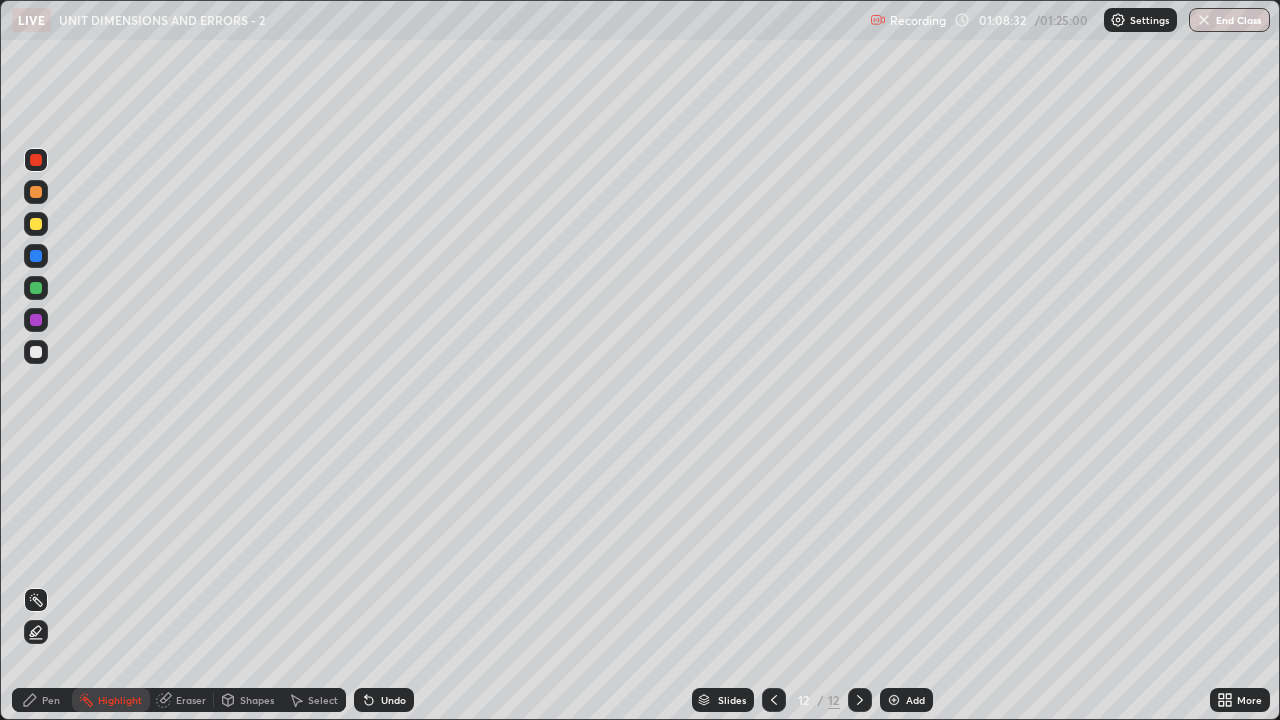 click on "Pen" at bounding box center (51, 700) 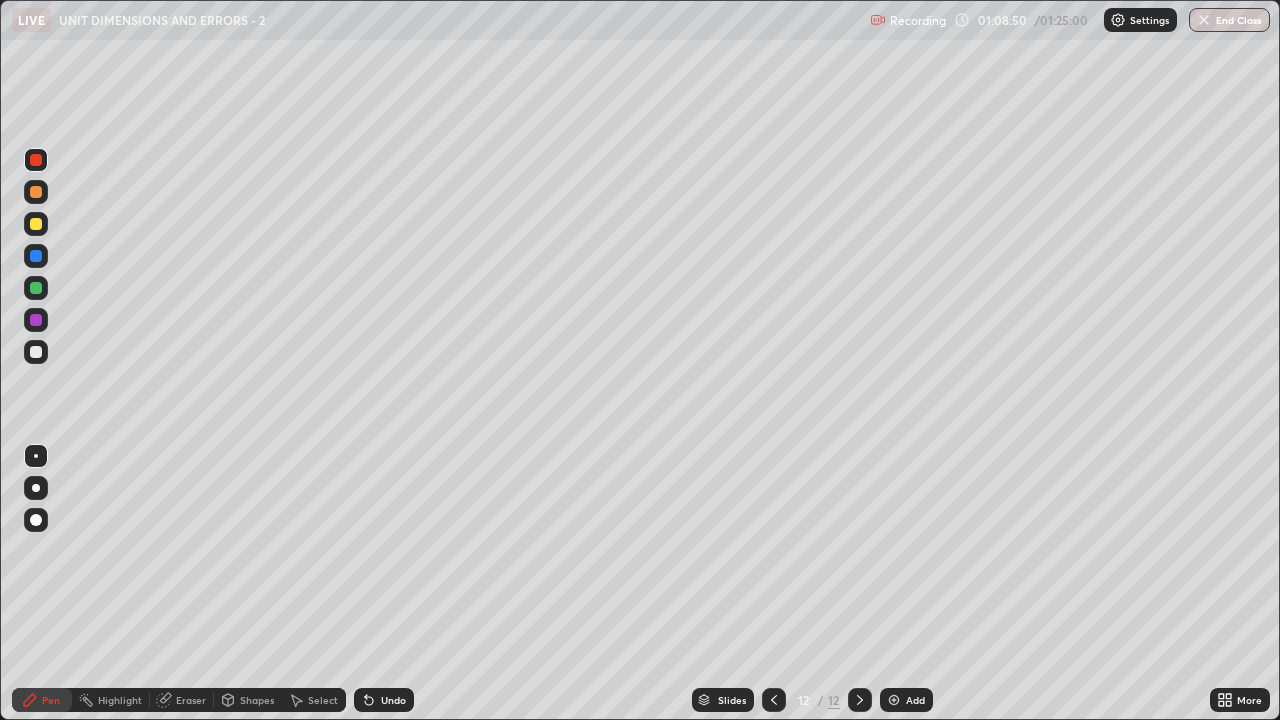 click on "Highlight" at bounding box center [120, 700] 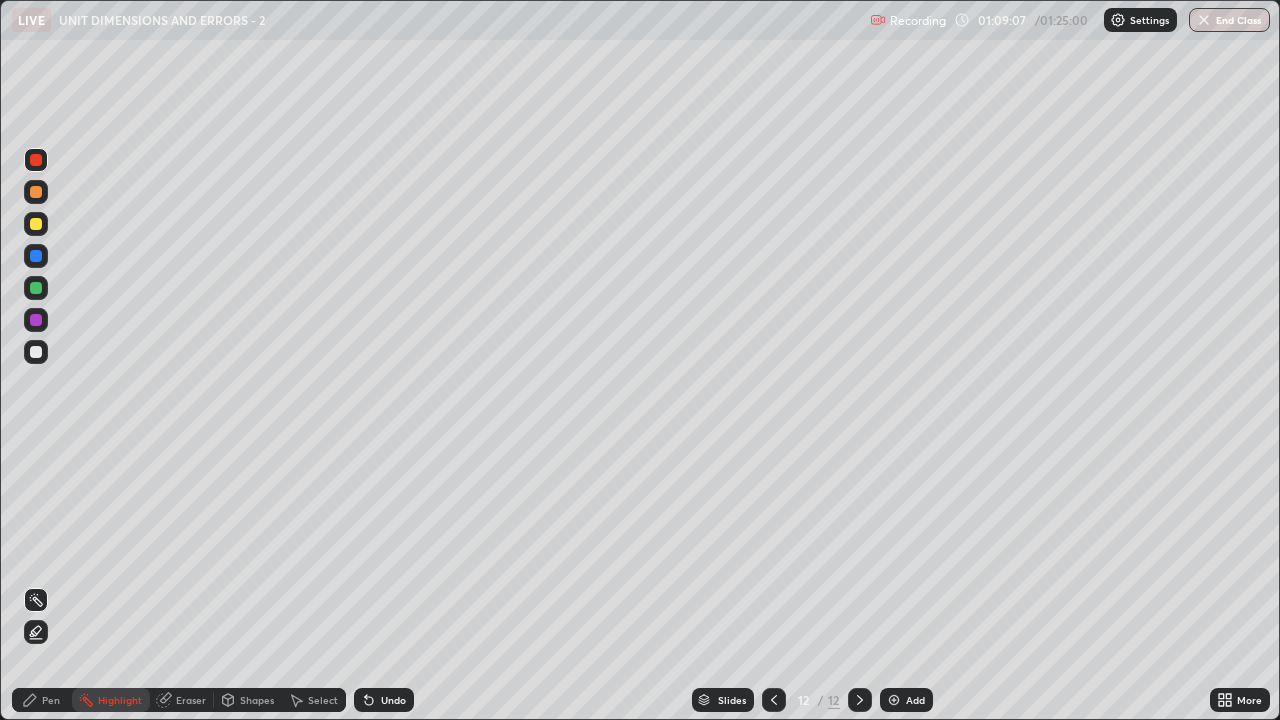 click on "Eraser" at bounding box center [191, 700] 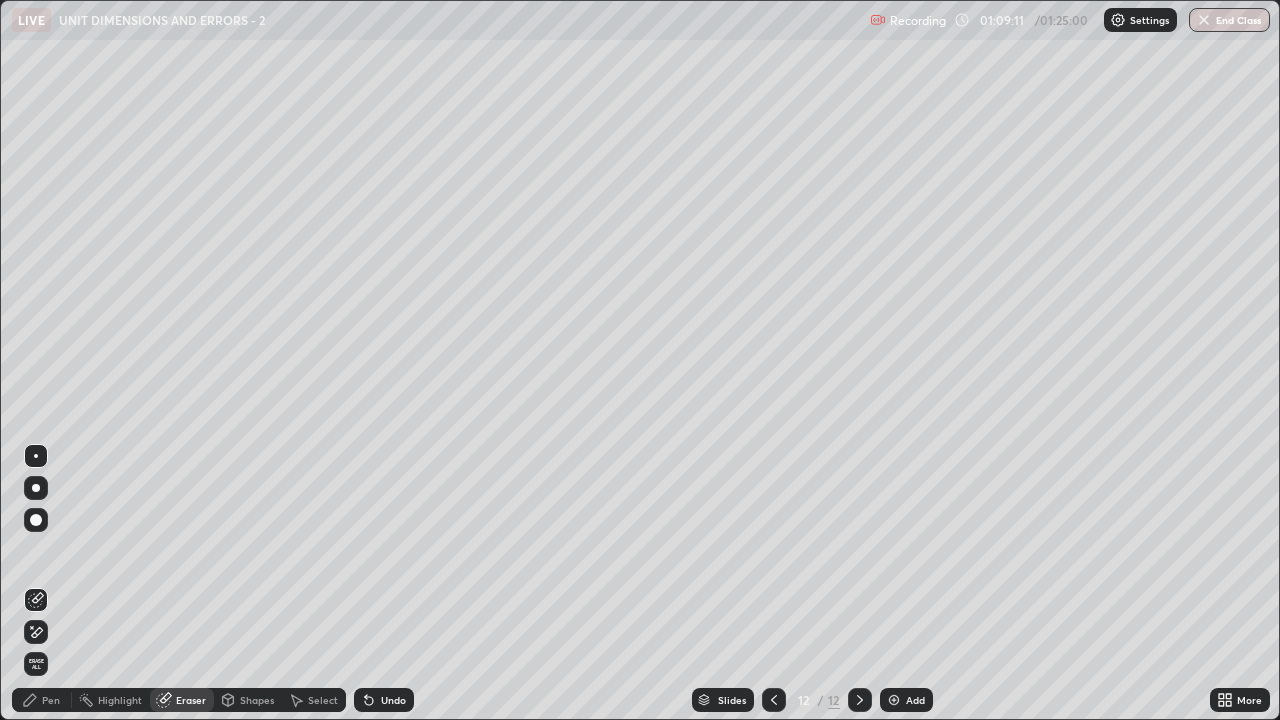 click on "Pen" at bounding box center [51, 700] 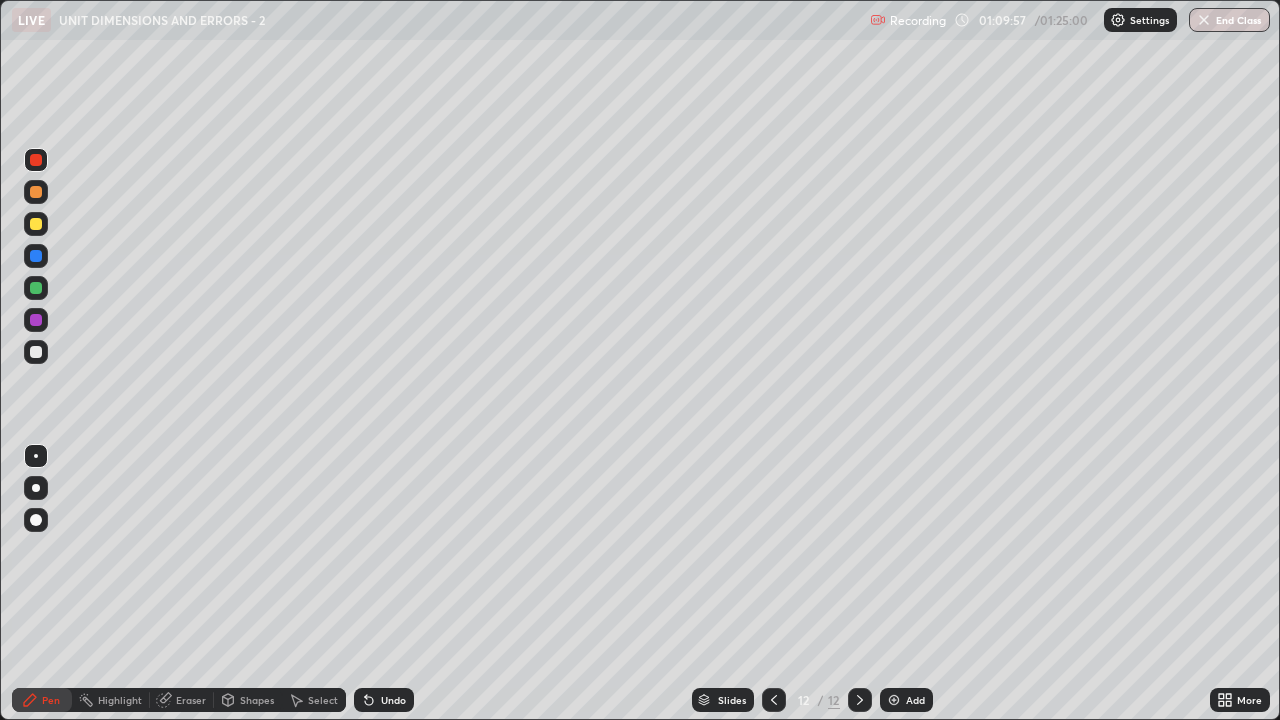 click on "Highlight" at bounding box center (120, 700) 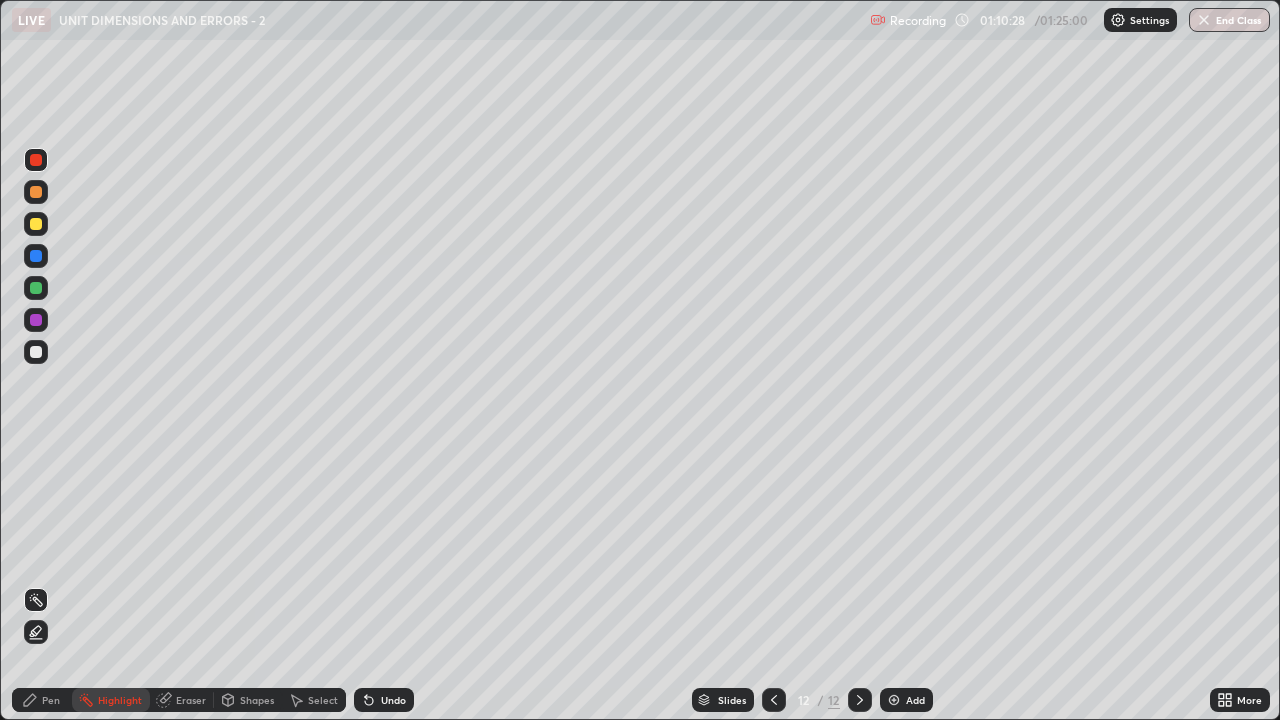 click on "Pen" at bounding box center (51, 700) 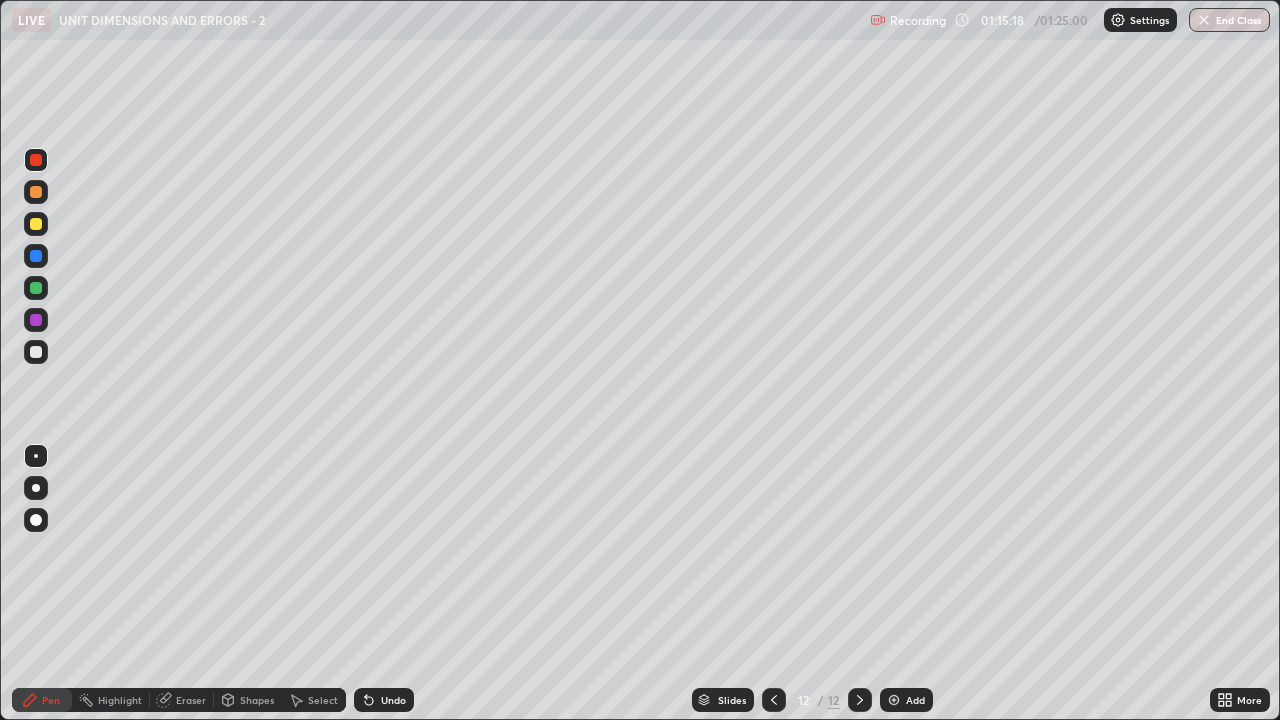 click on "Highlight" at bounding box center (111, 700) 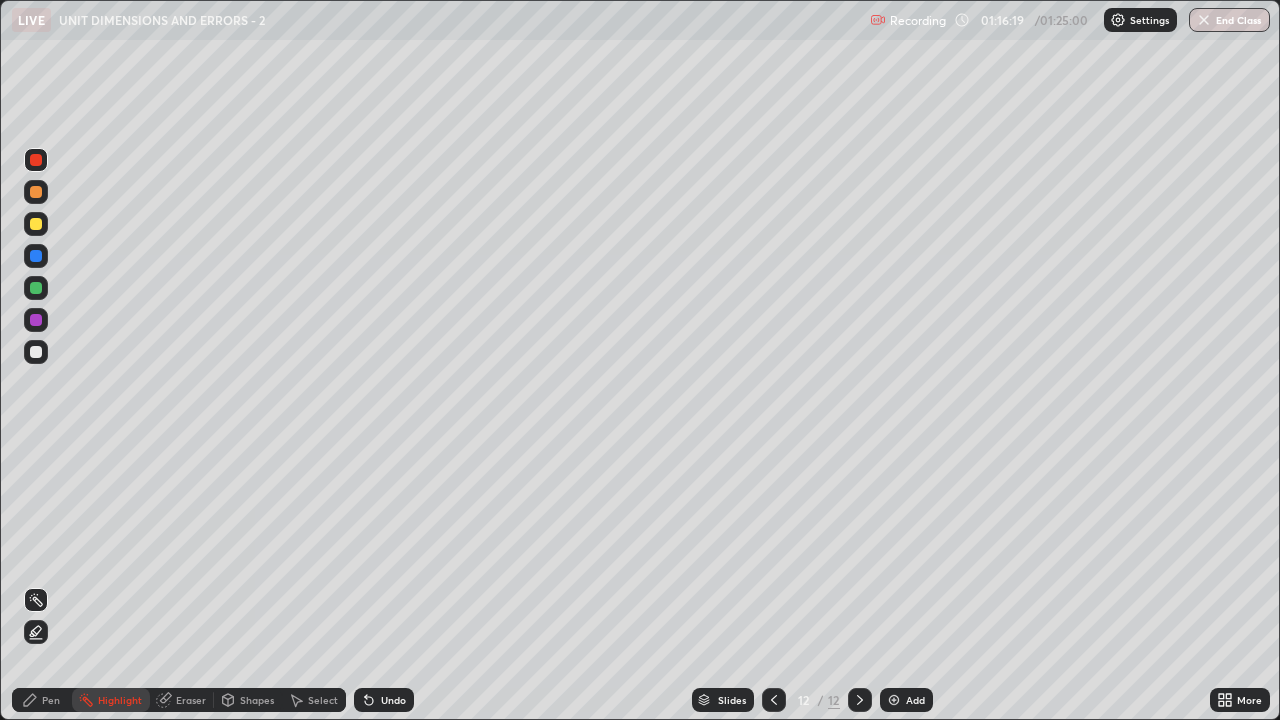 click at bounding box center (36, 224) 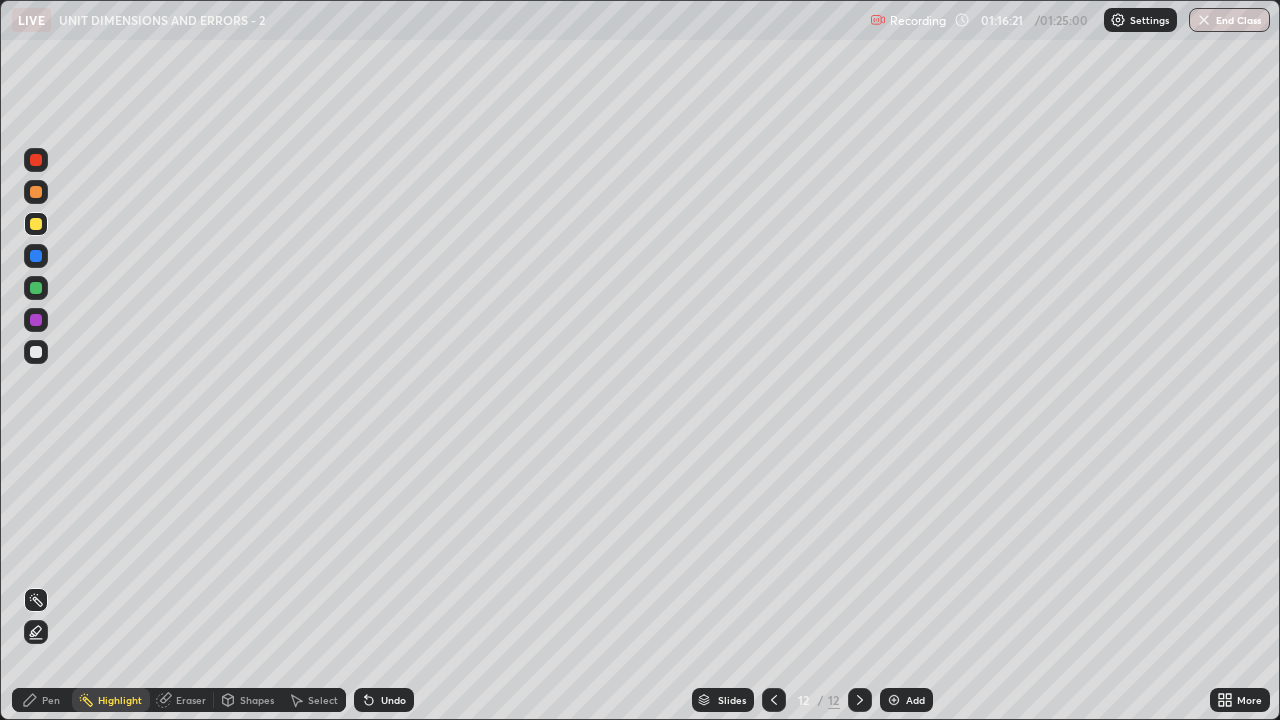 click on "Pen" at bounding box center (51, 700) 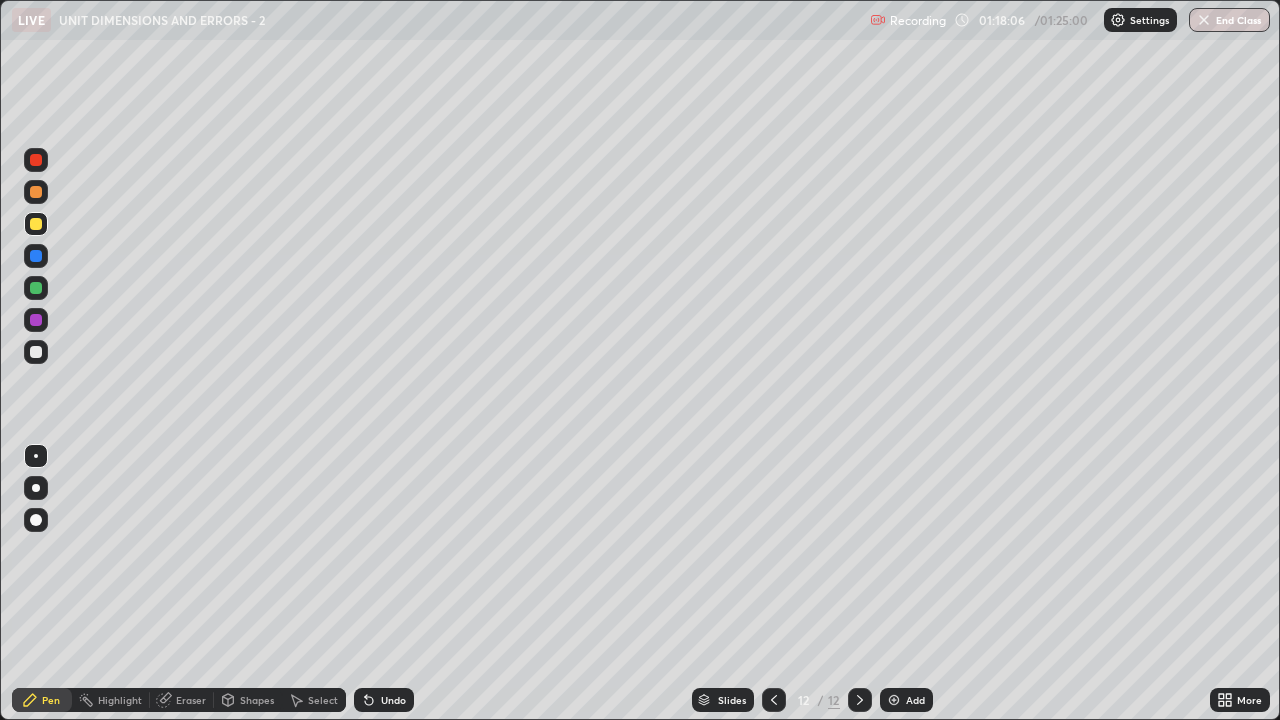 click on "Select" at bounding box center [323, 700] 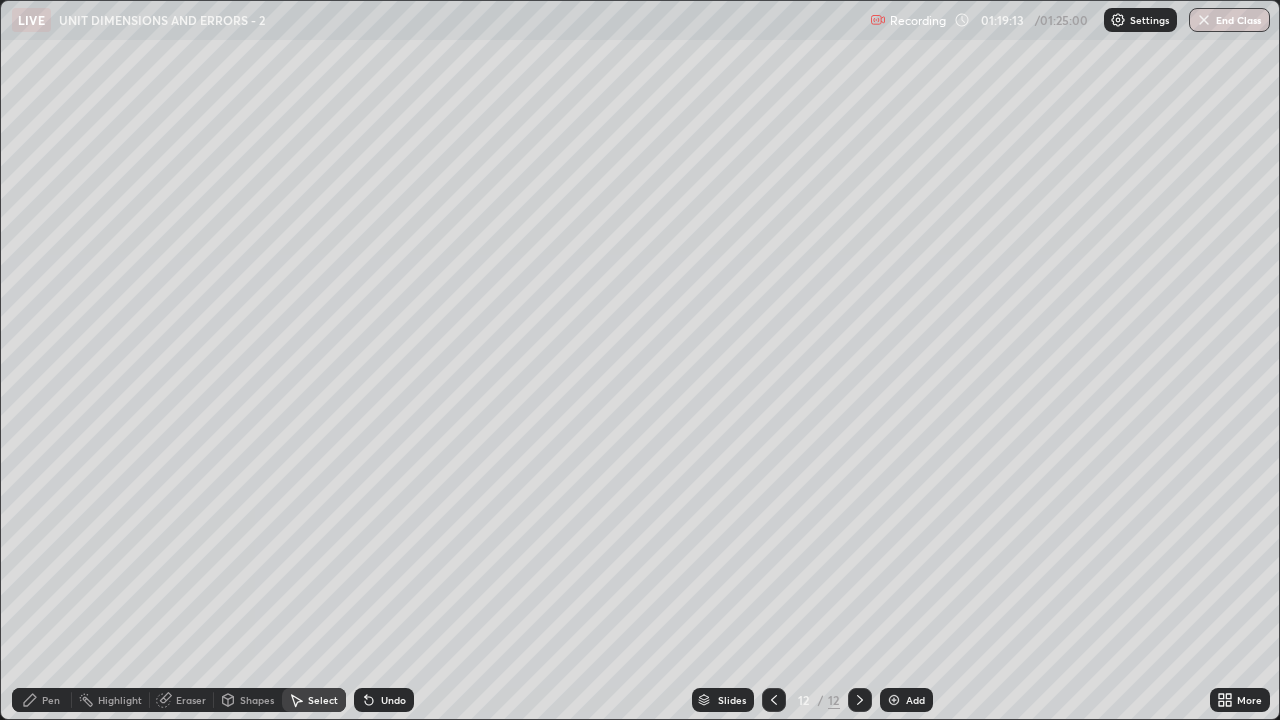 click on "Add" at bounding box center [915, 700] 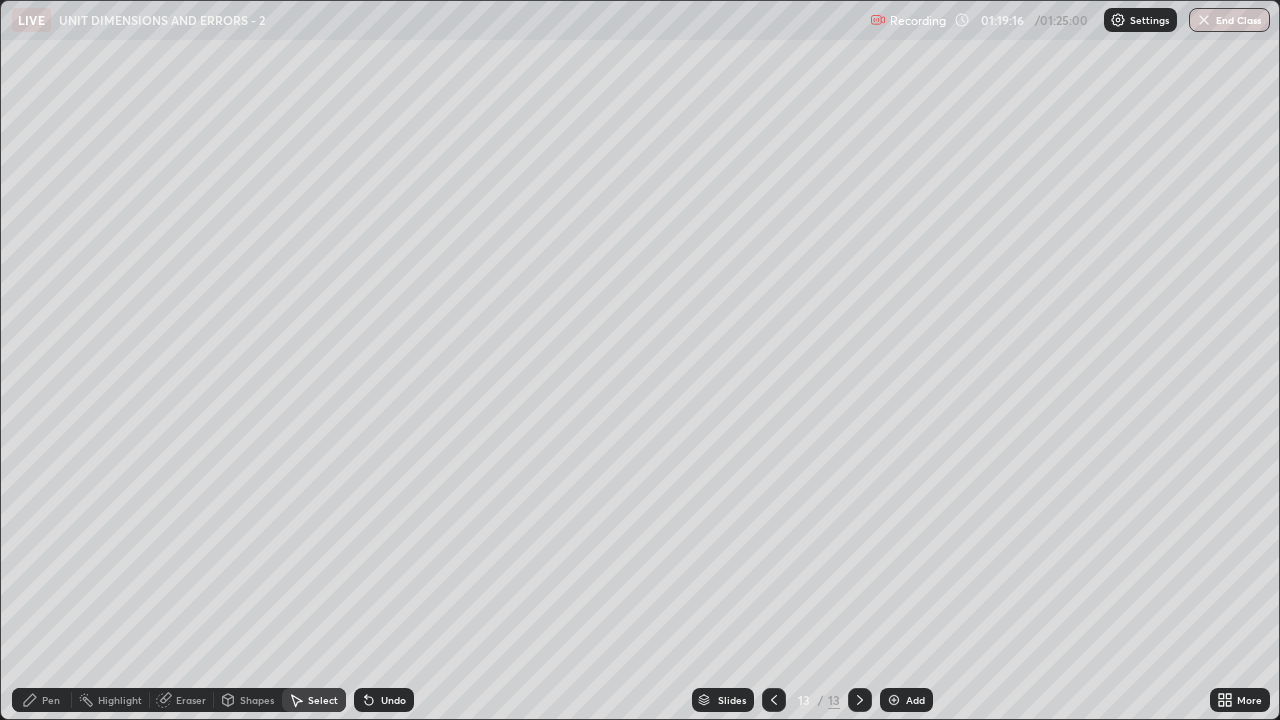 click on "Pen" at bounding box center [42, 700] 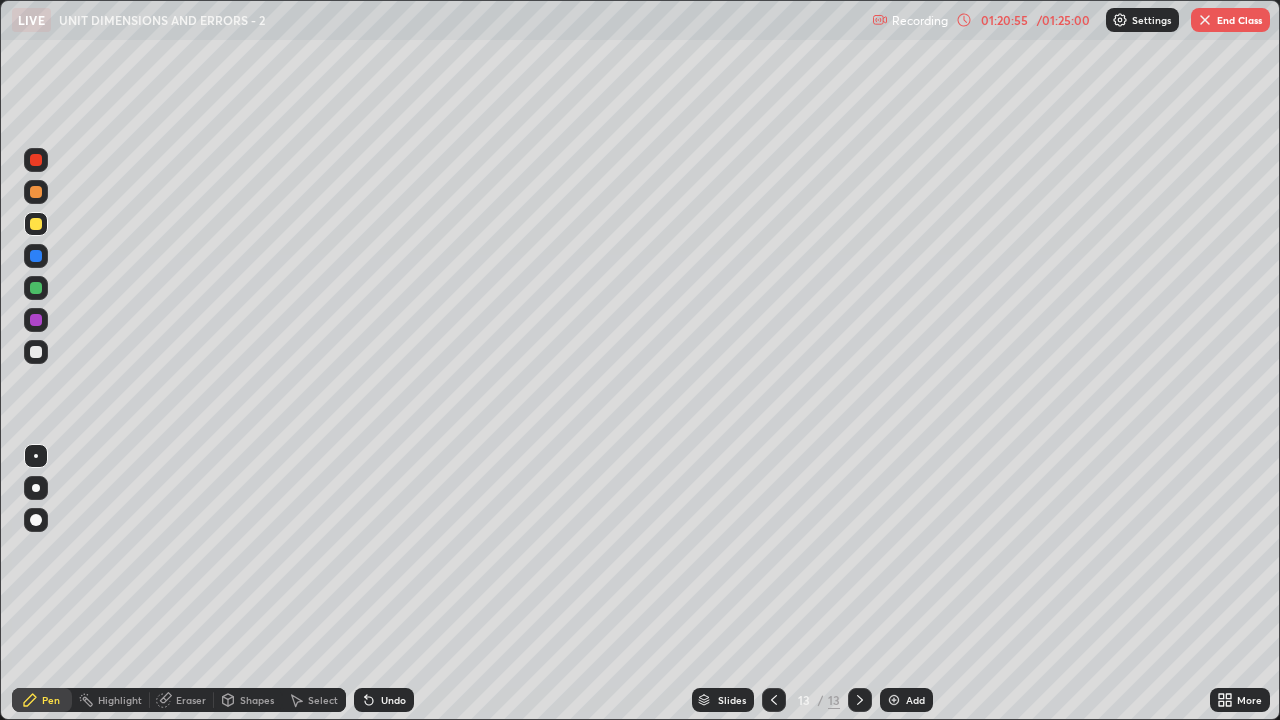 click 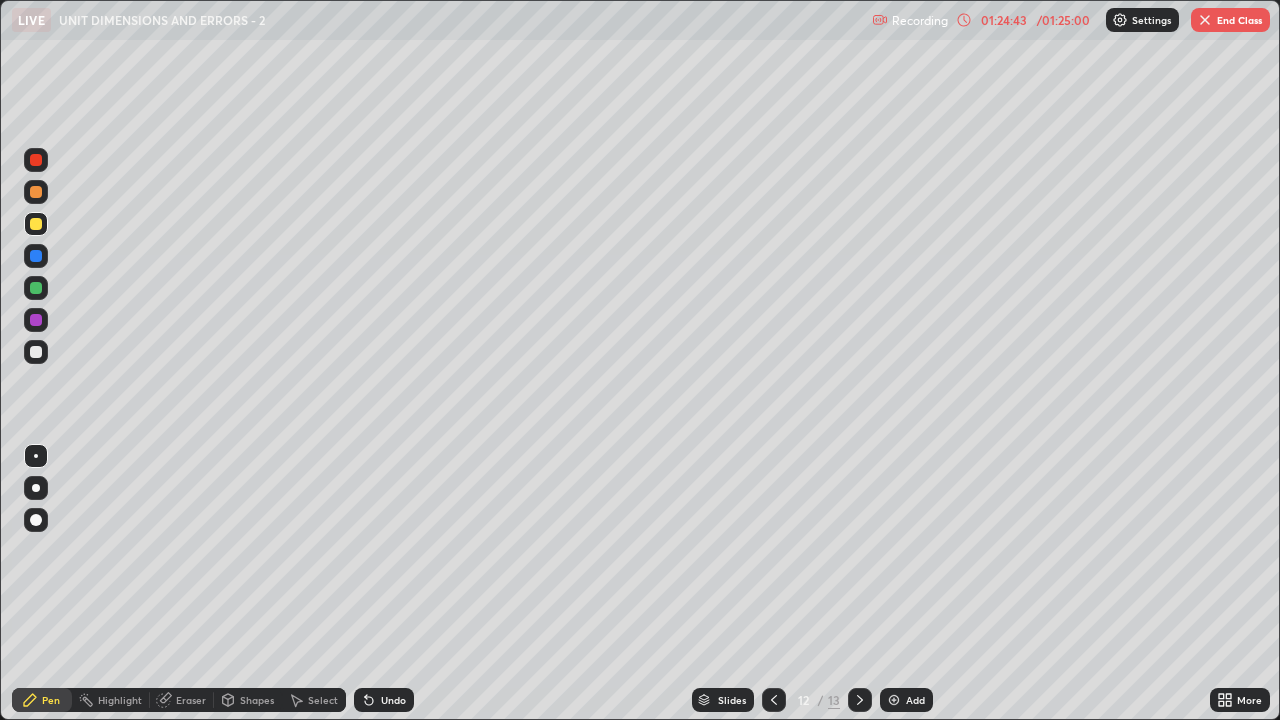 click 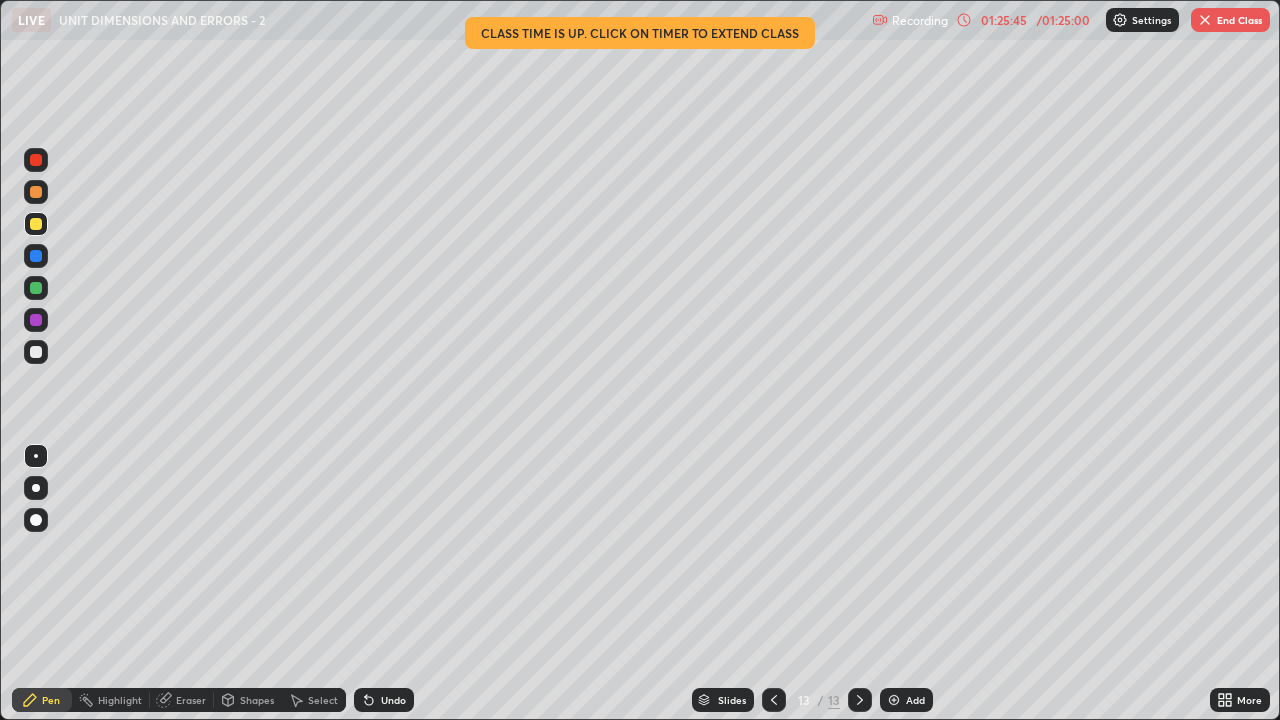 click at bounding box center (1205, 20) 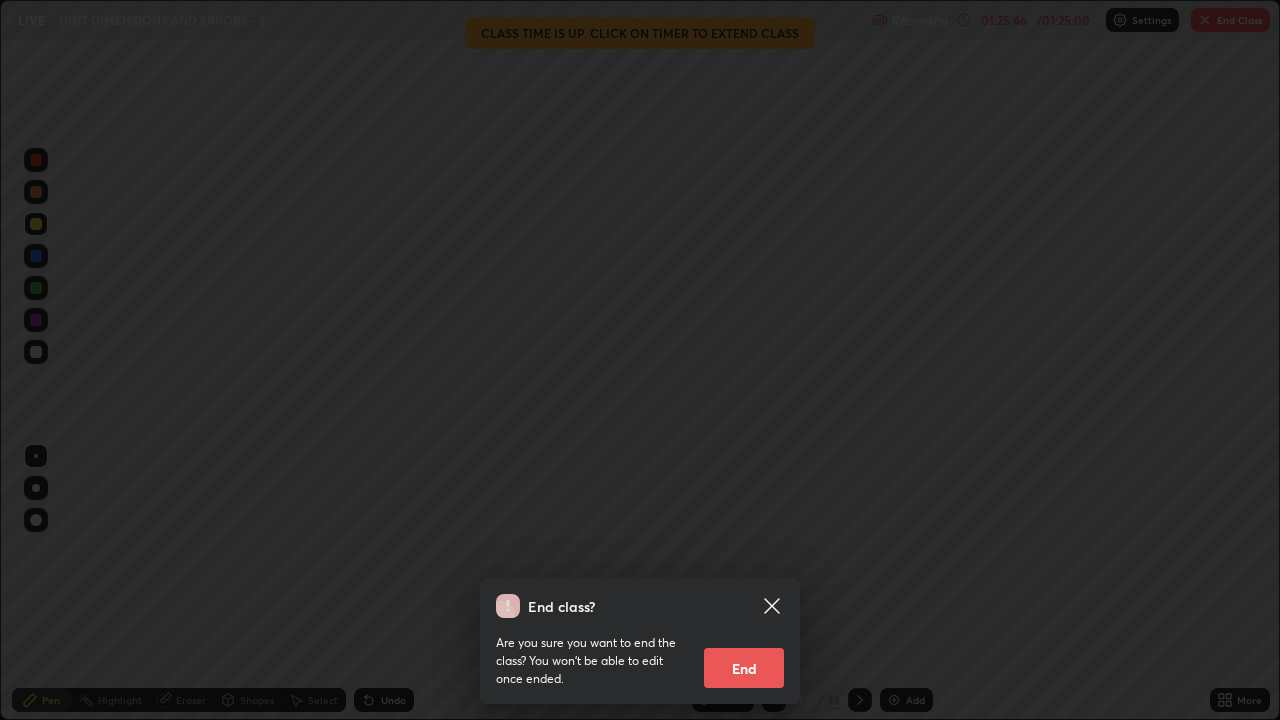 click on "End" at bounding box center [744, 668] 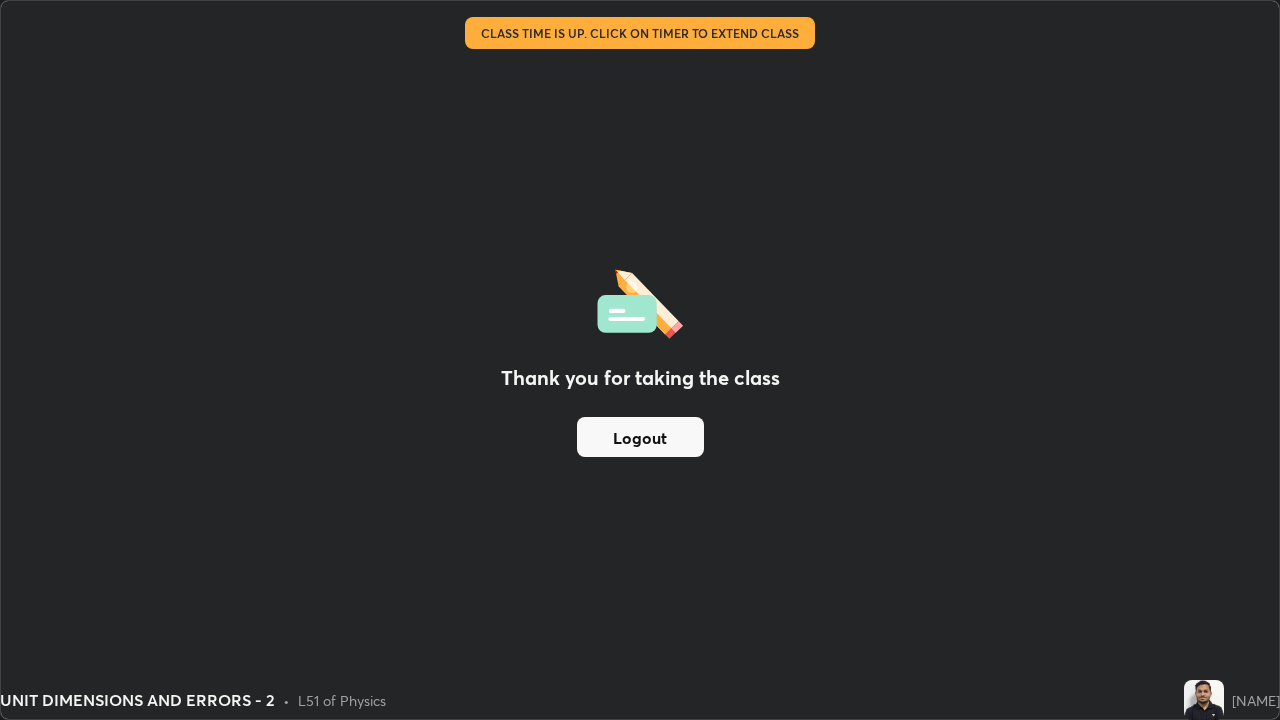 click on "Logout" at bounding box center [640, 437] 